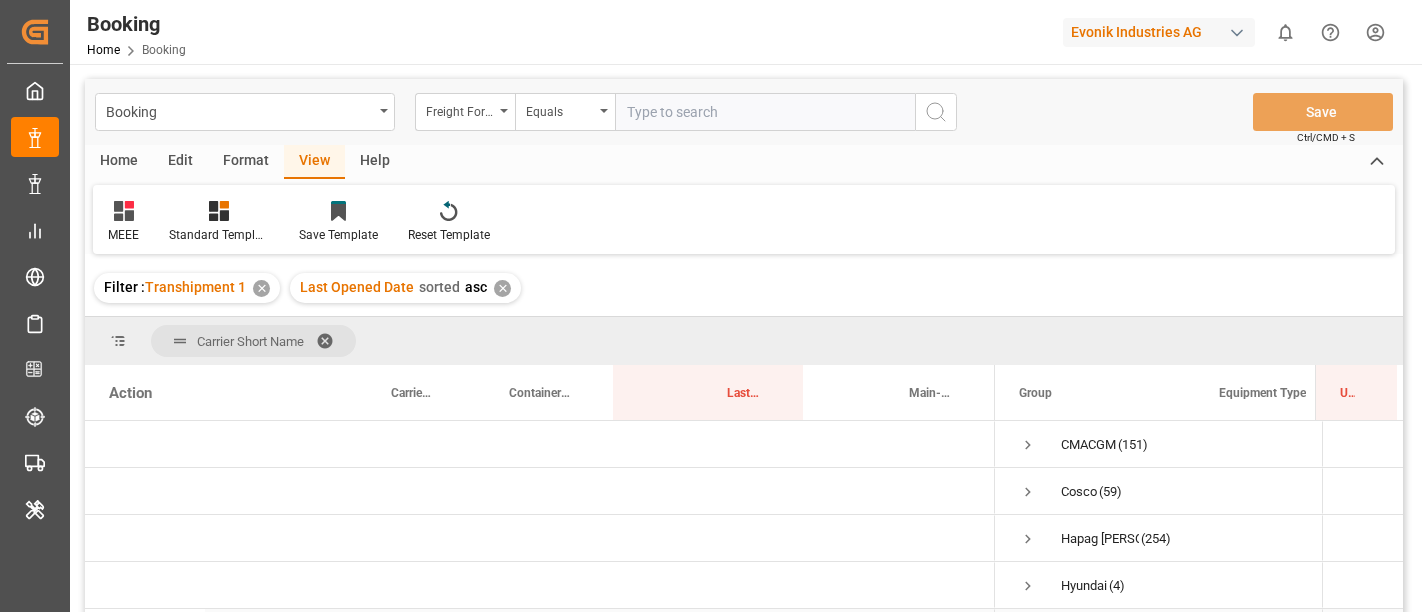 scroll, scrollTop: 0, scrollLeft: 0, axis: both 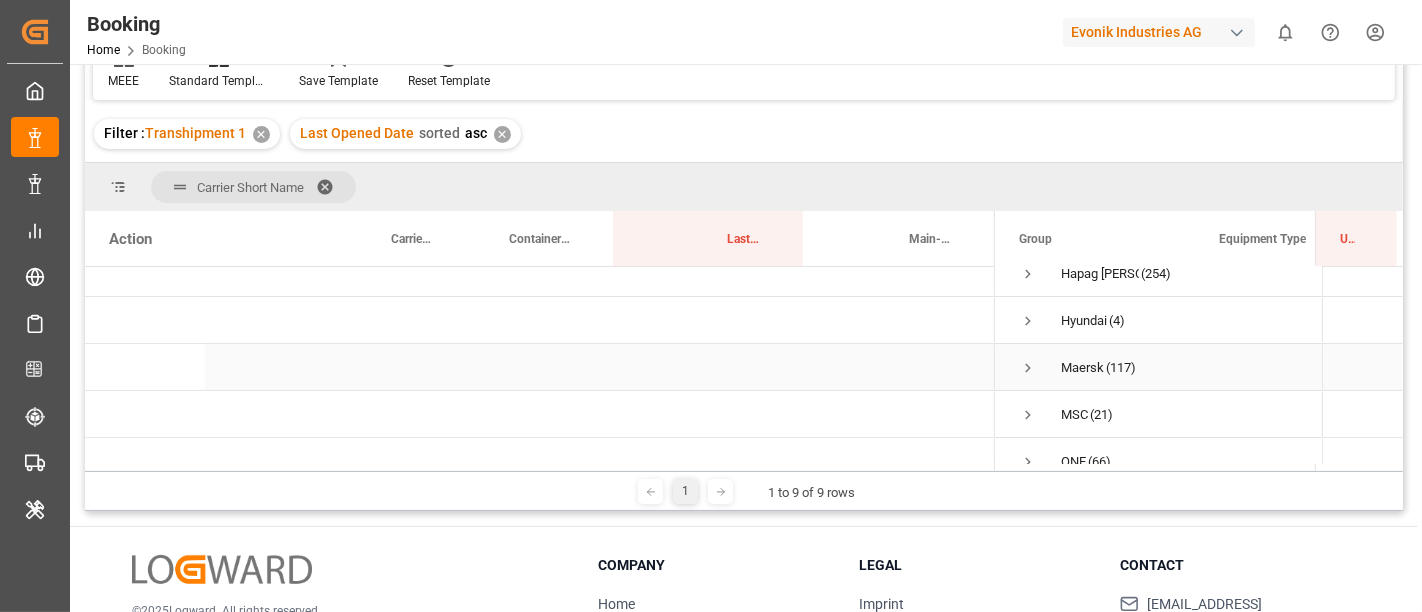 click at bounding box center [1028, 368] 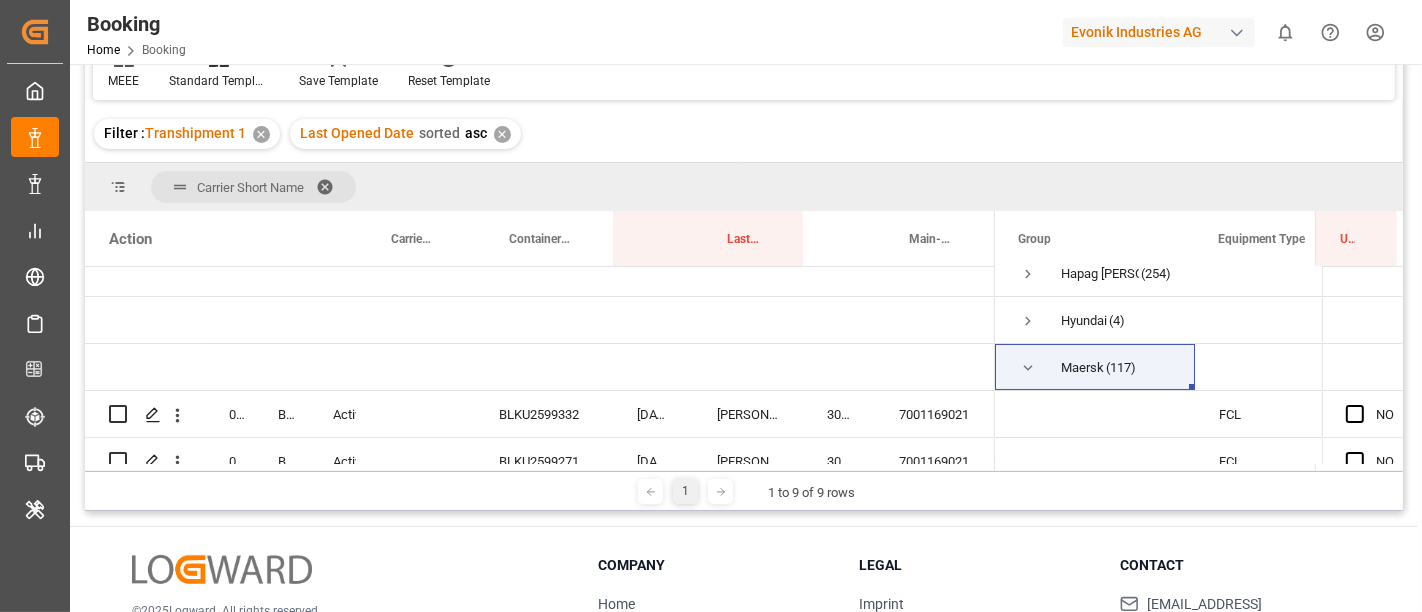 scroll, scrollTop: 222, scrollLeft: 0, axis: vertical 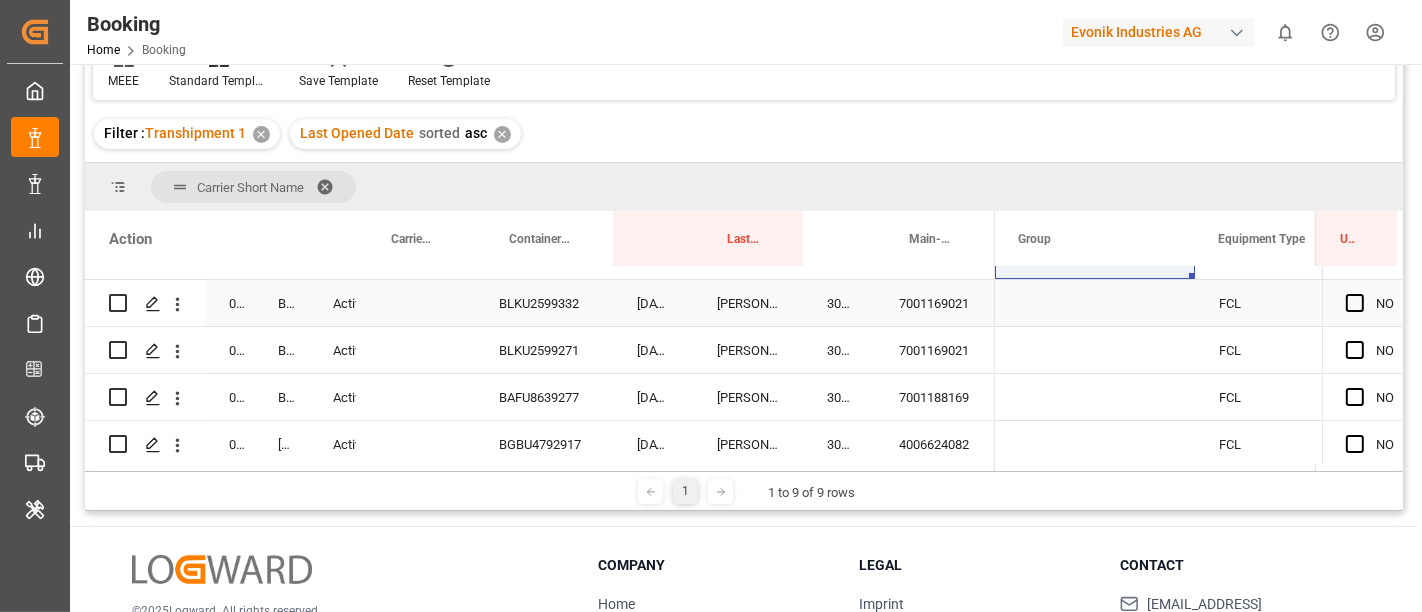 click on "7001169021" at bounding box center [935, 303] 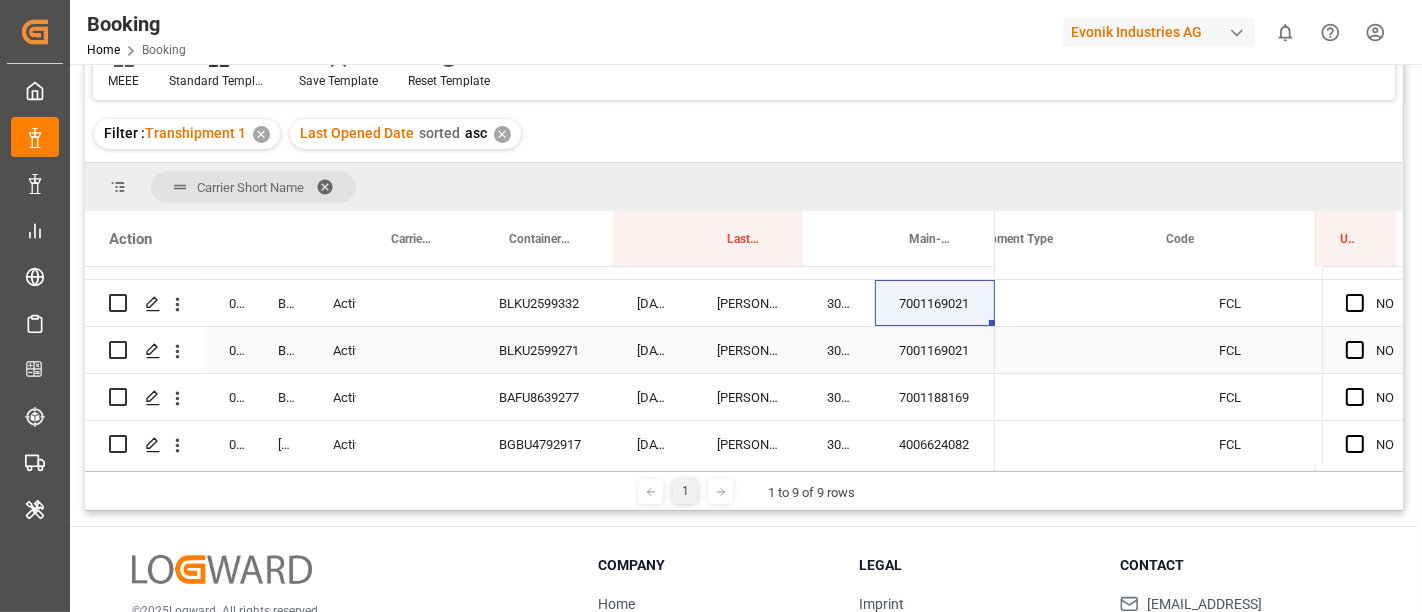 scroll, scrollTop: 0, scrollLeft: 427, axis: horizontal 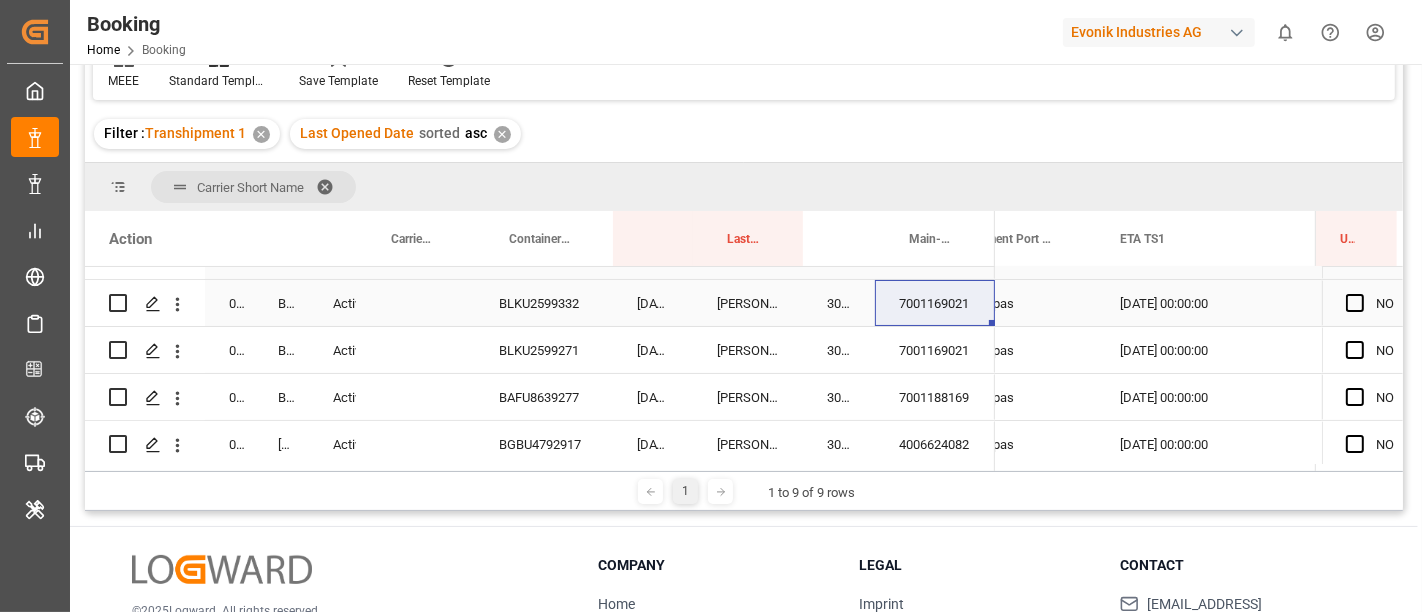 click on "BLKU2599332" at bounding box center (544, 303) 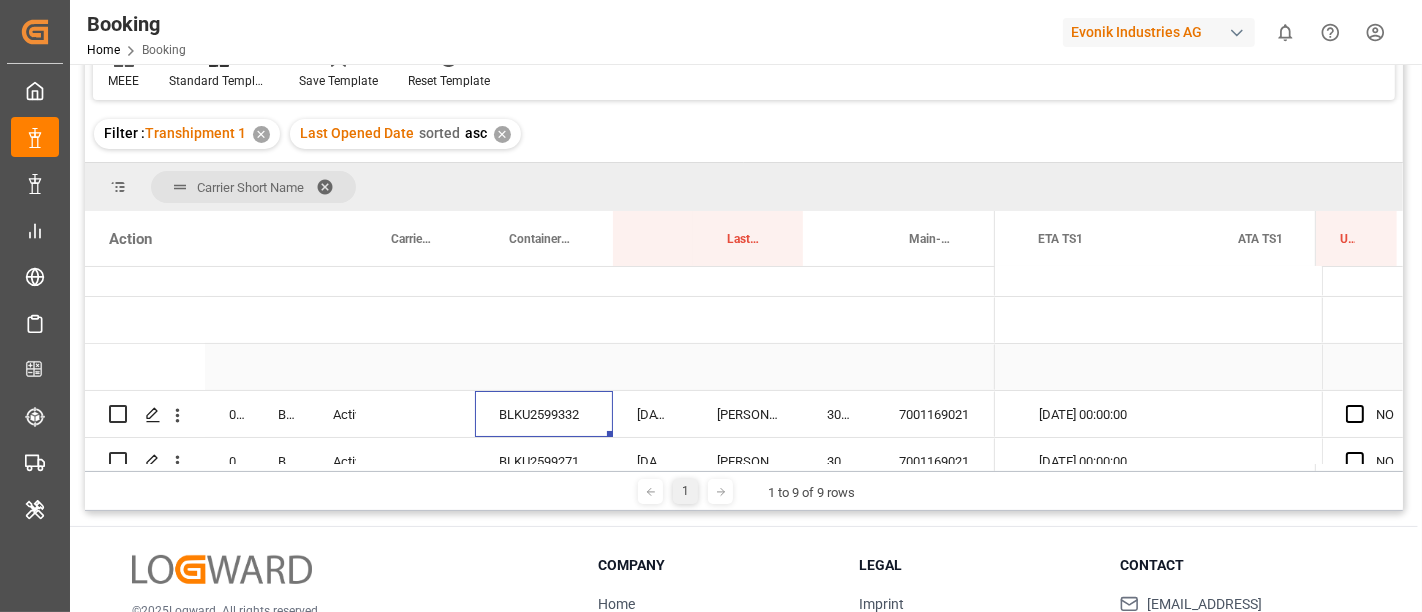 scroll, scrollTop: 0, scrollLeft: 20229, axis: horizontal 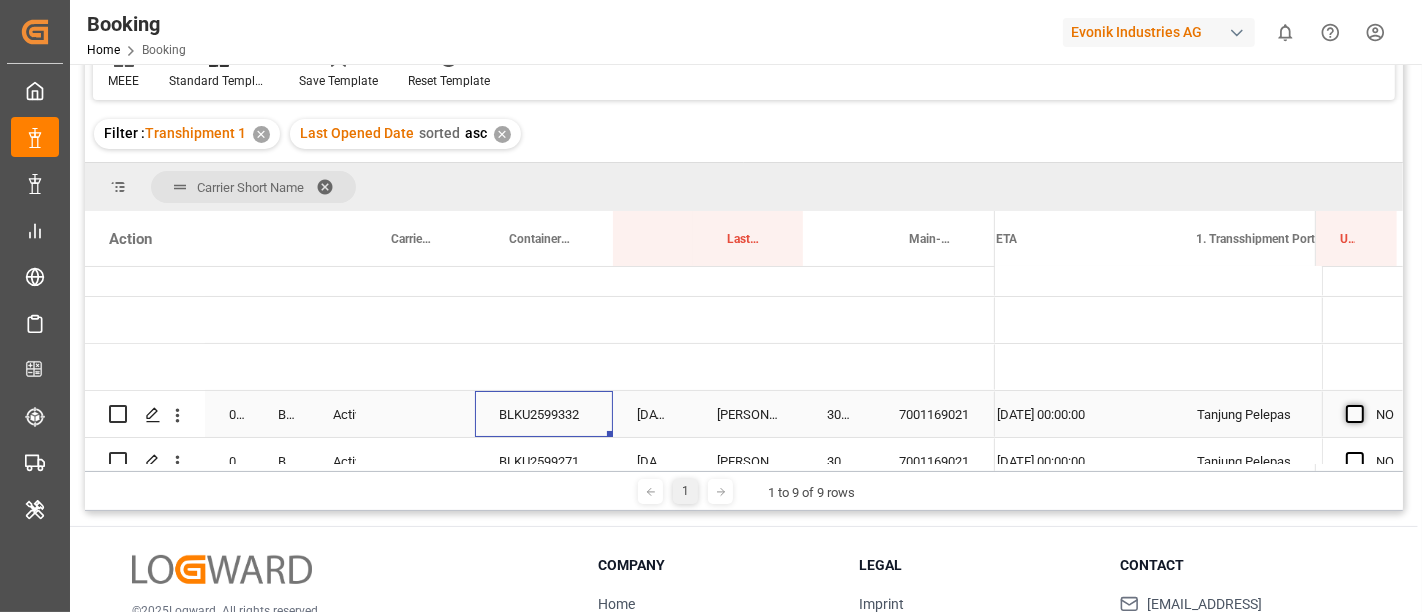 click at bounding box center (1355, 414) 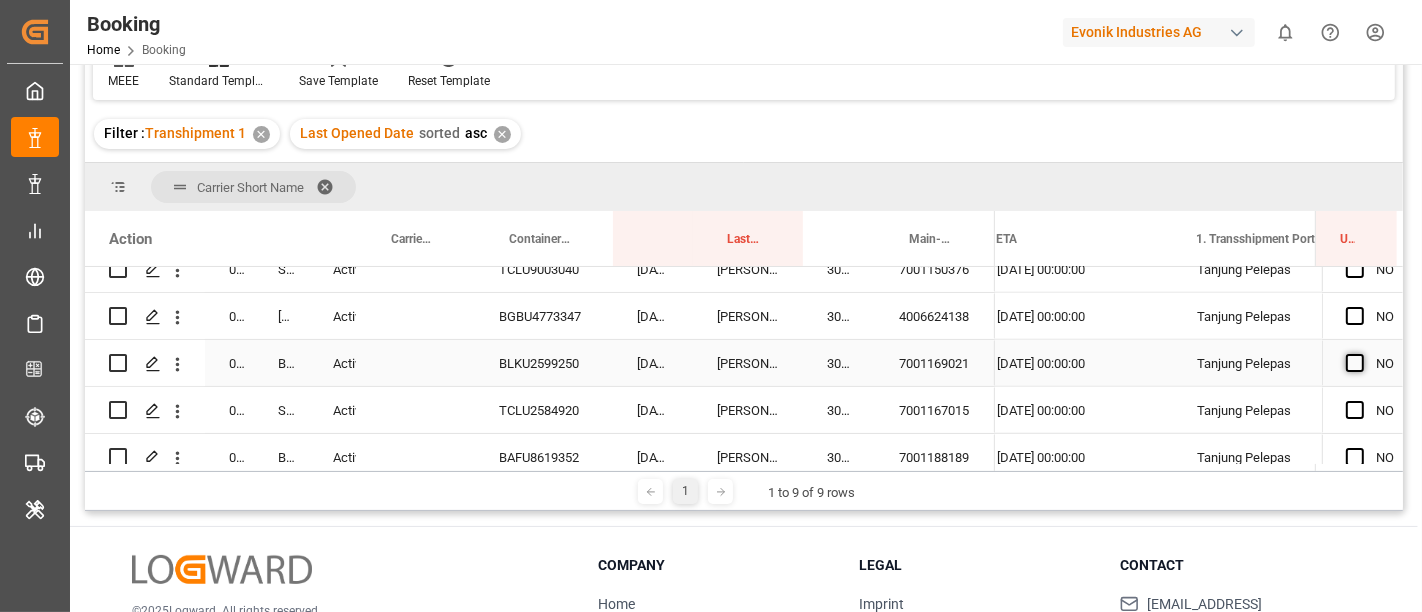 click at bounding box center [1355, 363] 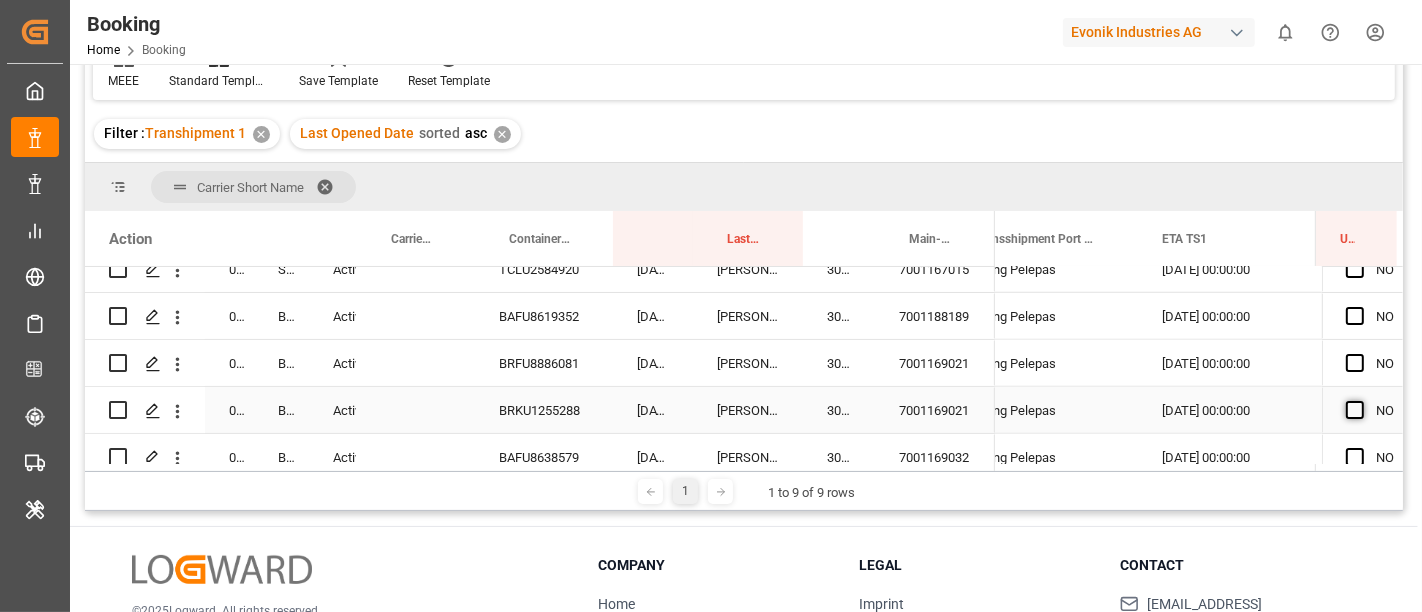 click at bounding box center [1355, 410] 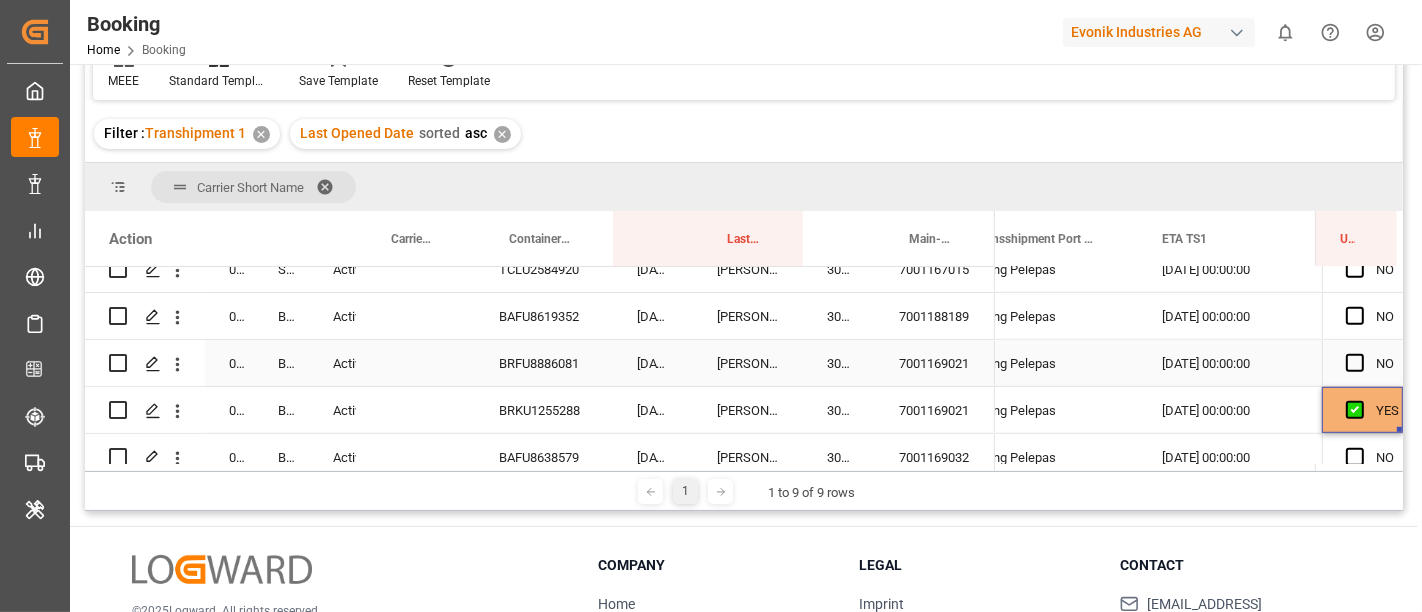 click at bounding box center [1361, 364] 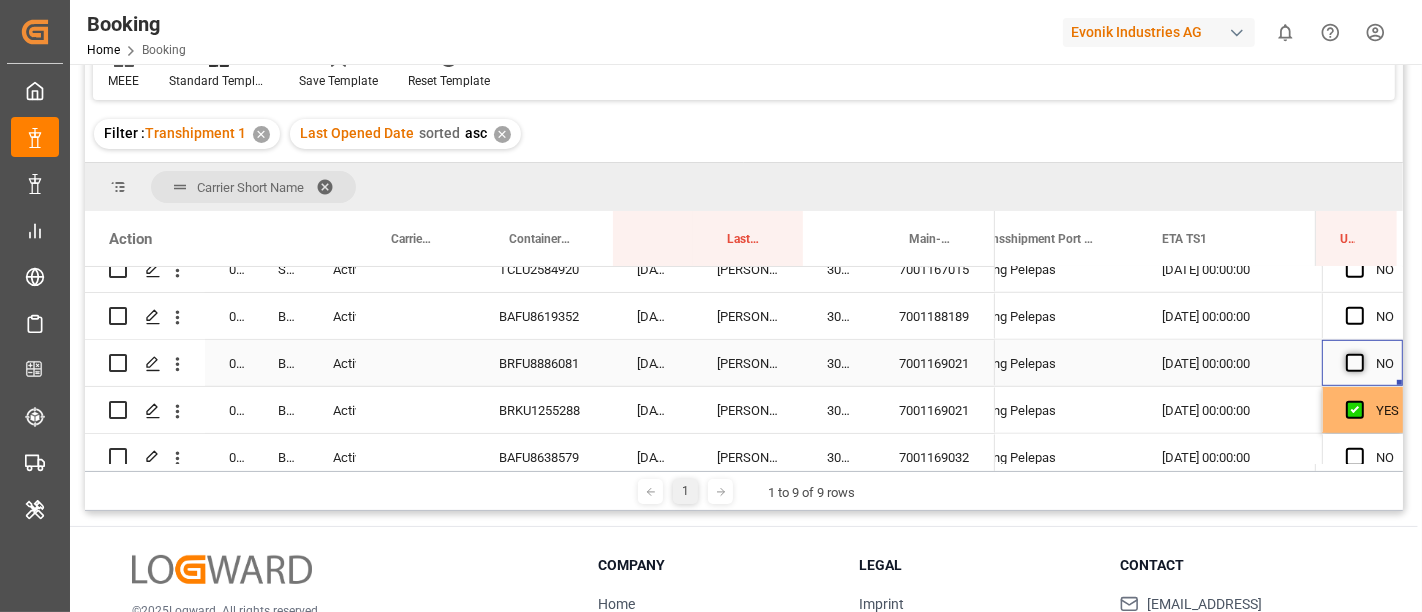 click at bounding box center (1355, 363) 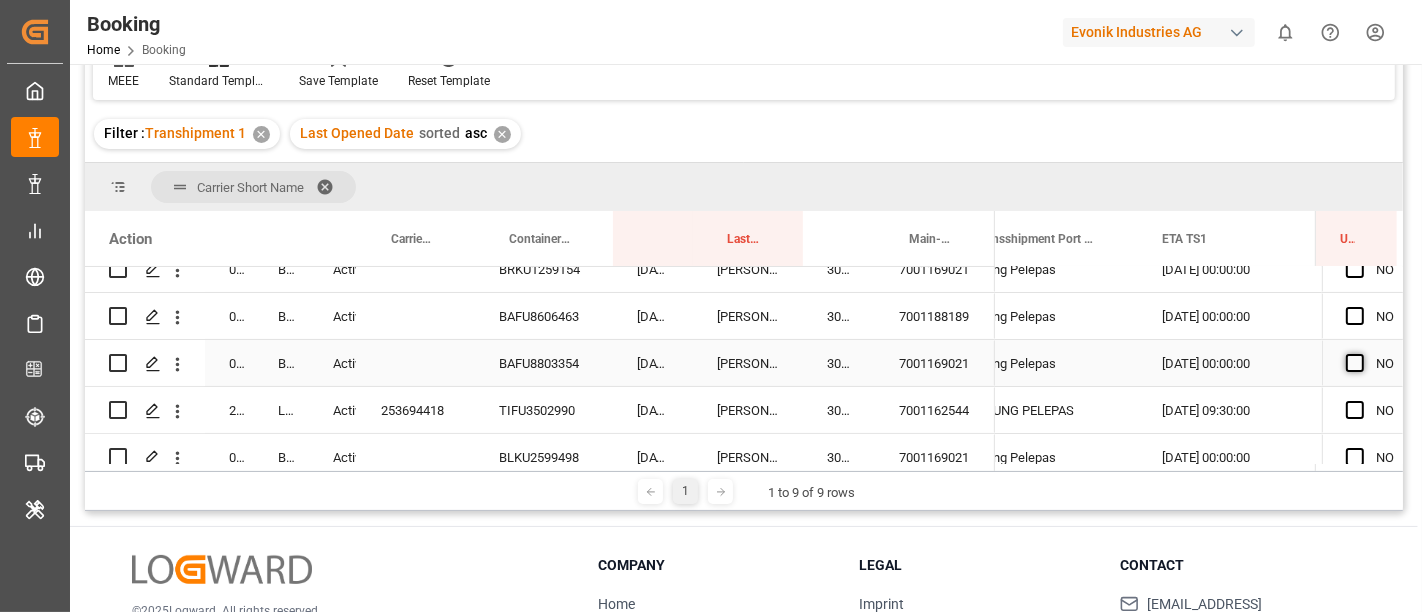 click at bounding box center (1355, 363) 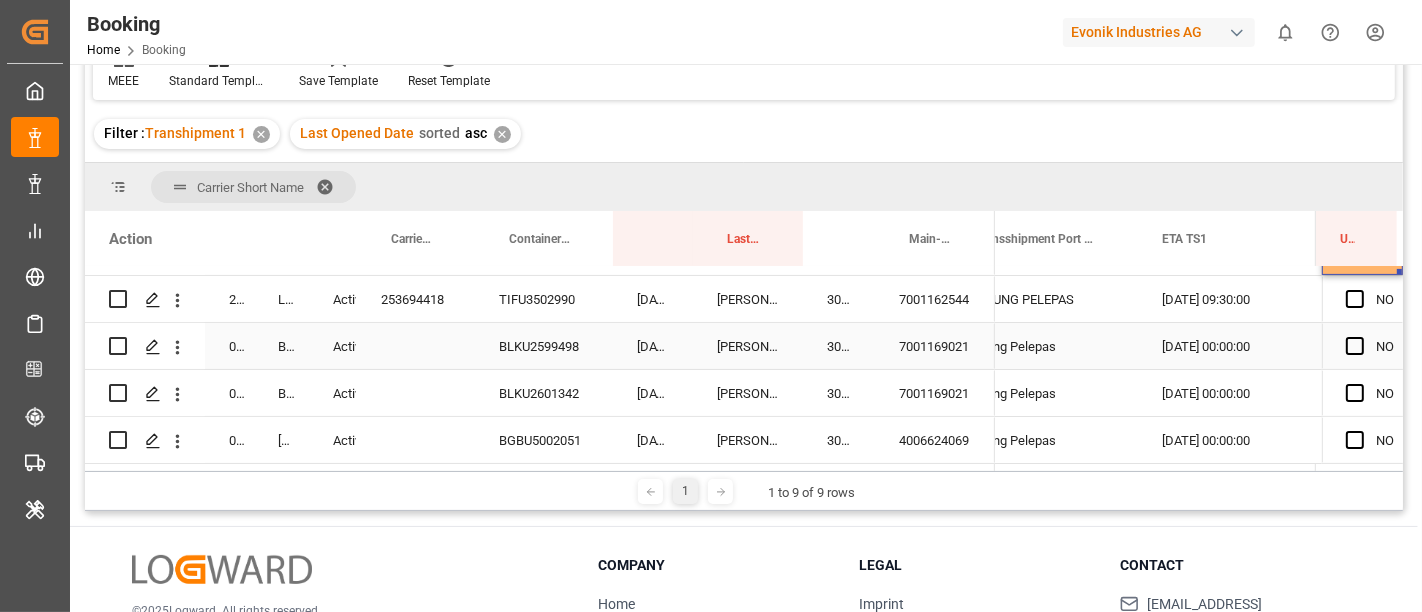click at bounding box center (1355, 346) 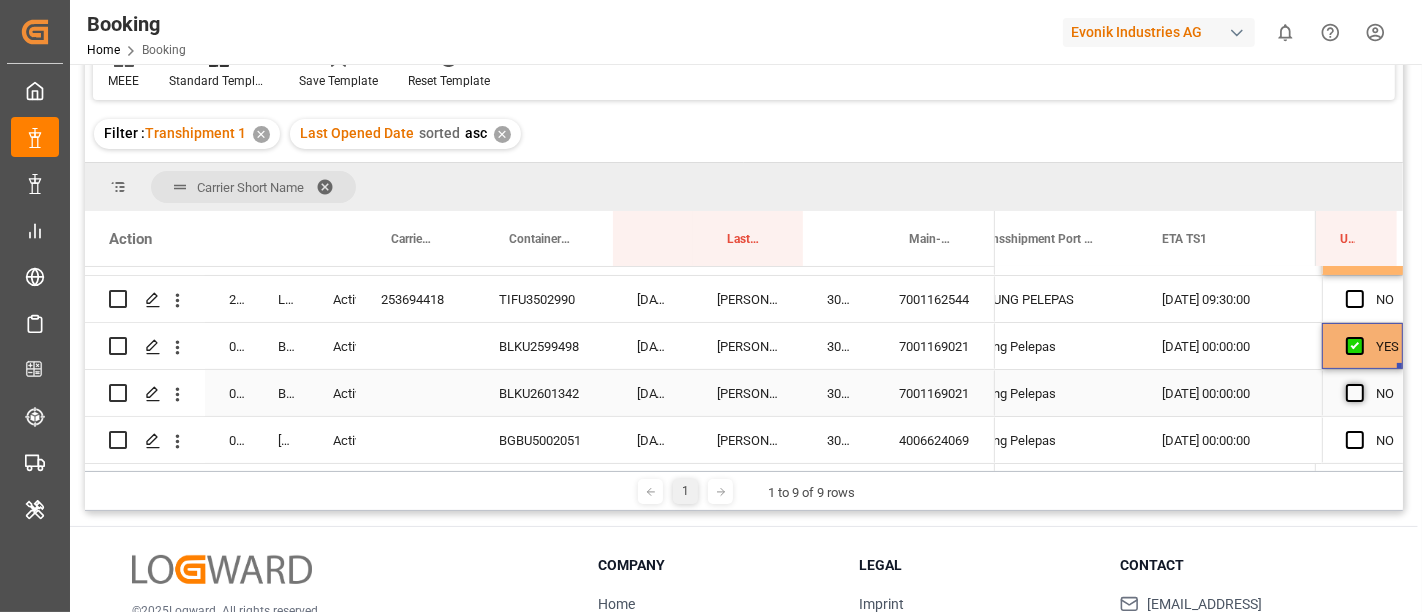 click at bounding box center (1355, 393) 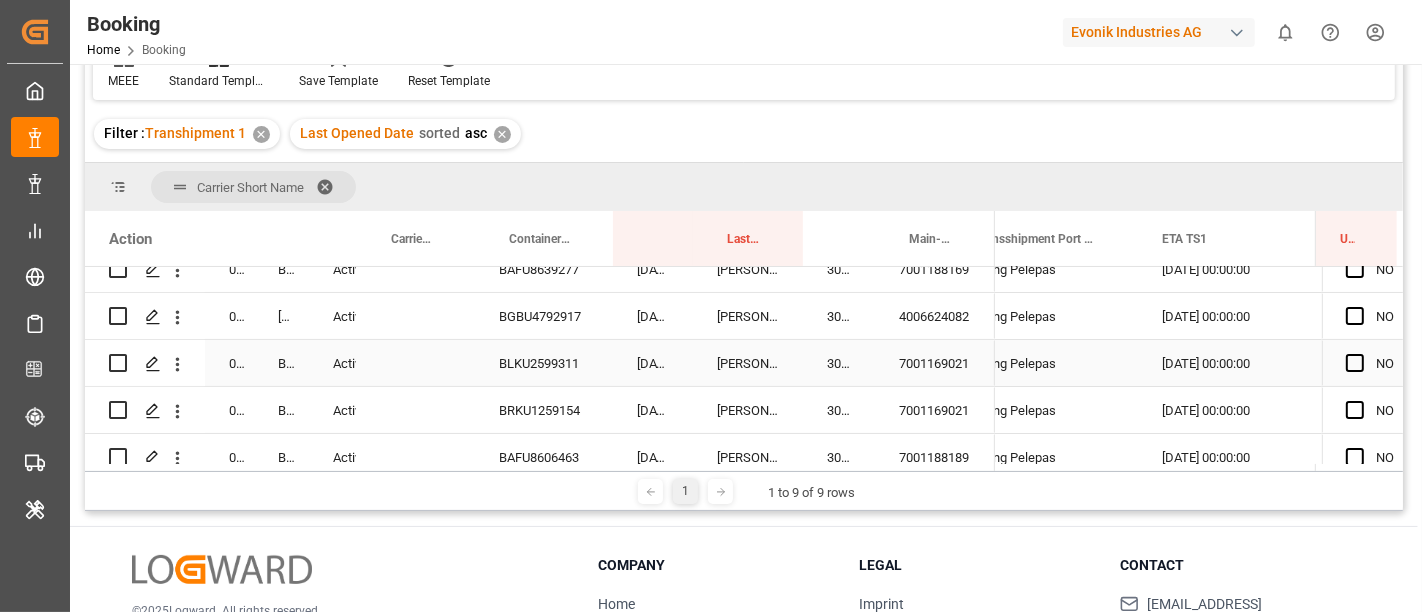 click at bounding box center [1355, 363] 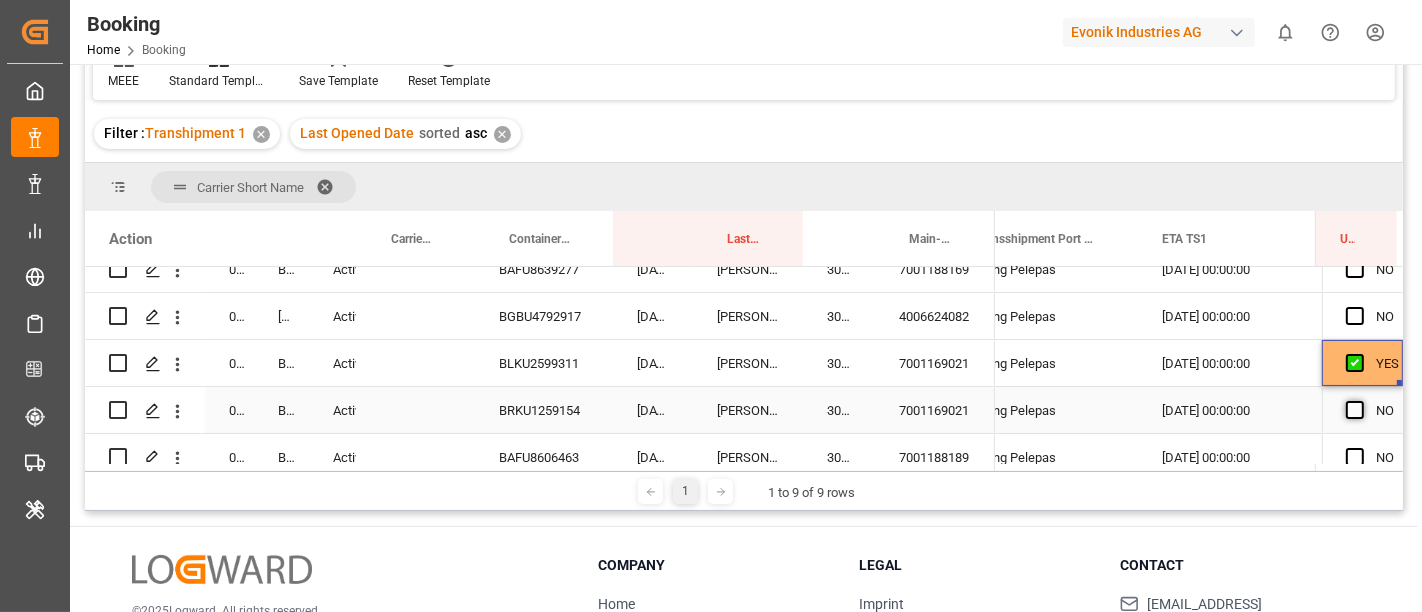 click at bounding box center (1355, 410) 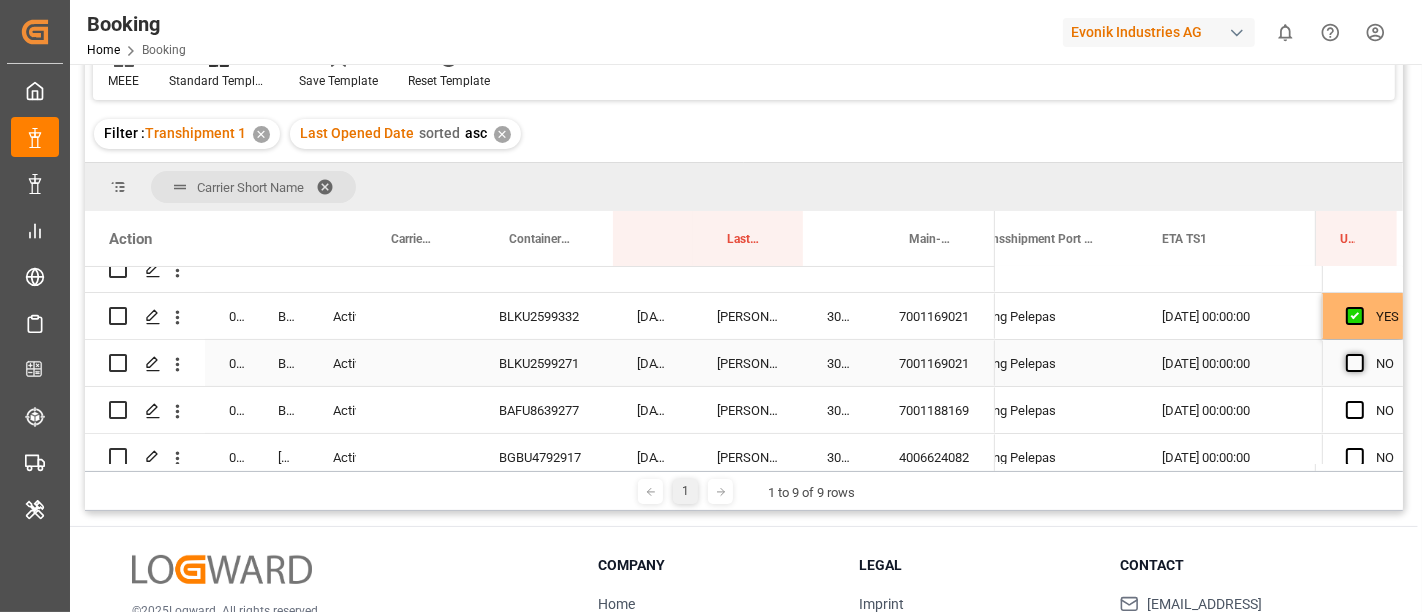 click at bounding box center [1355, 363] 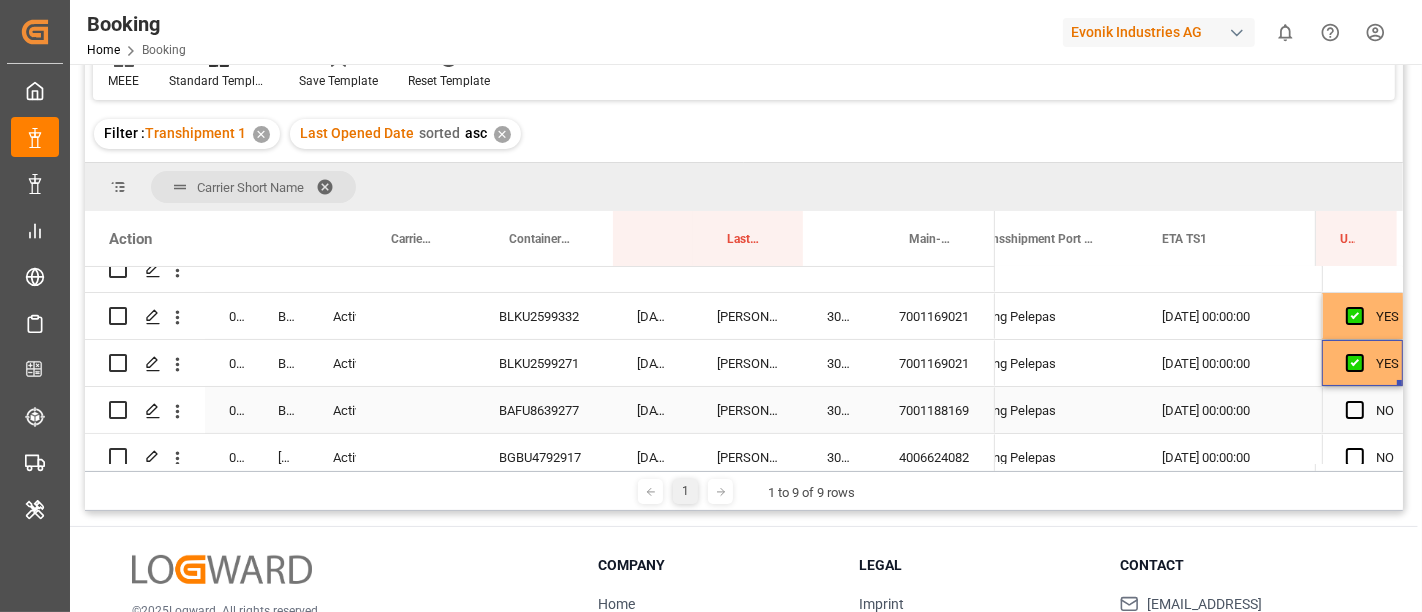 scroll, scrollTop: 320, scrollLeft: 0, axis: vertical 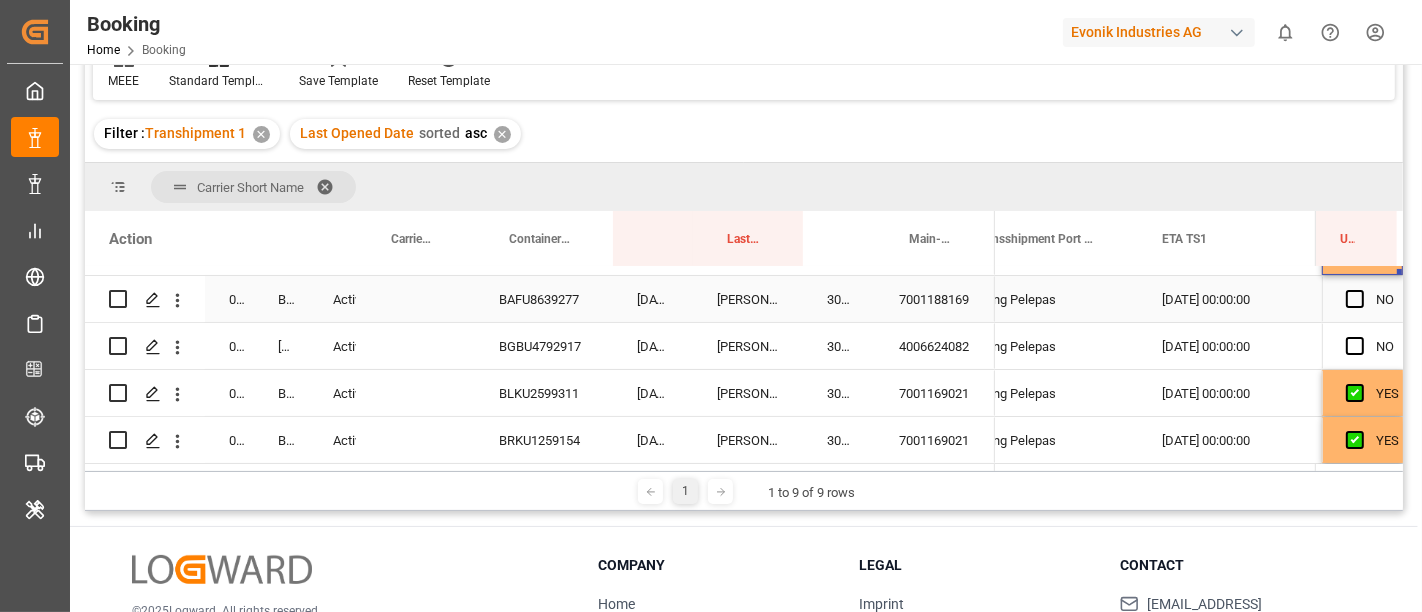 click on "7001188169" at bounding box center (935, 299) 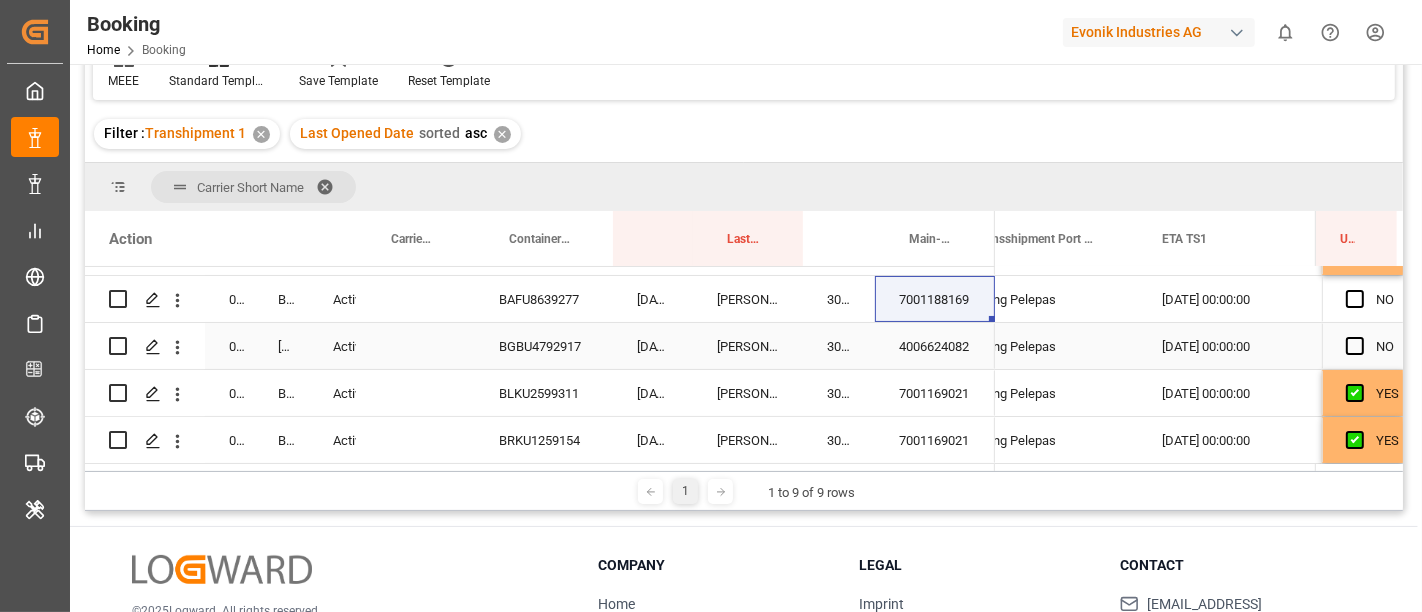 scroll, scrollTop: 209, scrollLeft: 0, axis: vertical 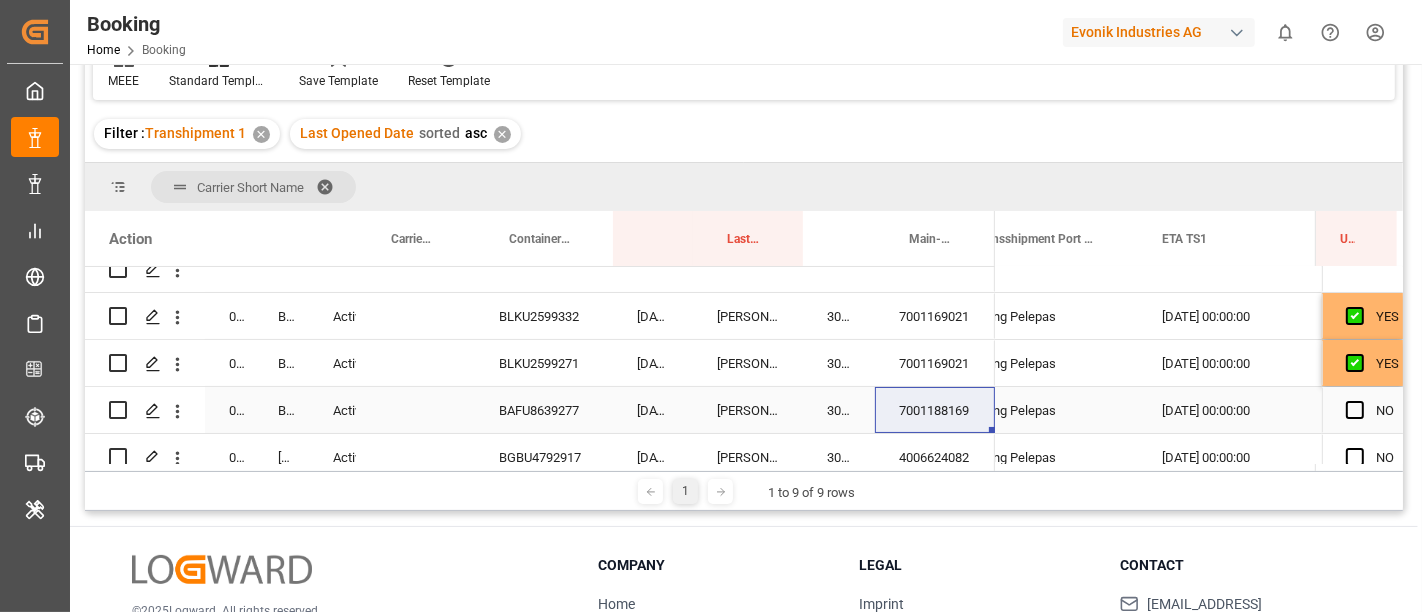 click on "BAFU8639277" at bounding box center [544, 410] 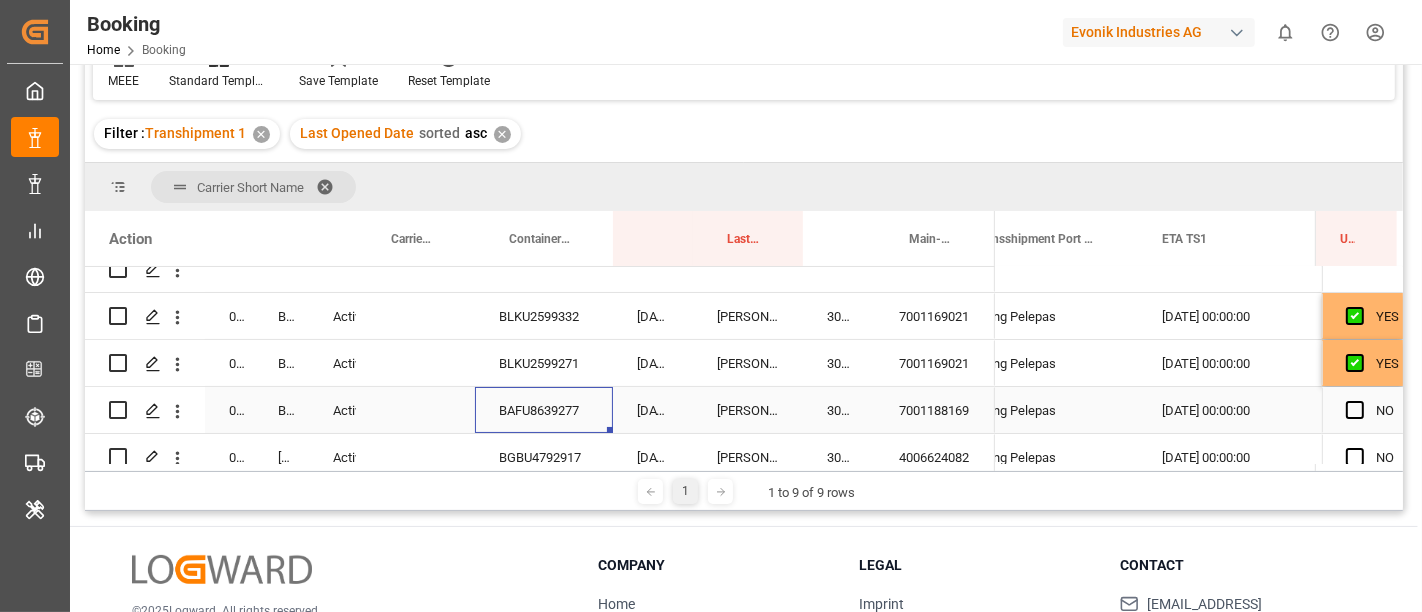 click on "NO" at bounding box center [1362, 410] 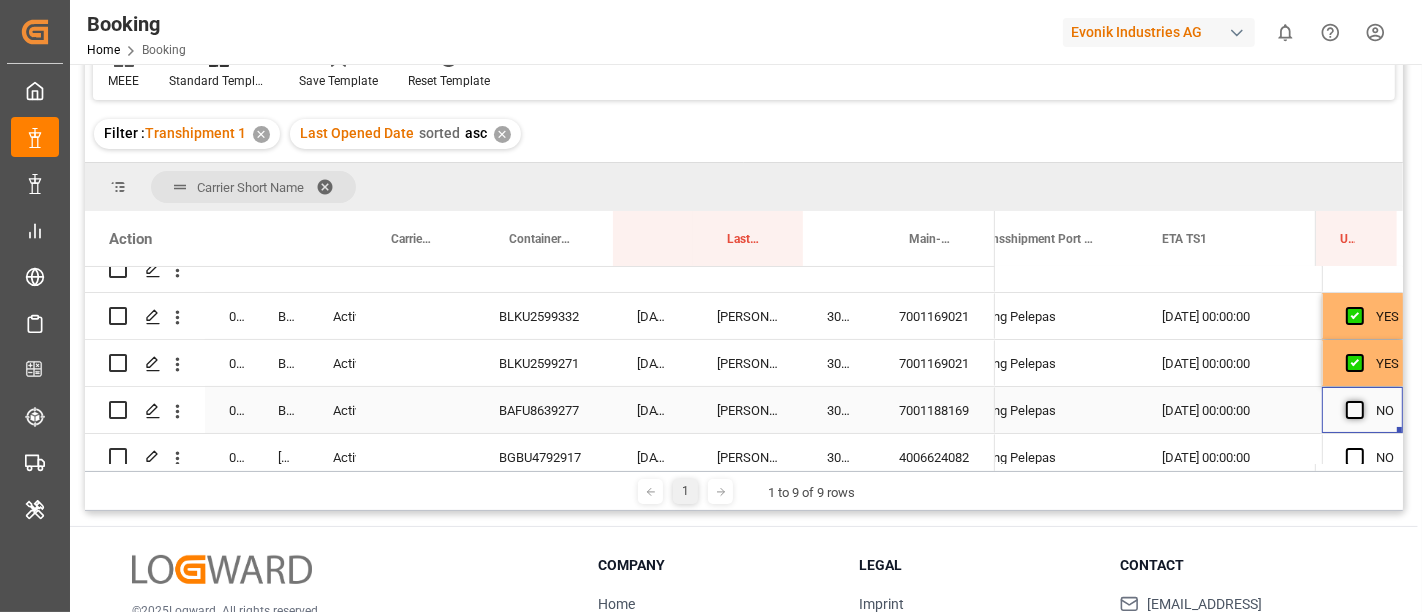 click at bounding box center (1355, 410) 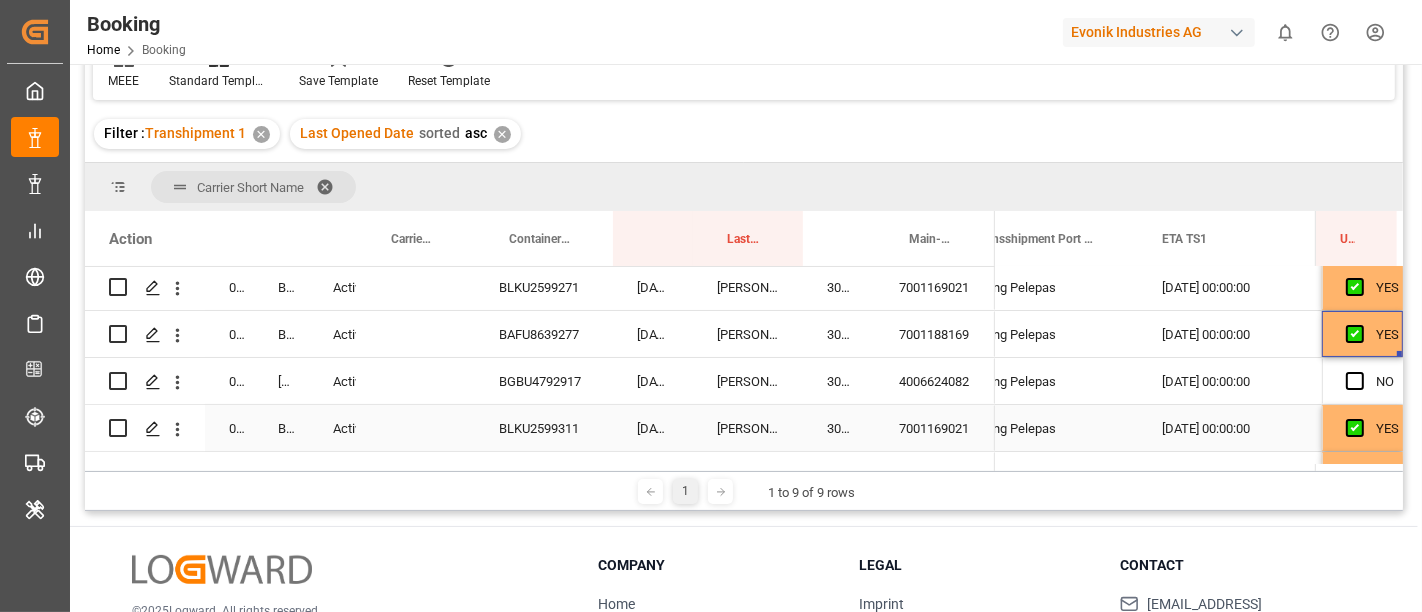 scroll, scrollTop: 320, scrollLeft: 0, axis: vertical 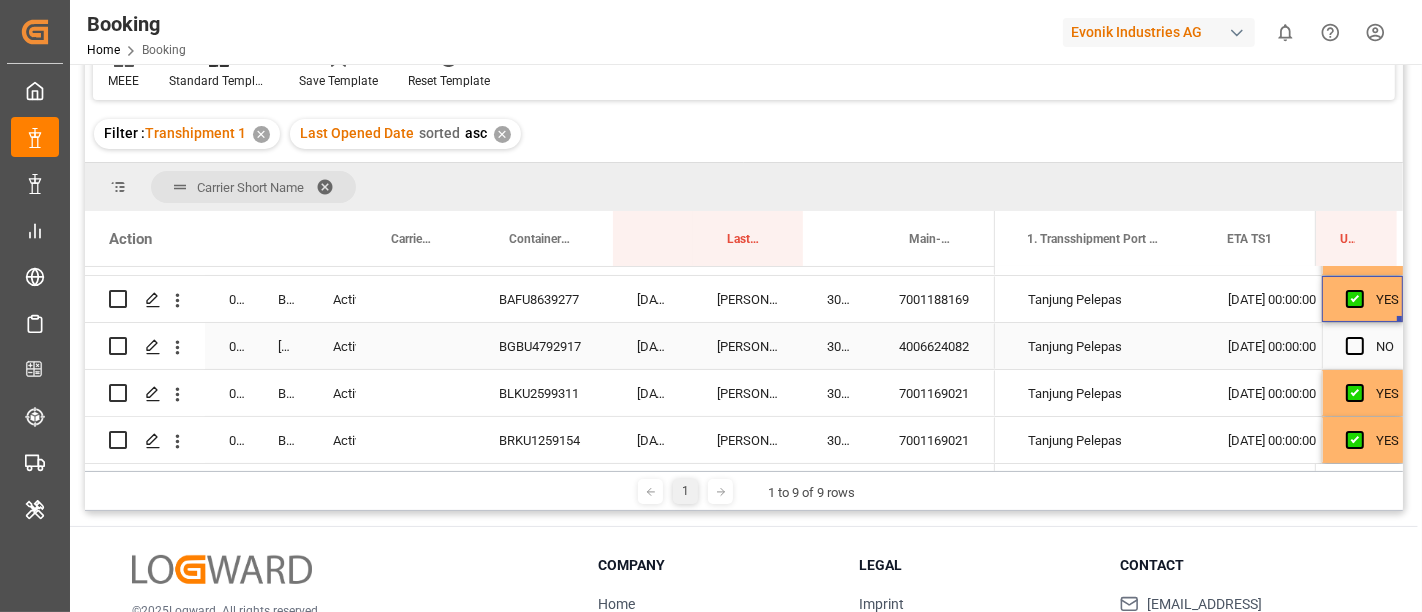 click on "4006624082" at bounding box center (935, 346) 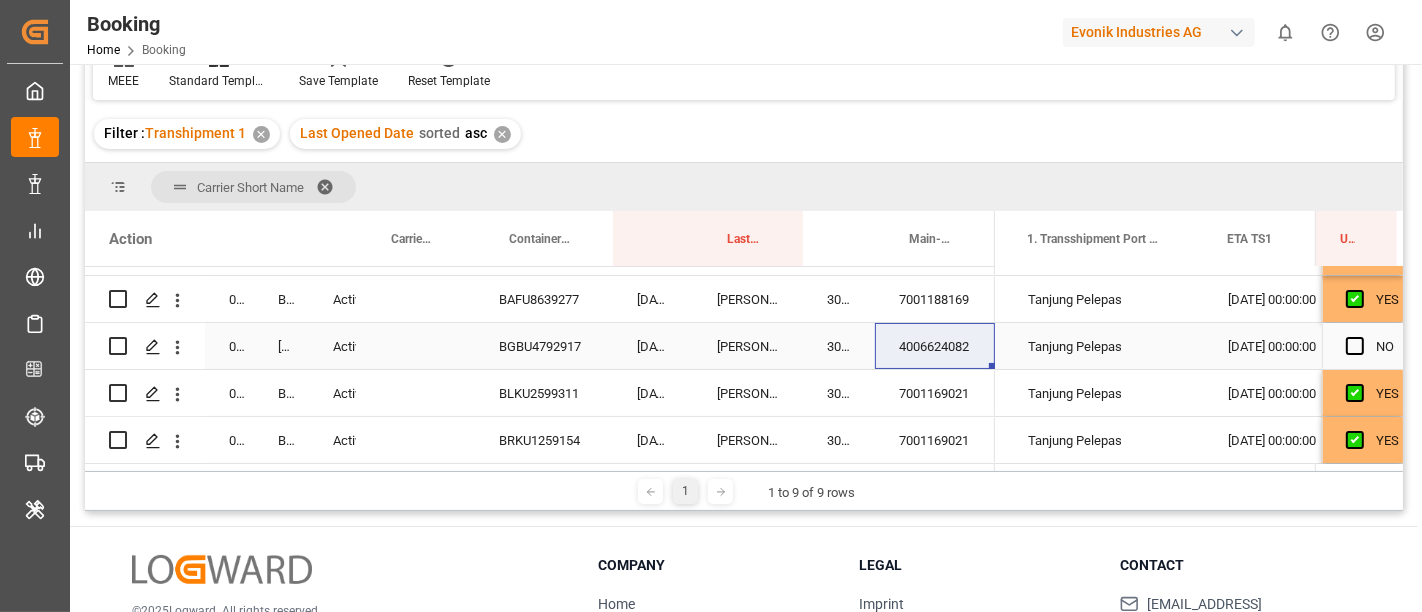 scroll, scrollTop: 0, scrollLeft: 20174, axis: horizontal 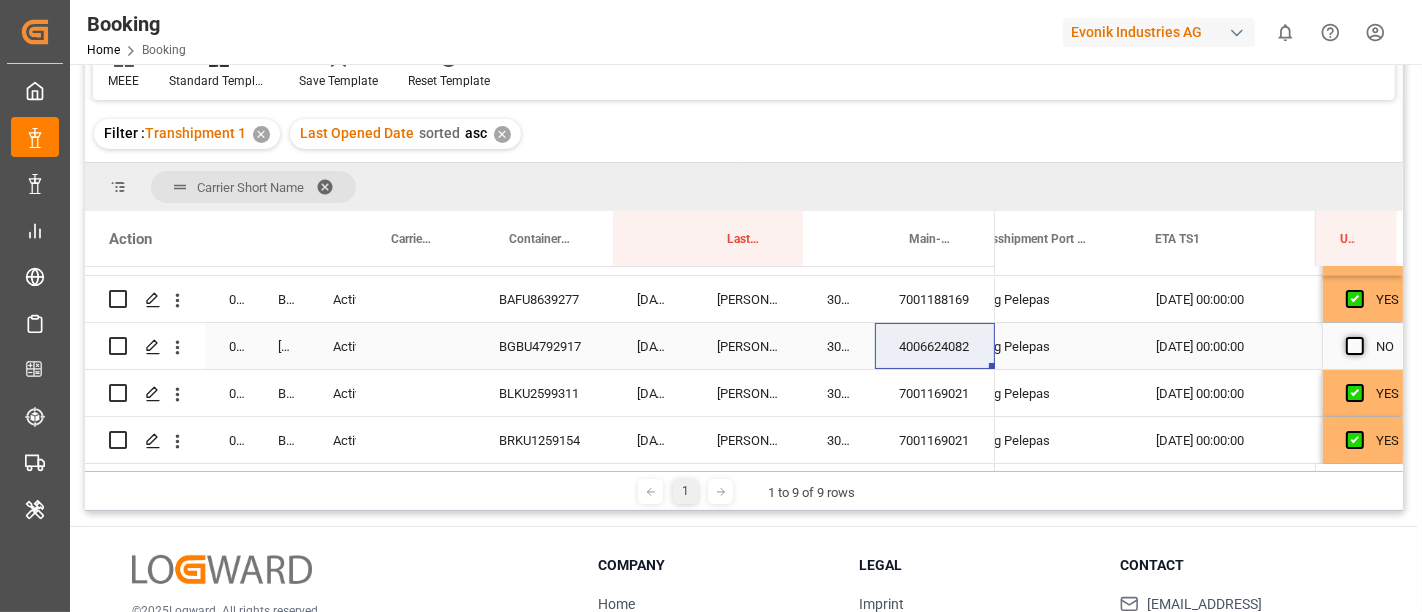 click at bounding box center (1355, 346) 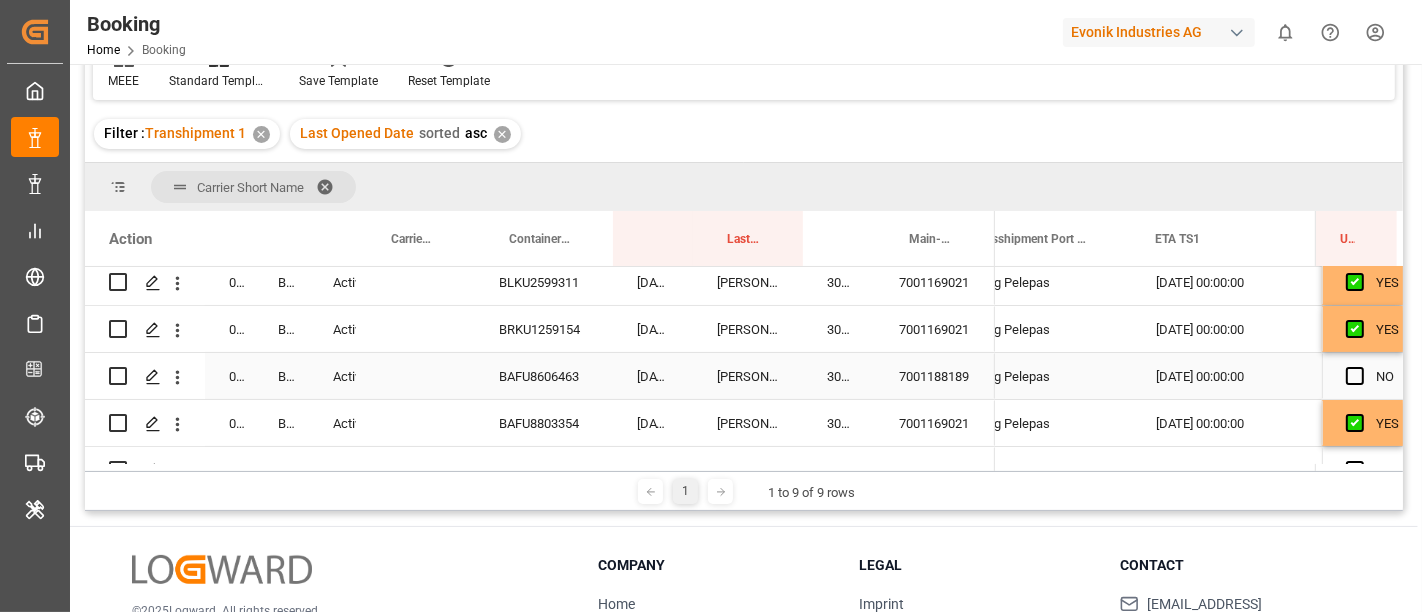 click on "7001188189" at bounding box center [935, 376] 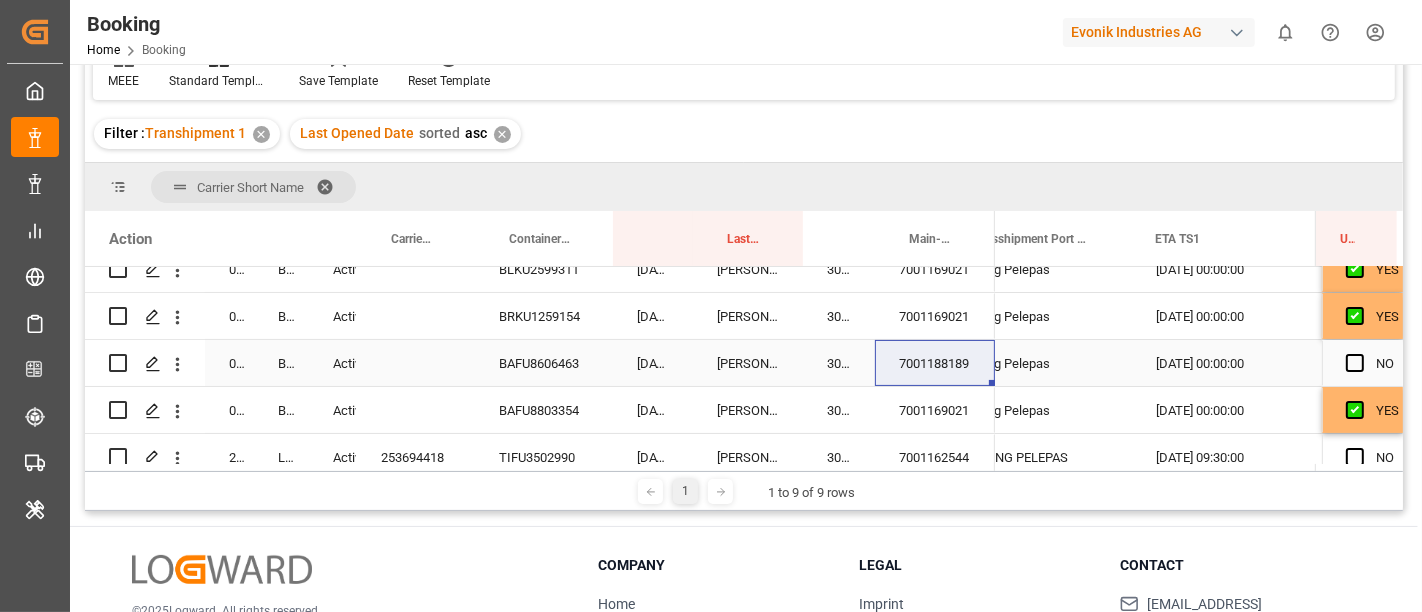 click on "BAFU8606463" at bounding box center [544, 363] 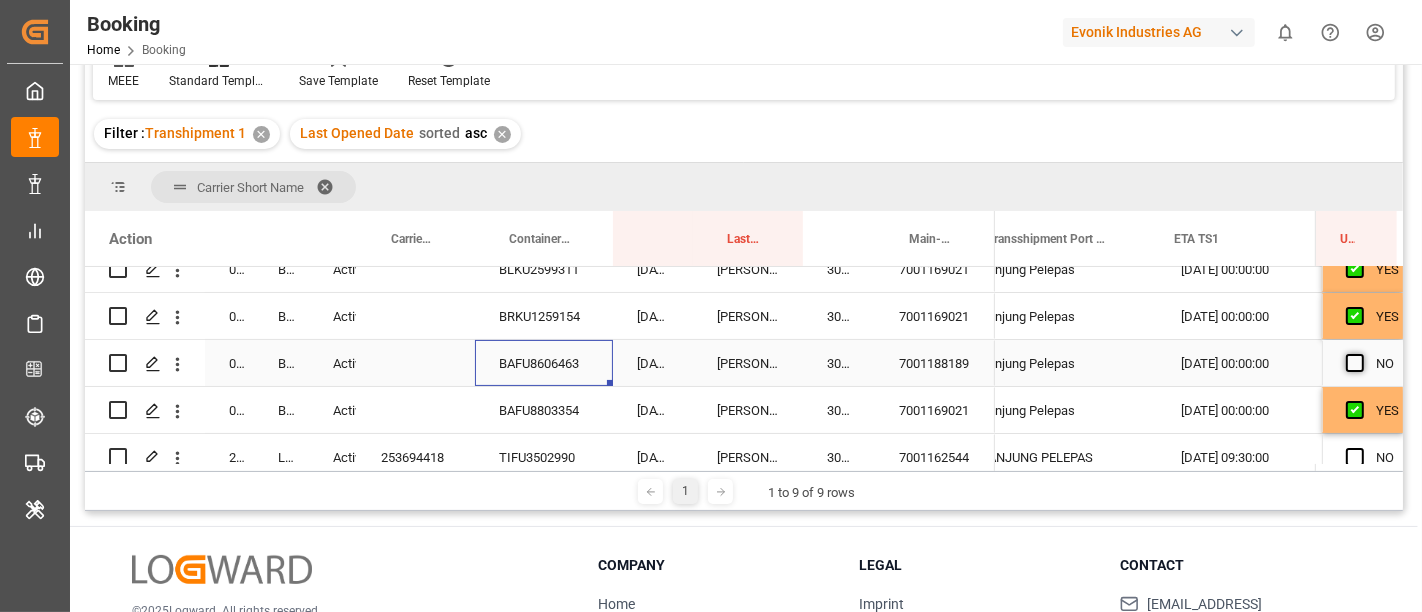 click at bounding box center [1355, 363] 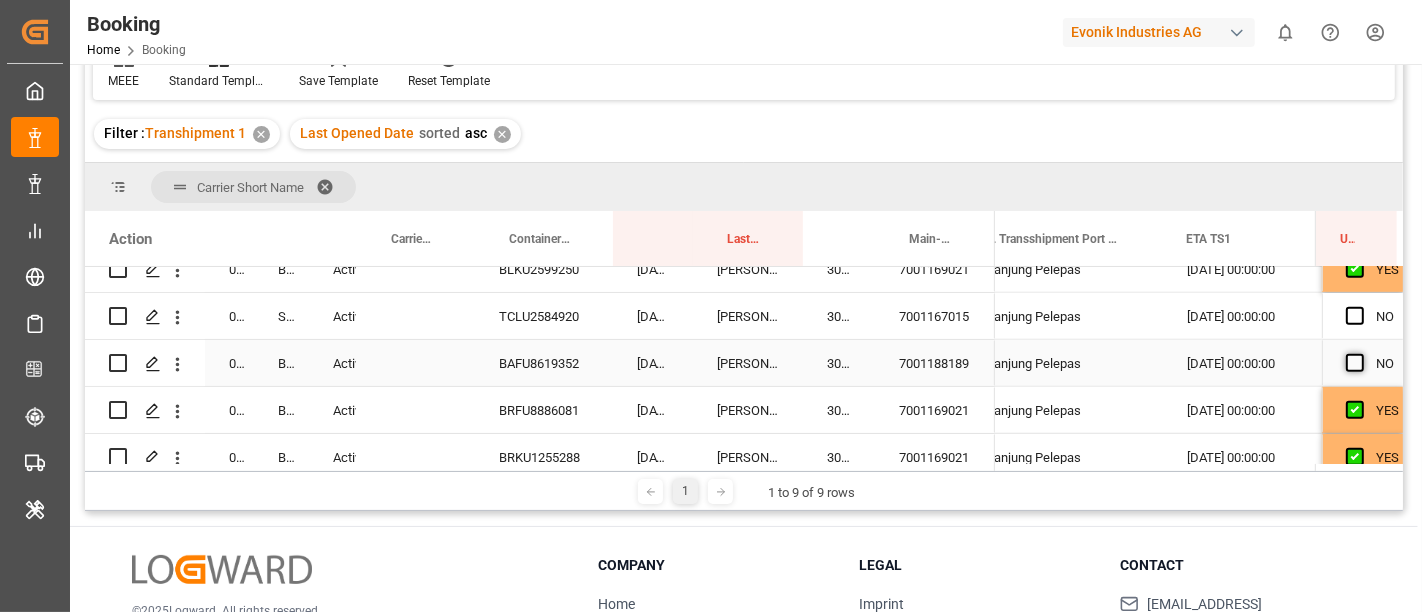 click at bounding box center [1355, 363] 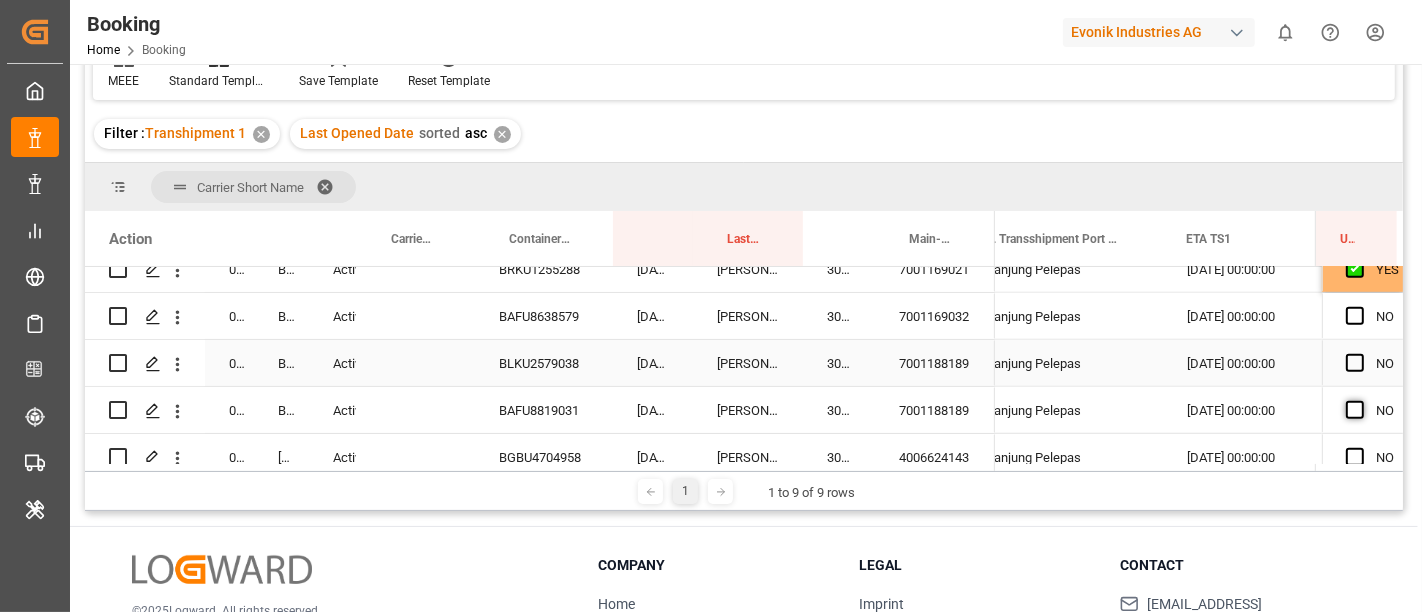 click at bounding box center (1355, 363) 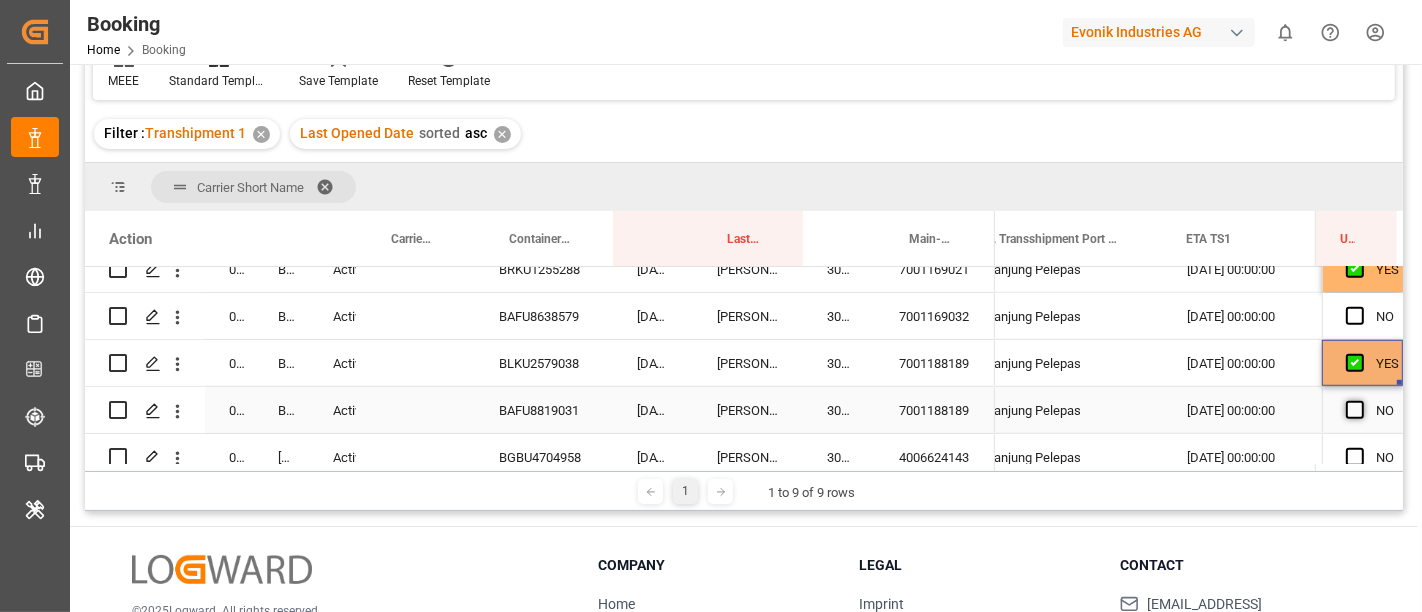 click at bounding box center [1355, 410] 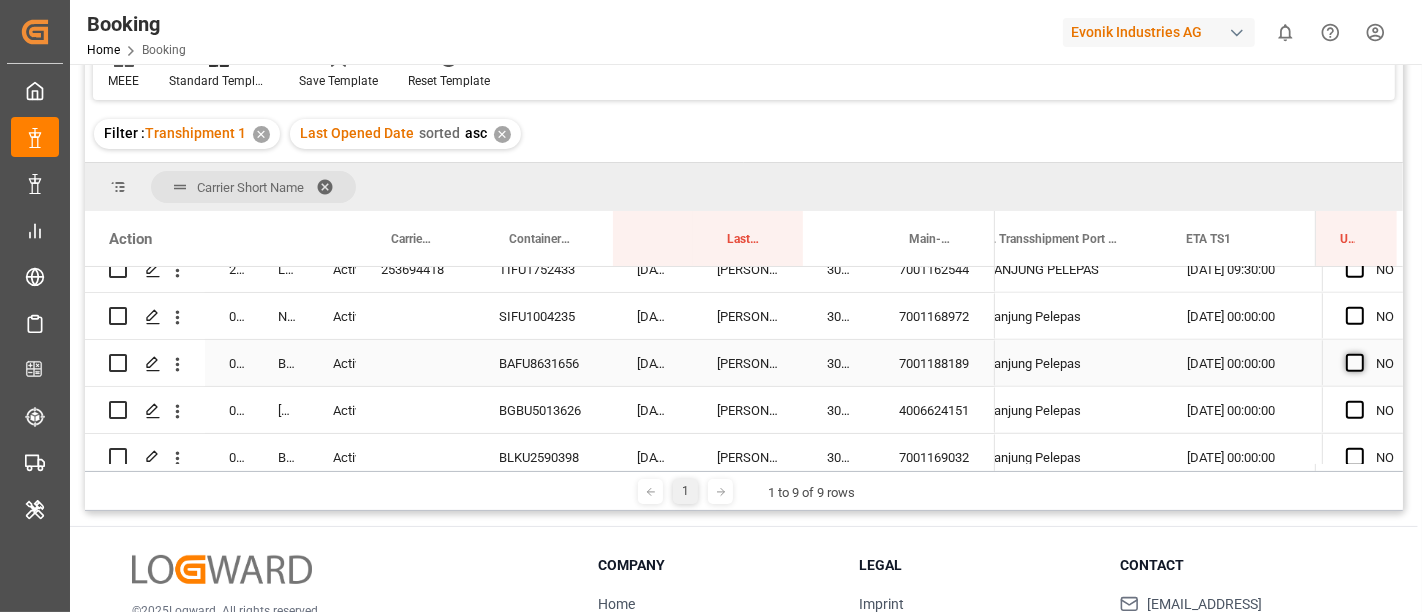 click at bounding box center [1355, 363] 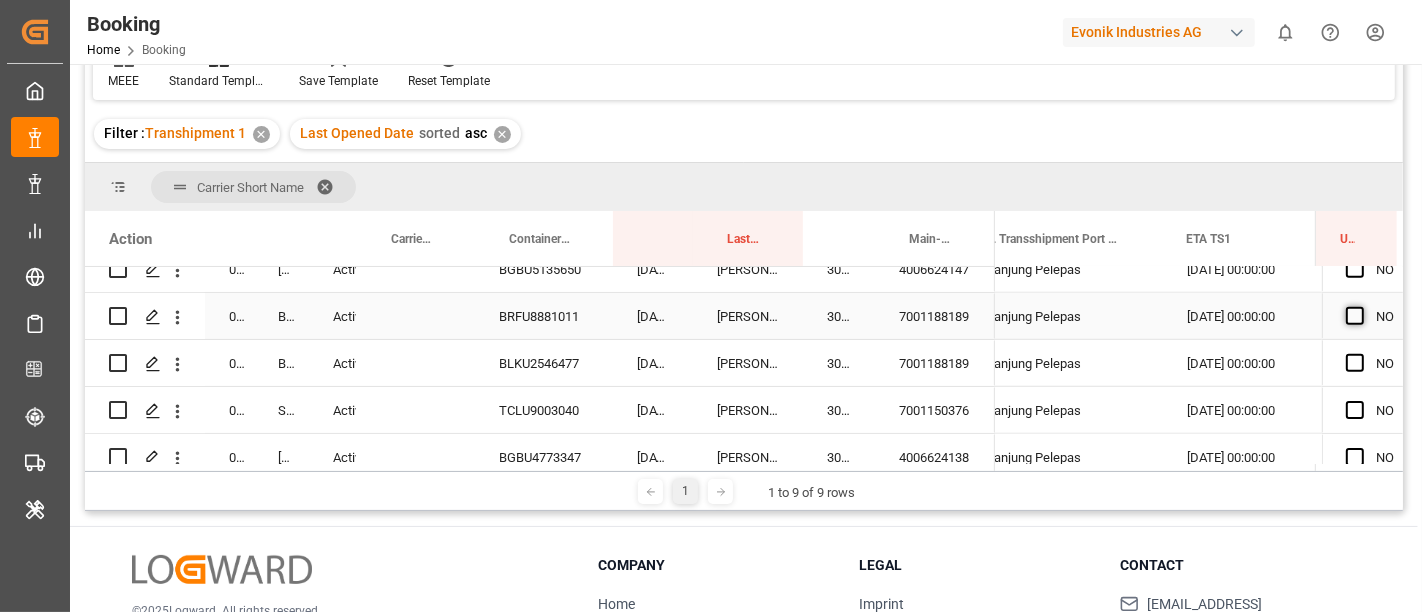 click at bounding box center (1355, 316) 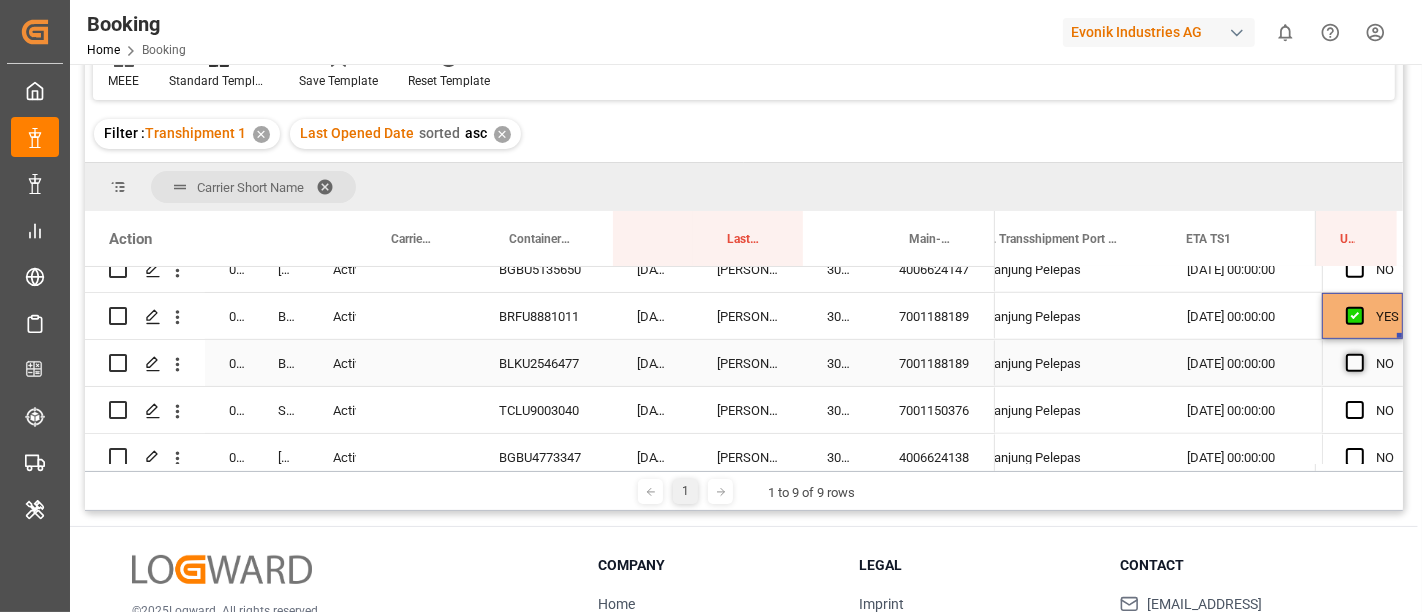 click at bounding box center (1355, 363) 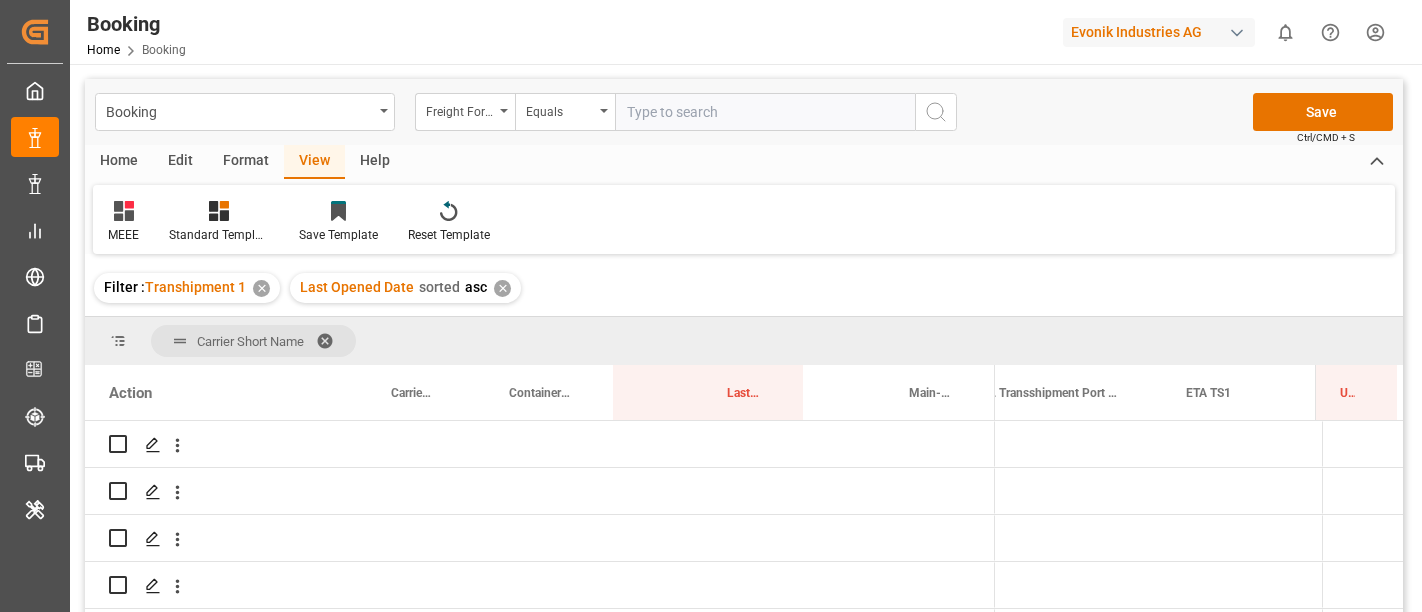 scroll, scrollTop: 0, scrollLeft: 0, axis: both 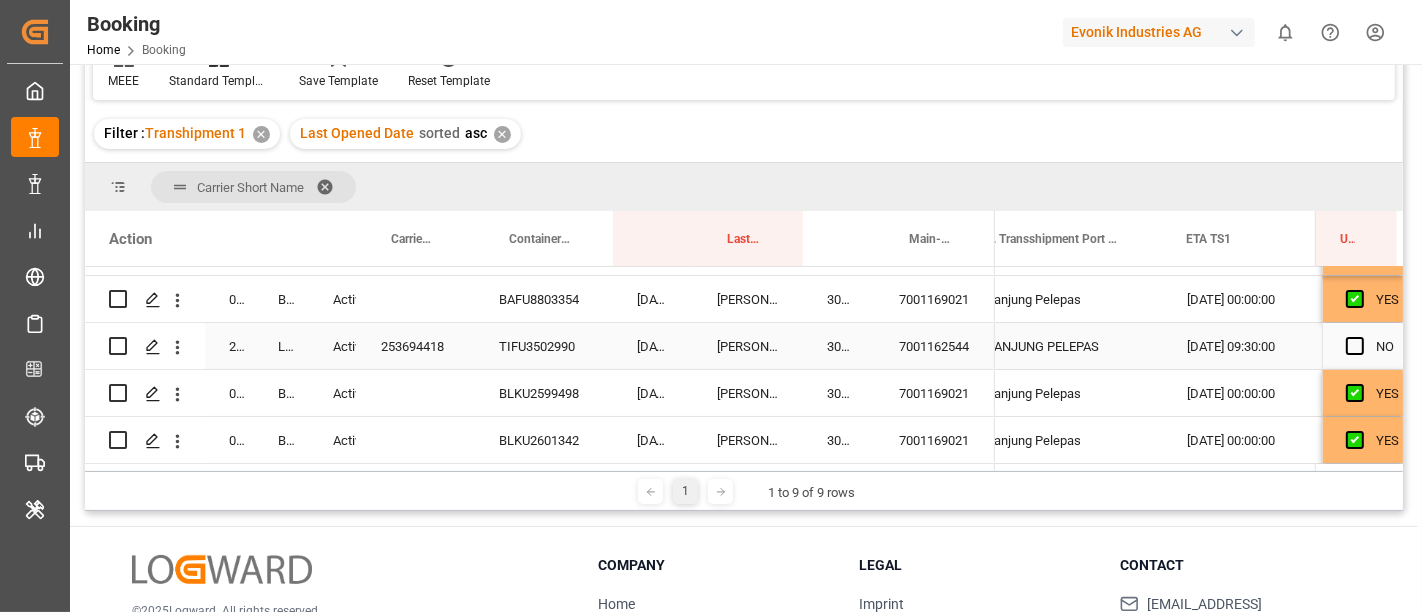 click on "7001162544" at bounding box center (935, 346) 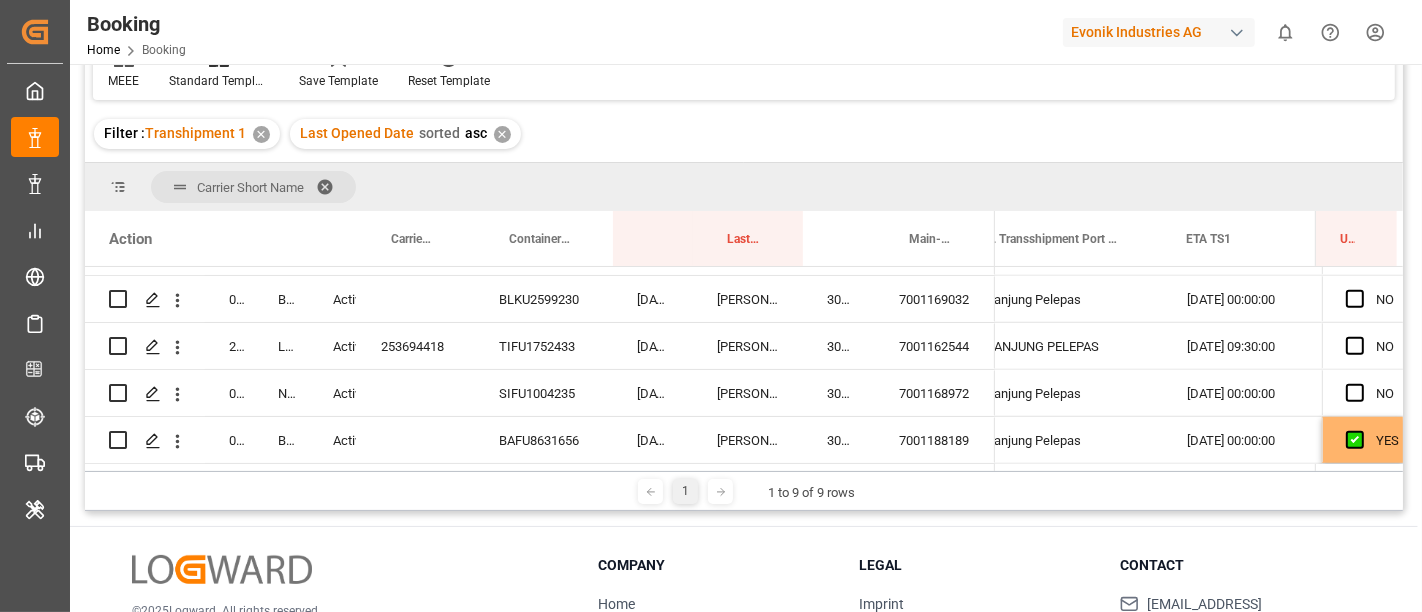 scroll, scrollTop: 1529, scrollLeft: 0, axis: vertical 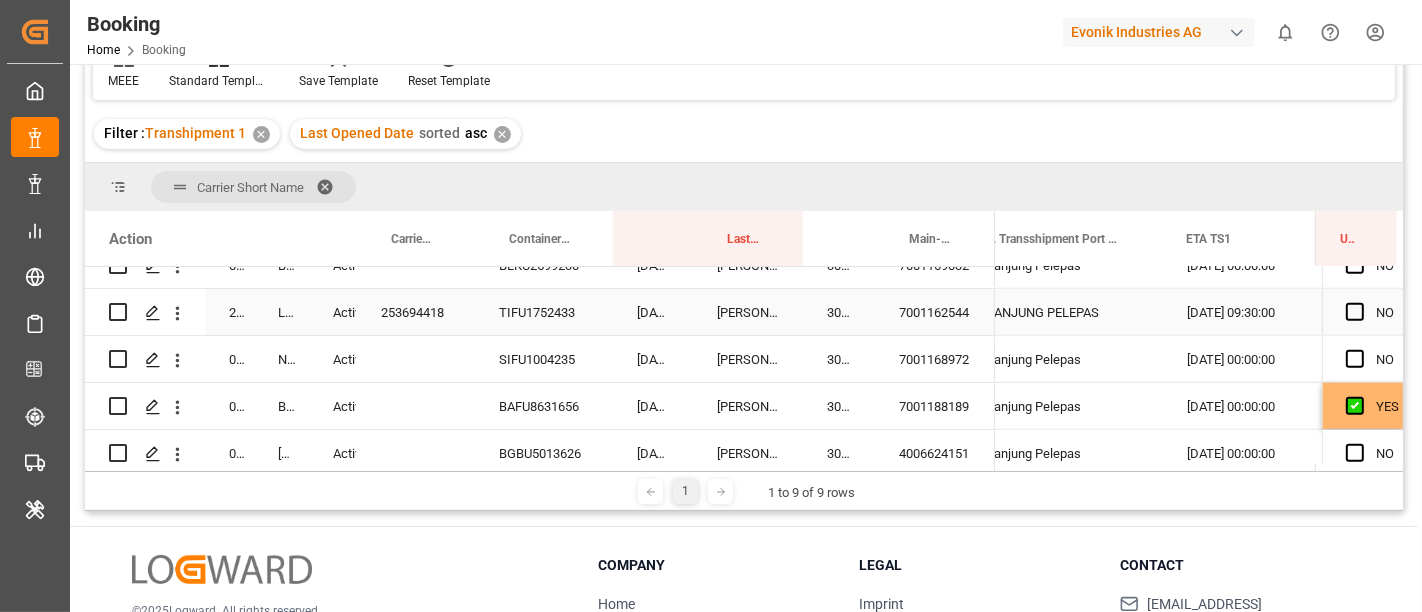 click on "253694418" at bounding box center [416, 312] 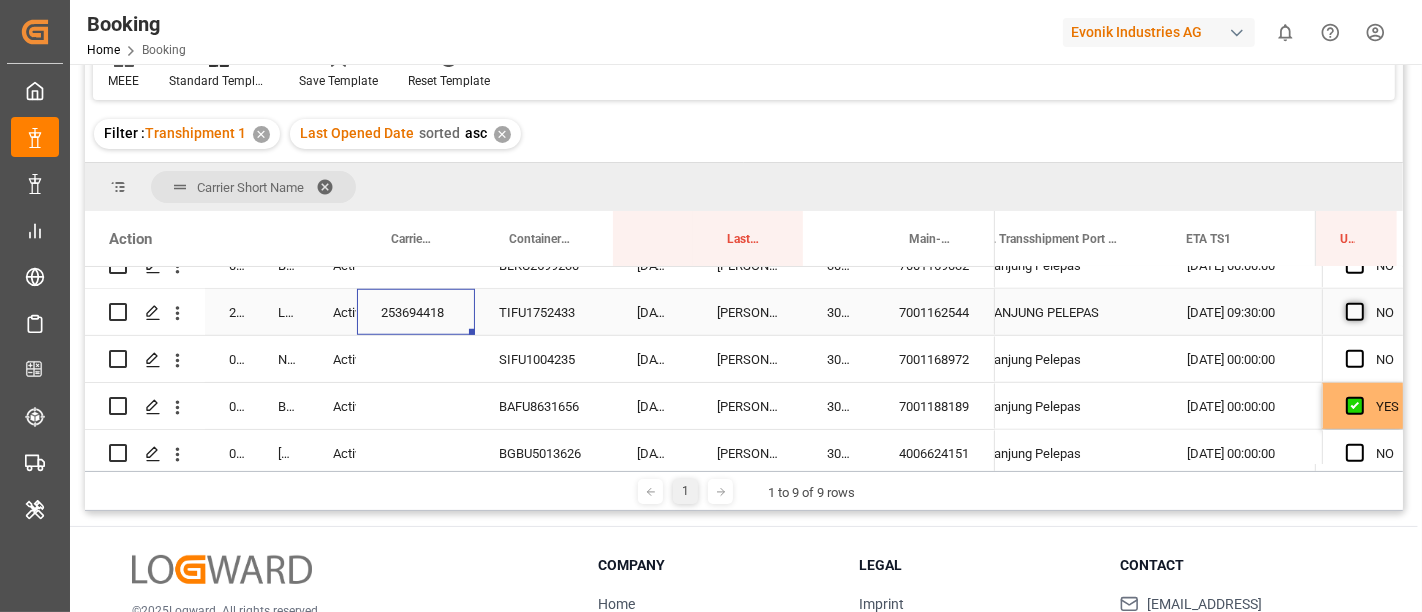 click at bounding box center (1355, 312) 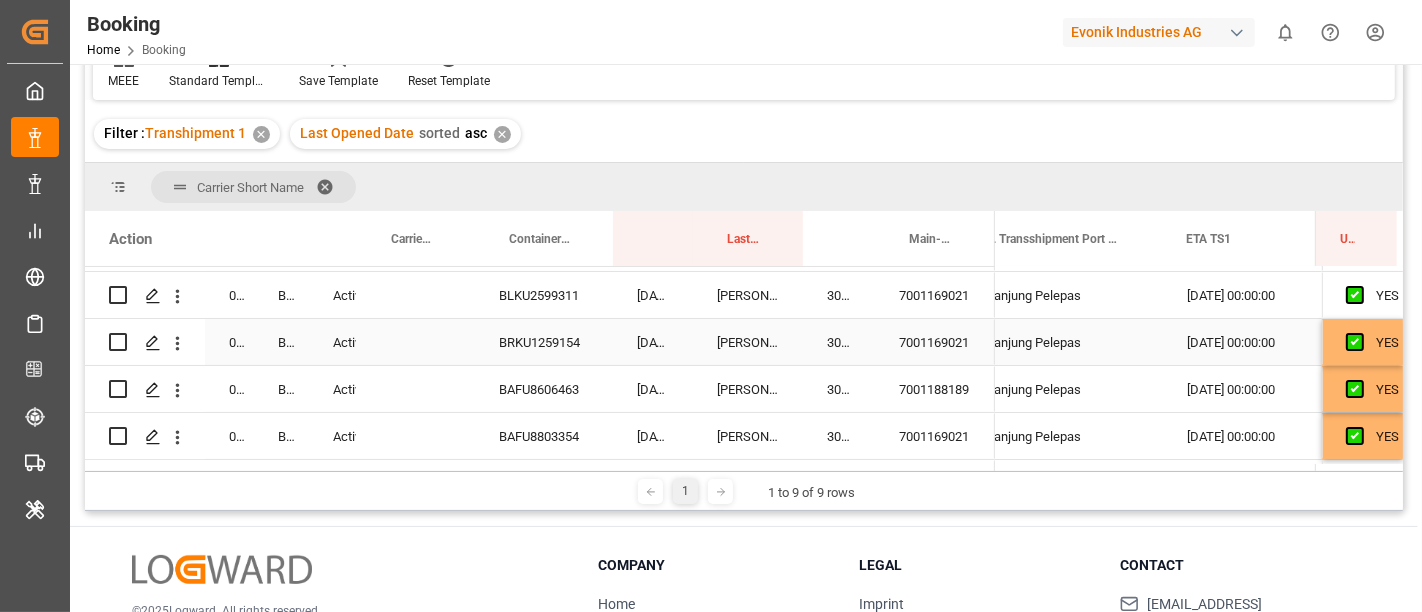 scroll, scrollTop: 529, scrollLeft: 0, axis: vertical 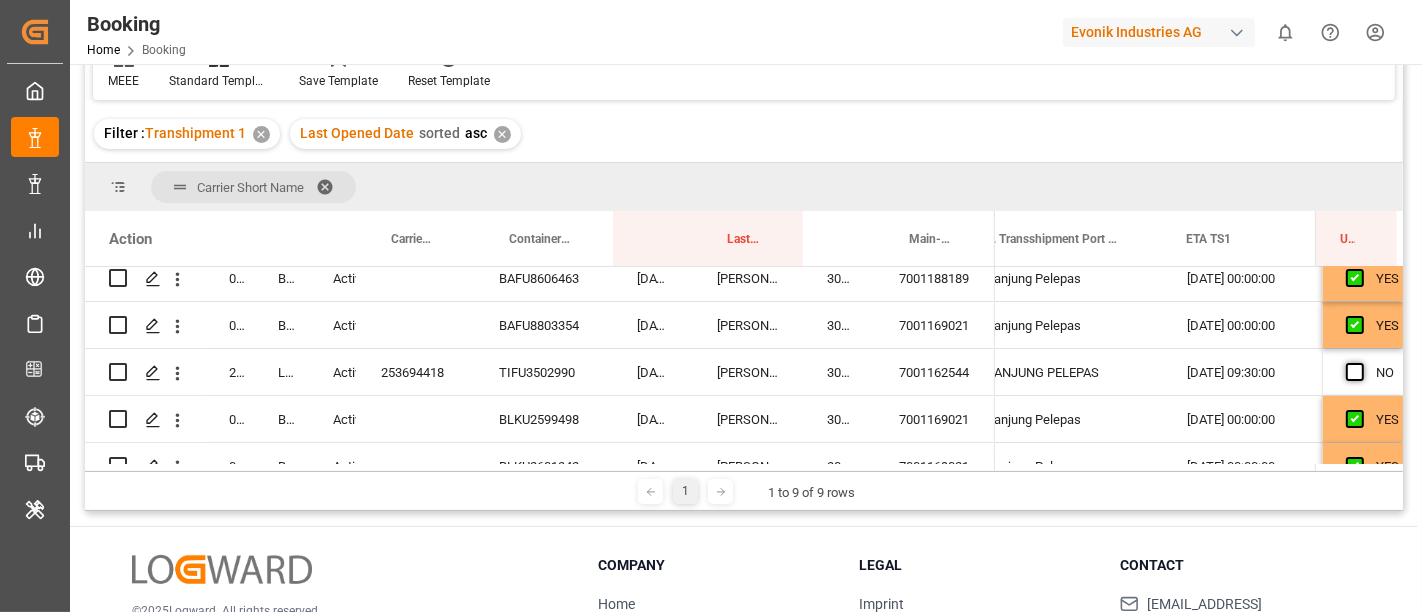 click at bounding box center (1355, 372) 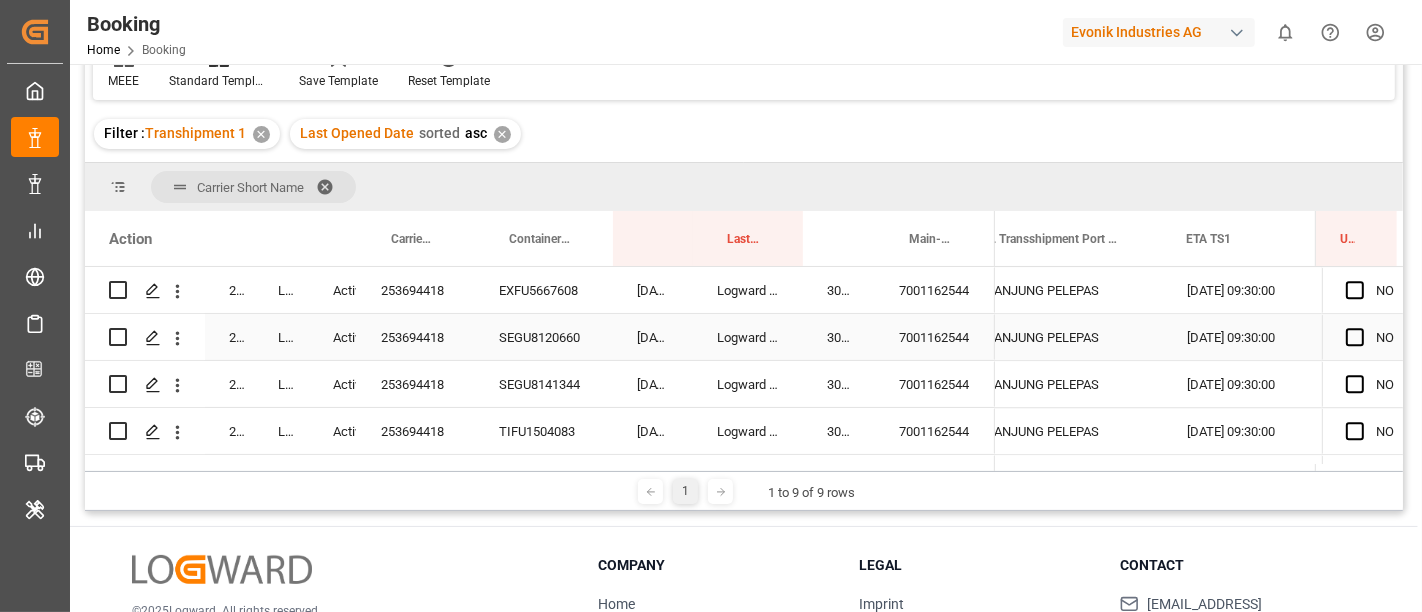 scroll, scrollTop: 4777, scrollLeft: 0, axis: vertical 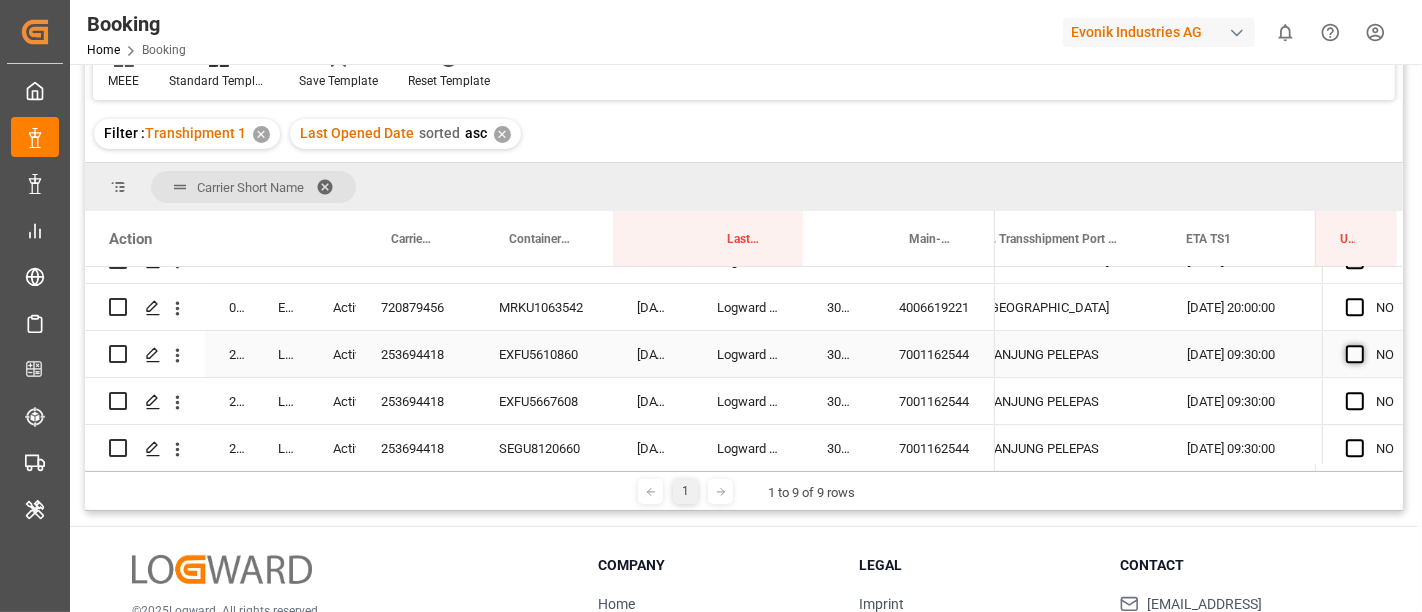 drag, startPoint x: 1345, startPoint y: 350, endPoint x: 1343, endPoint y: 371, distance: 21.095022 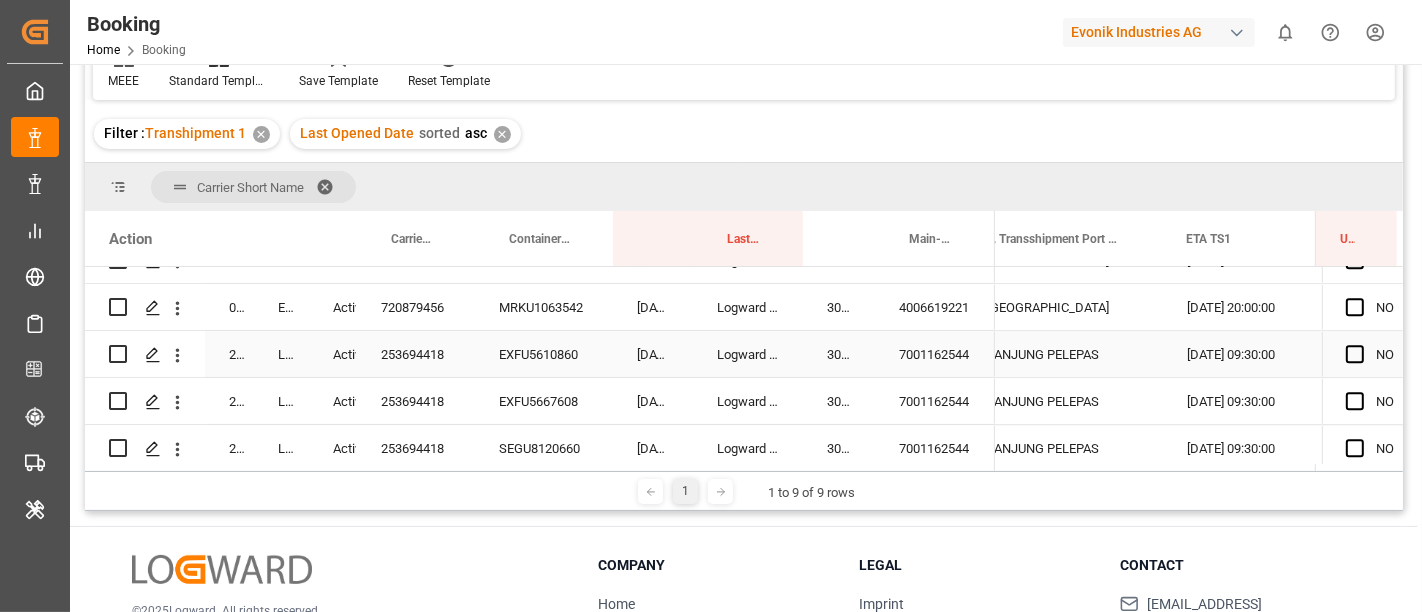 click at bounding box center (1355, 354) 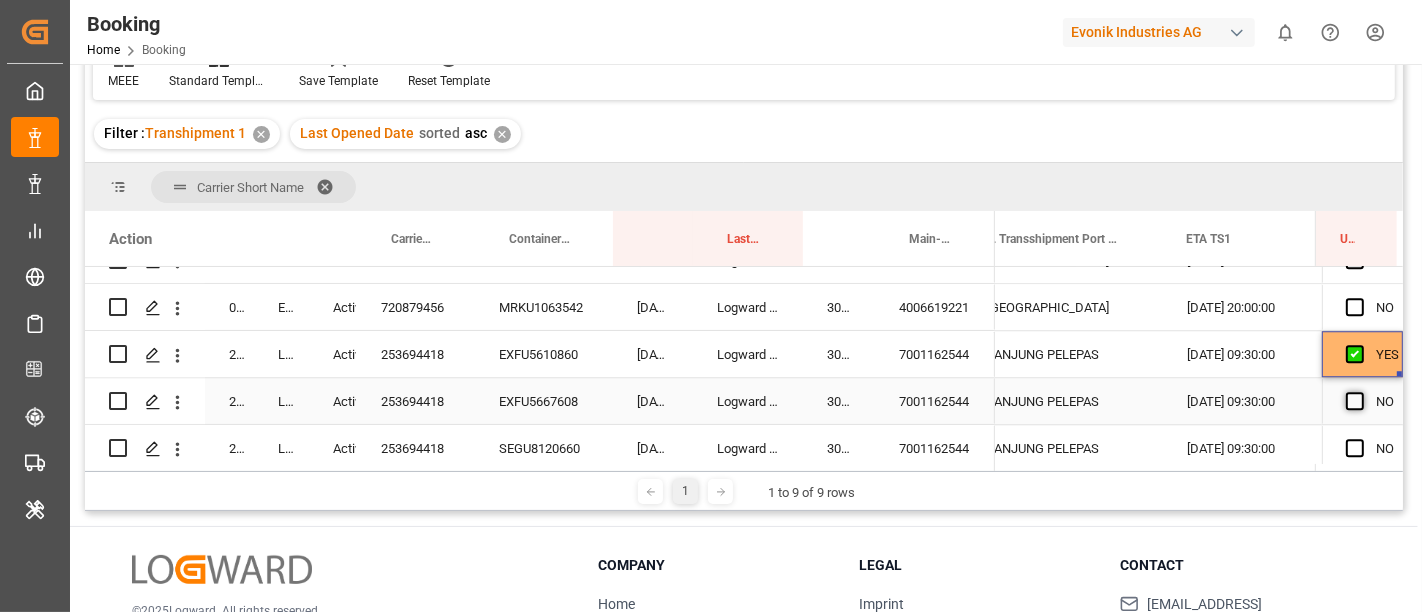 click at bounding box center (1355, 401) 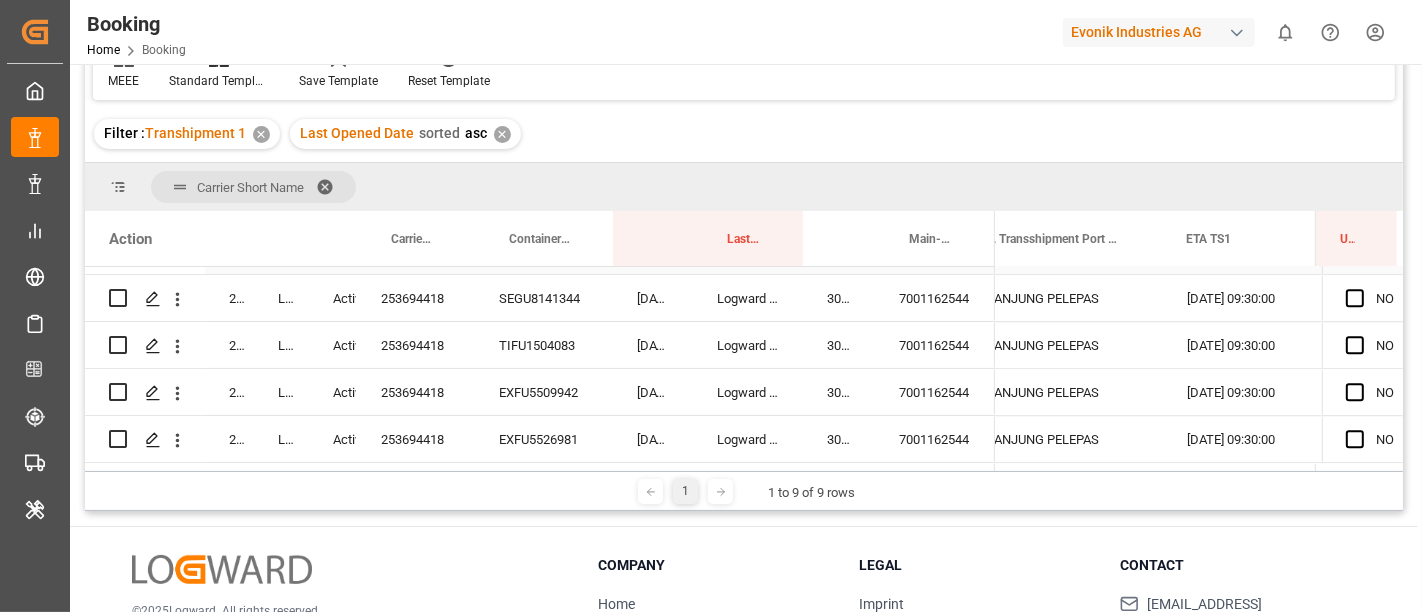 scroll, scrollTop: 4862, scrollLeft: 0, axis: vertical 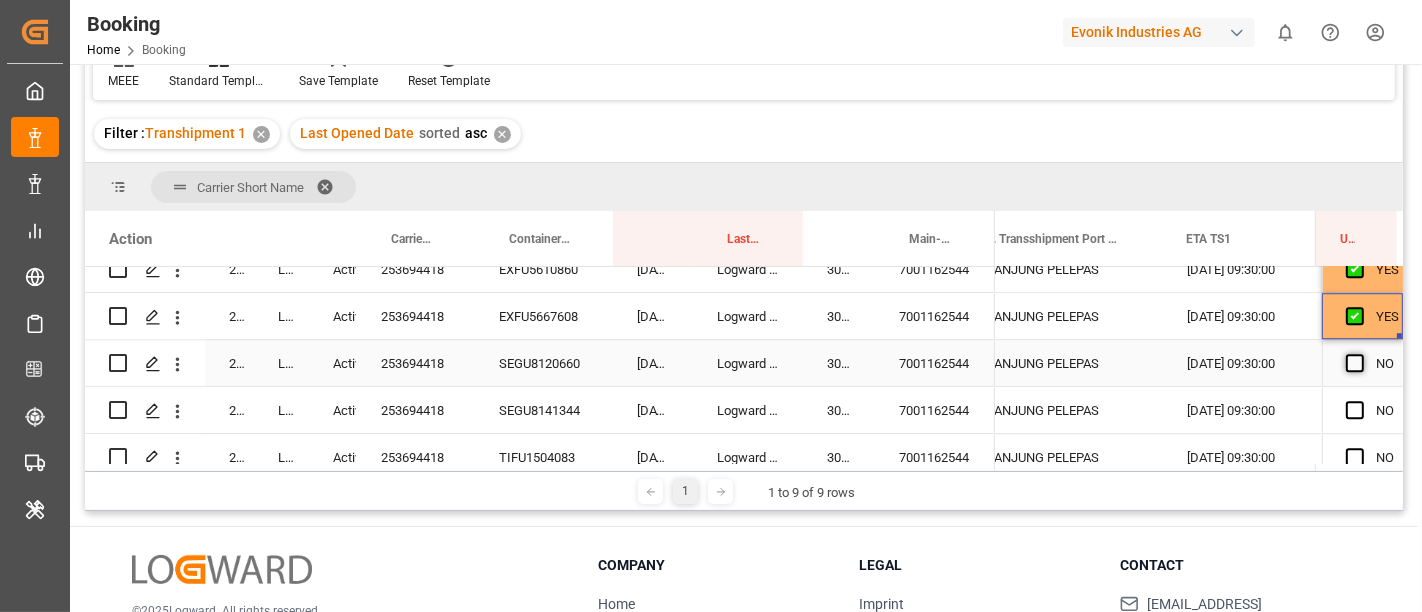 click at bounding box center (1355, 363) 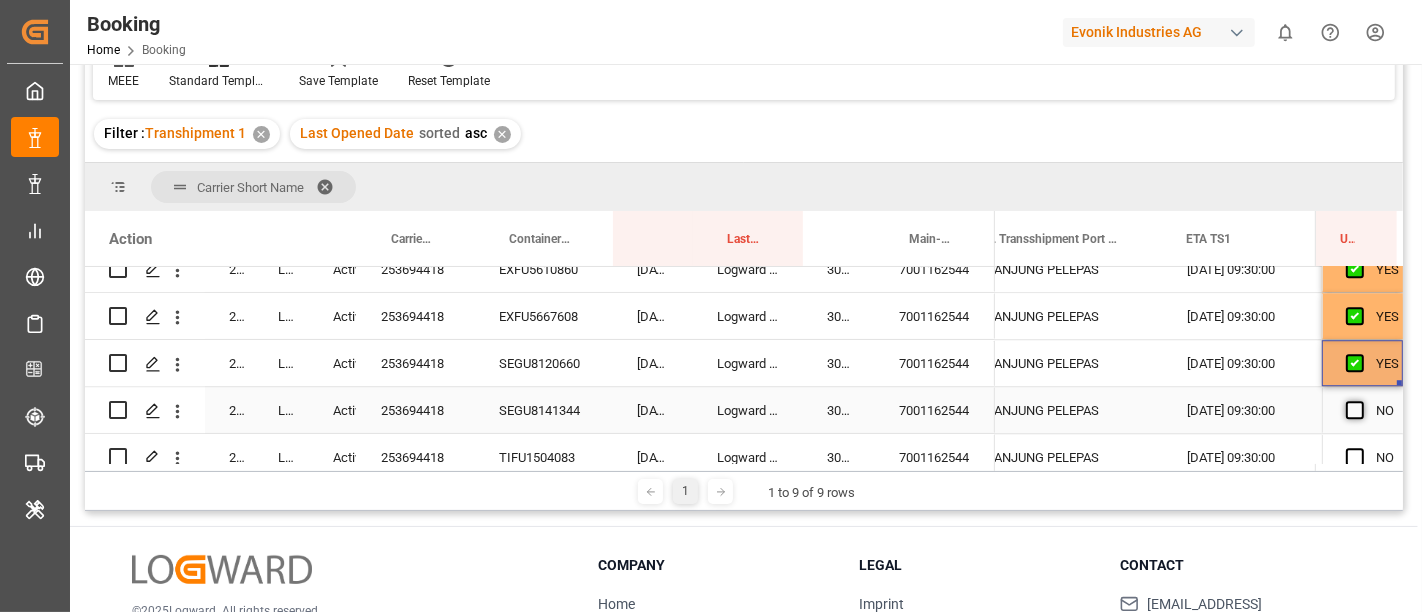 click at bounding box center (1355, 410) 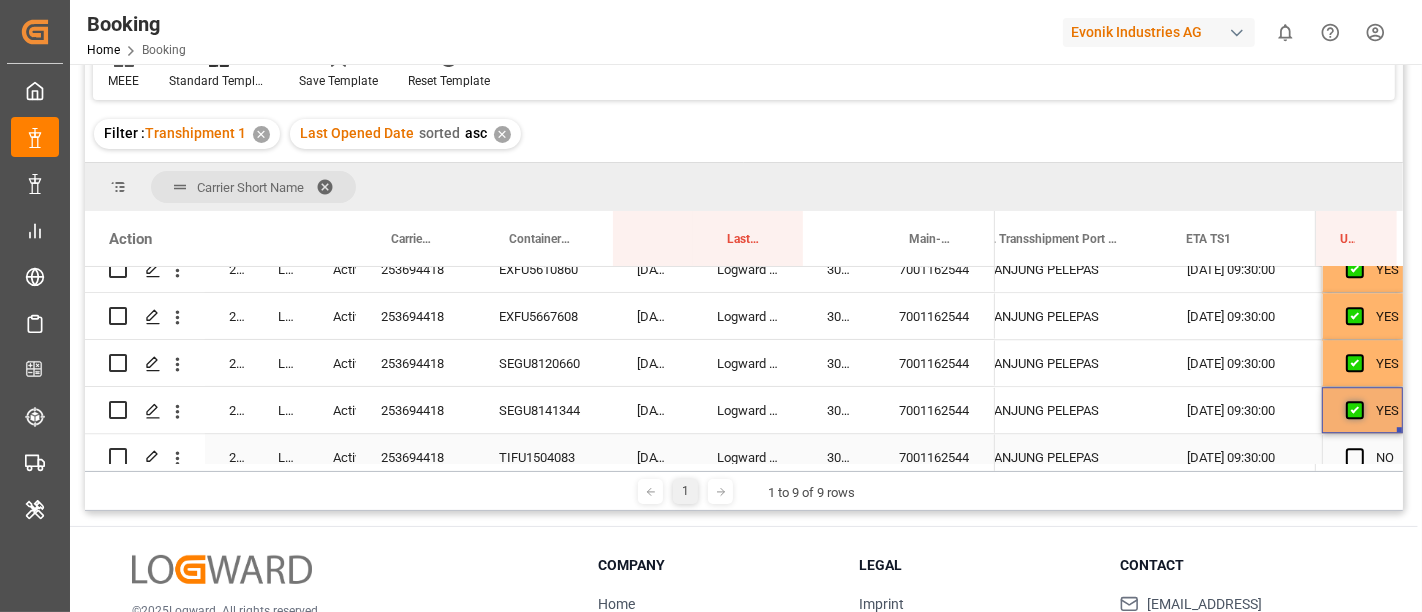 scroll, scrollTop: 4974, scrollLeft: 0, axis: vertical 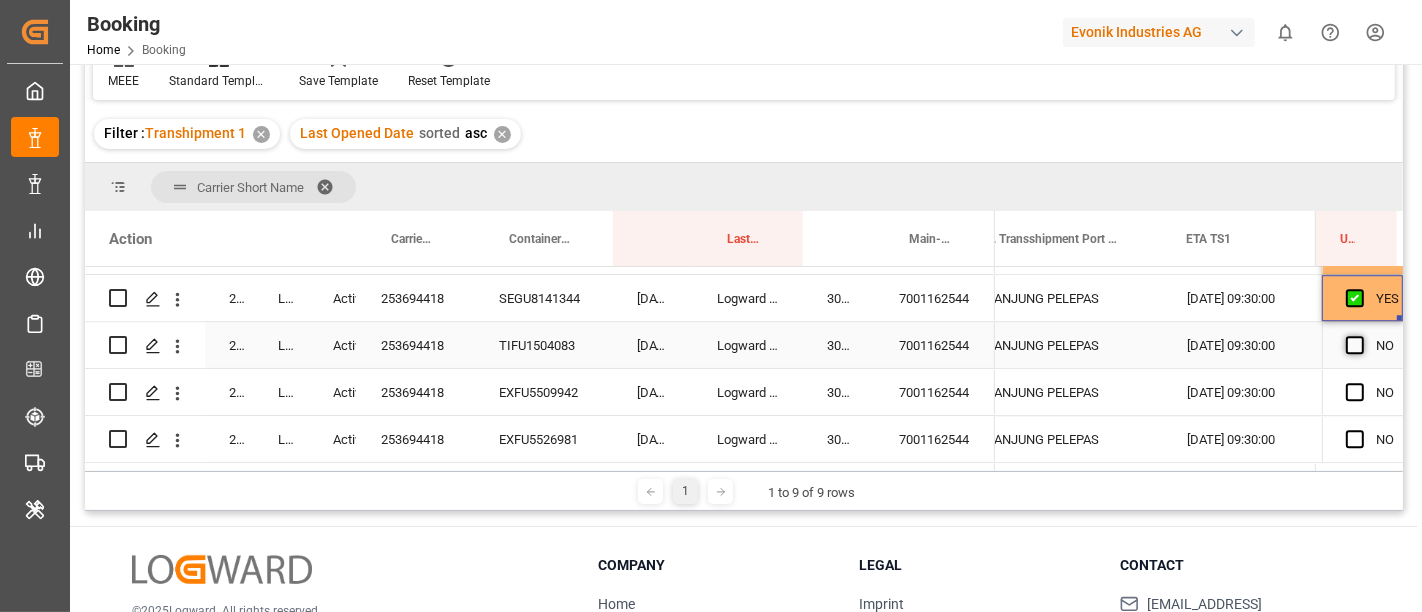 click at bounding box center [1355, 345] 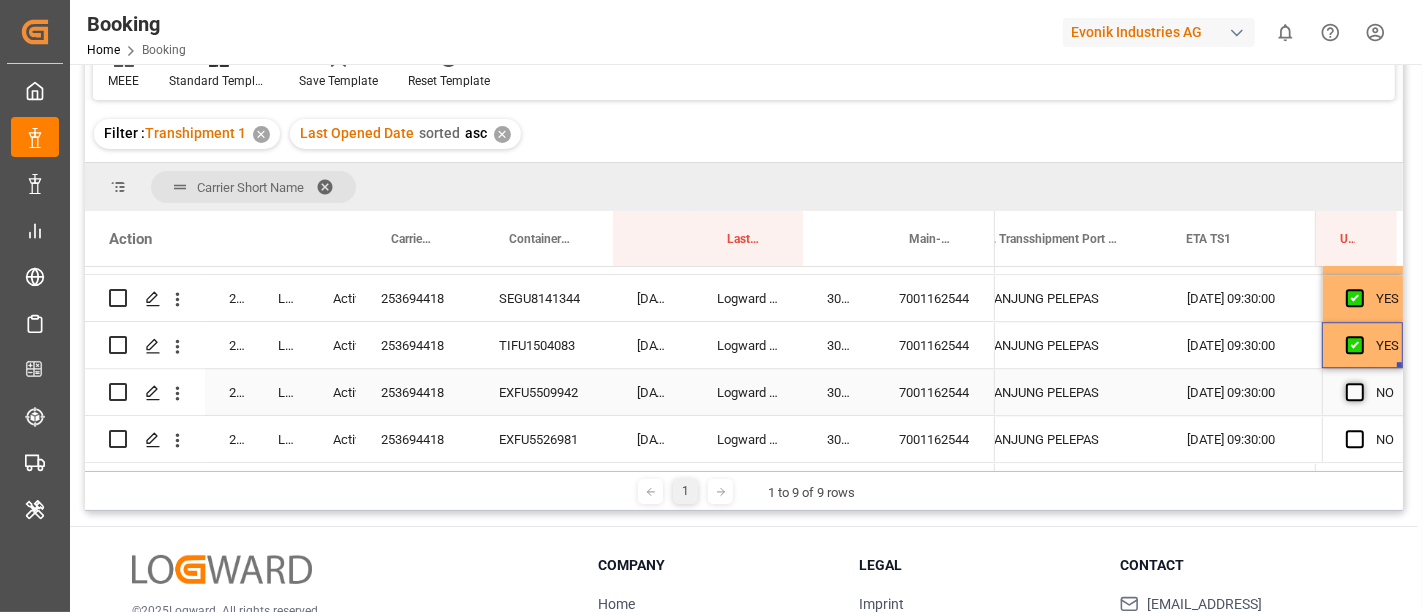 click at bounding box center [1355, 392] 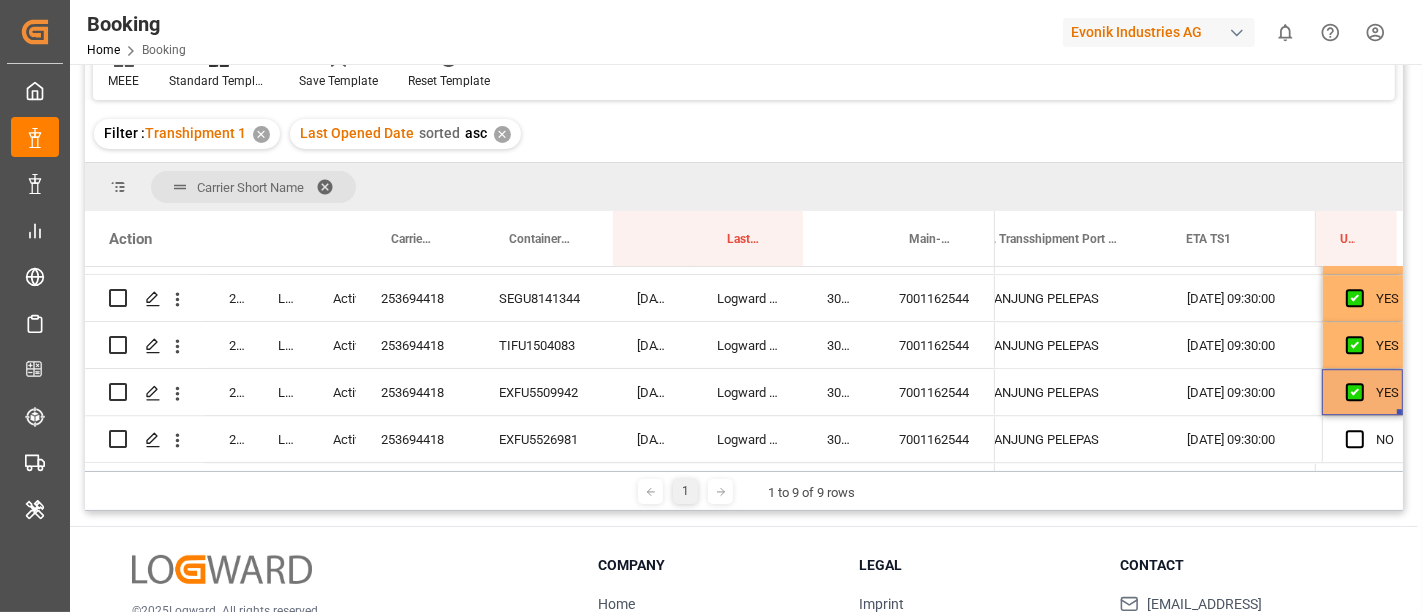 scroll, scrollTop: 5085, scrollLeft: 0, axis: vertical 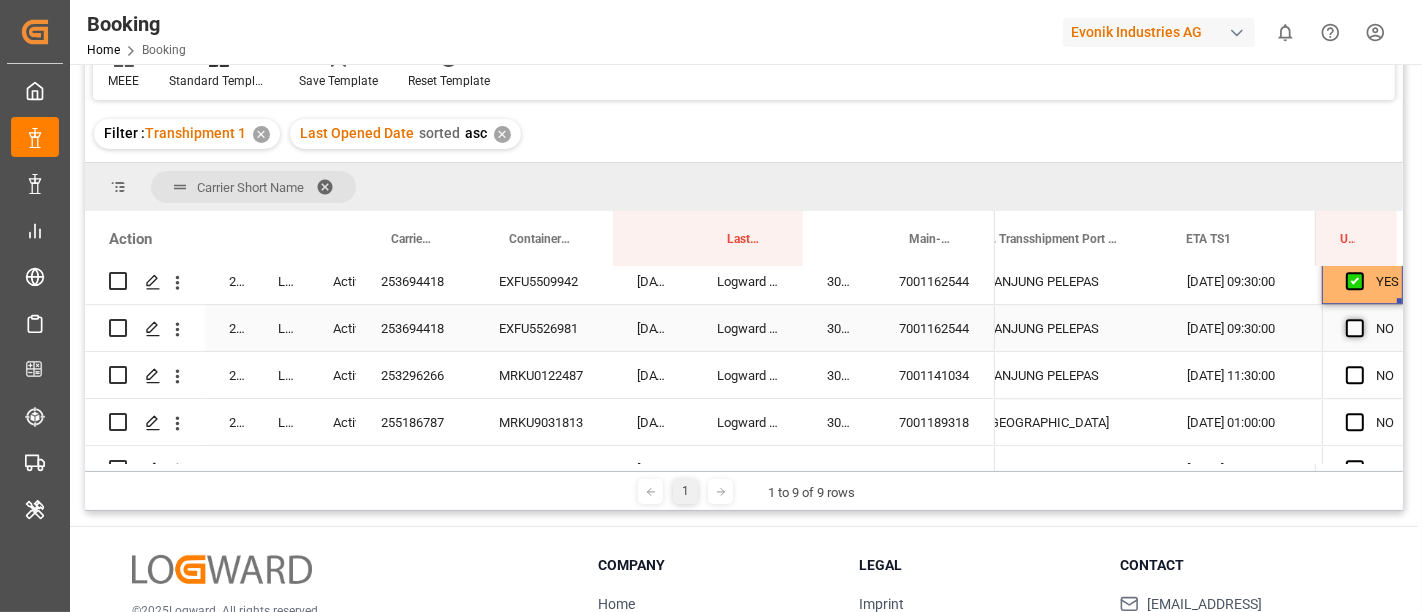click at bounding box center [1355, 328] 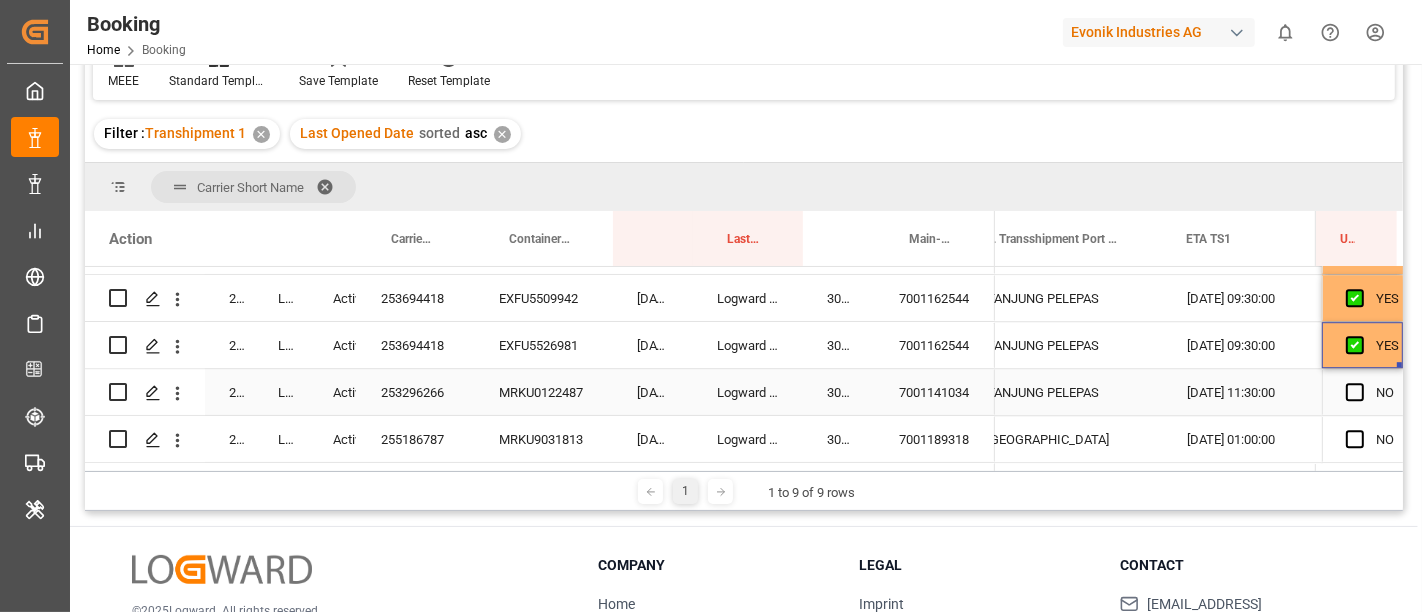 scroll, scrollTop: 5114, scrollLeft: 0, axis: vertical 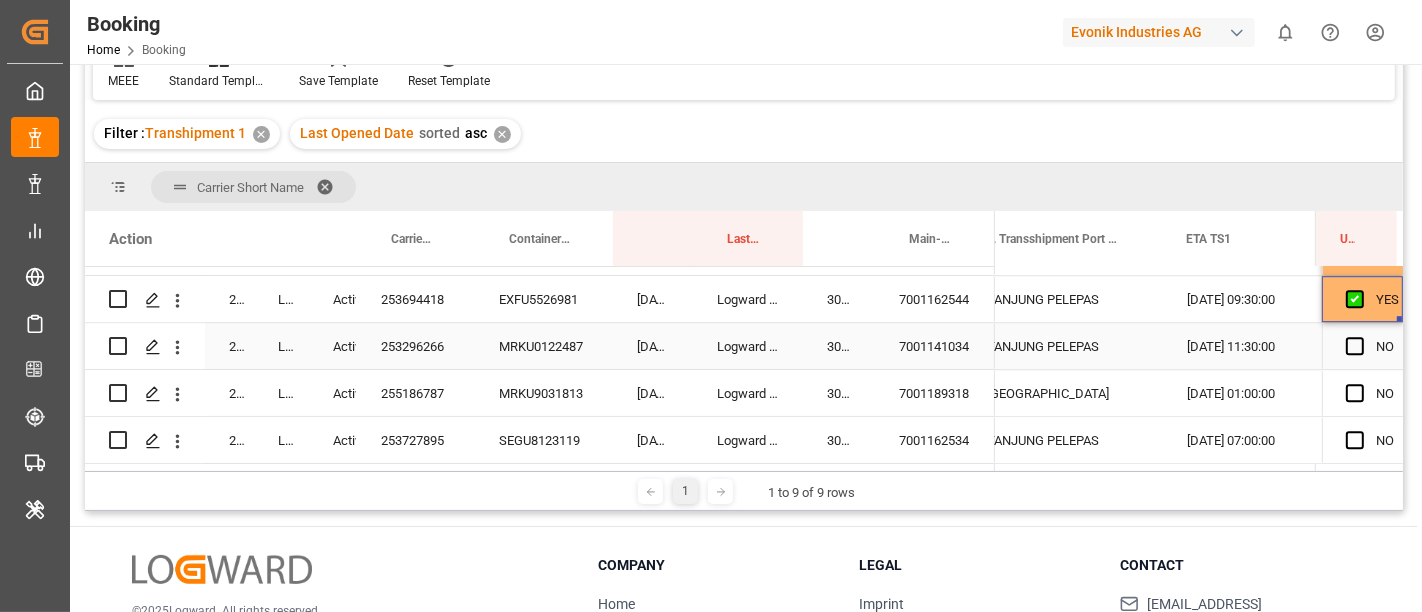 click on "7001141034" at bounding box center (935, 346) 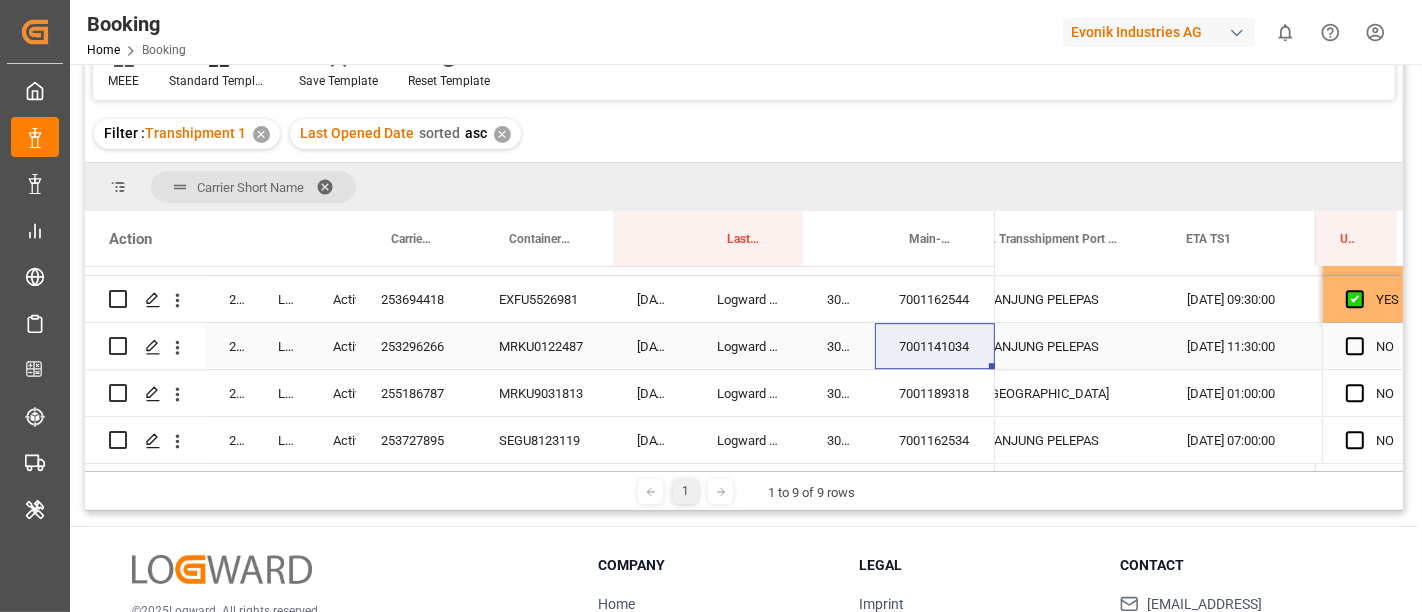 click on "253296266" at bounding box center (416, 346) 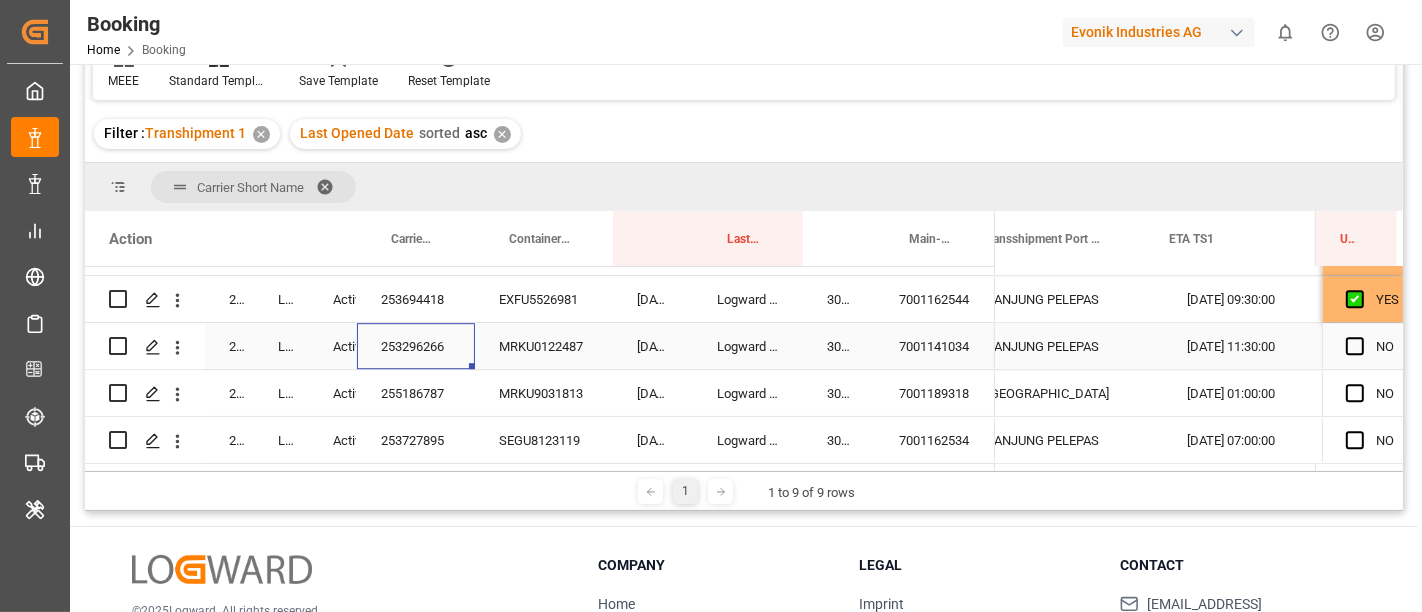 scroll, scrollTop: 0, scrollLeft: 20217, axis: horizontal 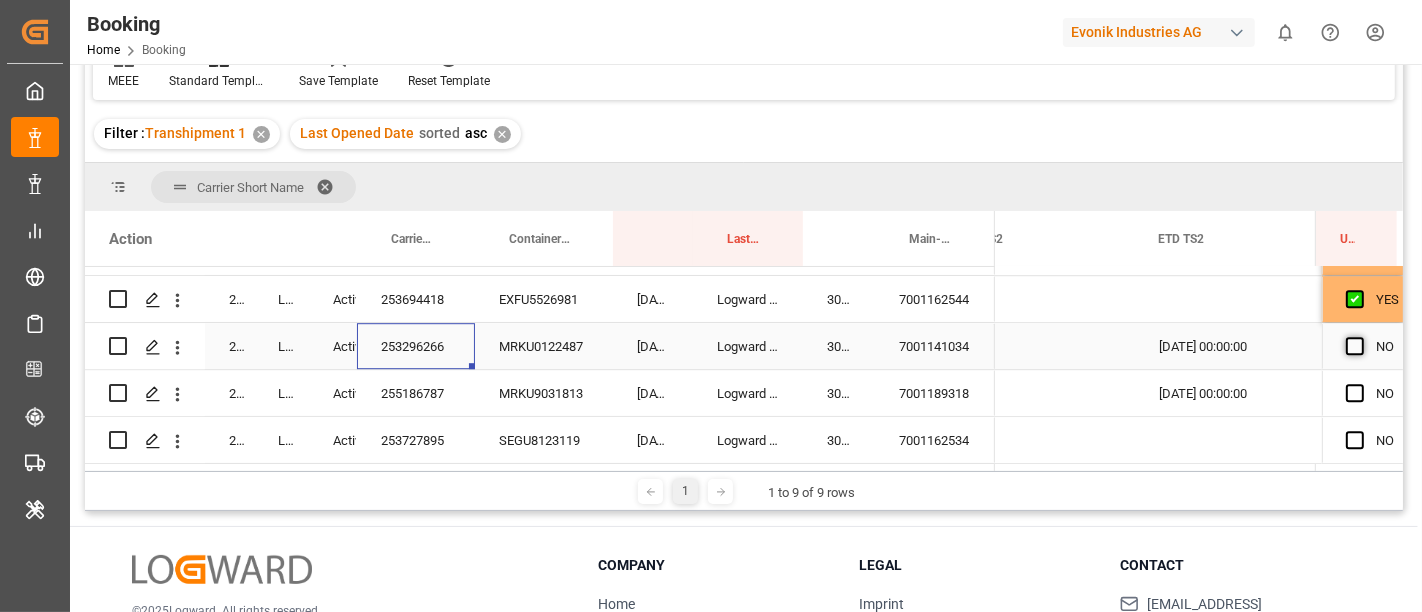 click at bounding box center (1355, 346) 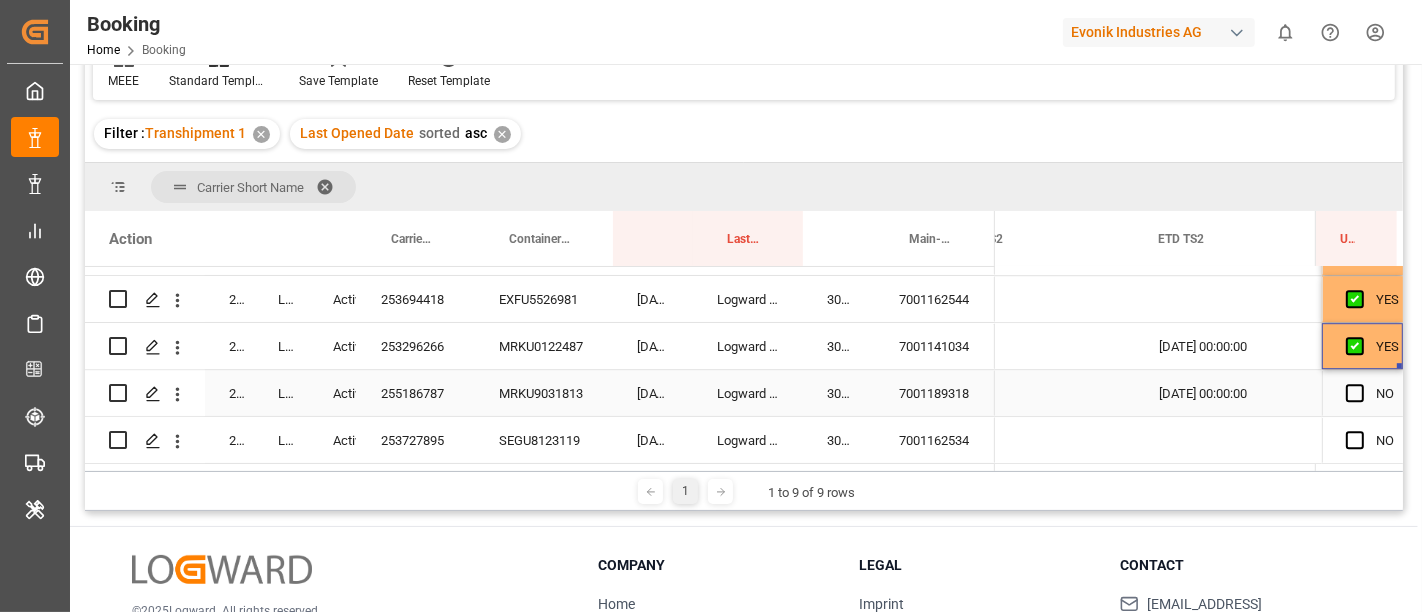 click on "7001189318" at bounding box center [935, 393] 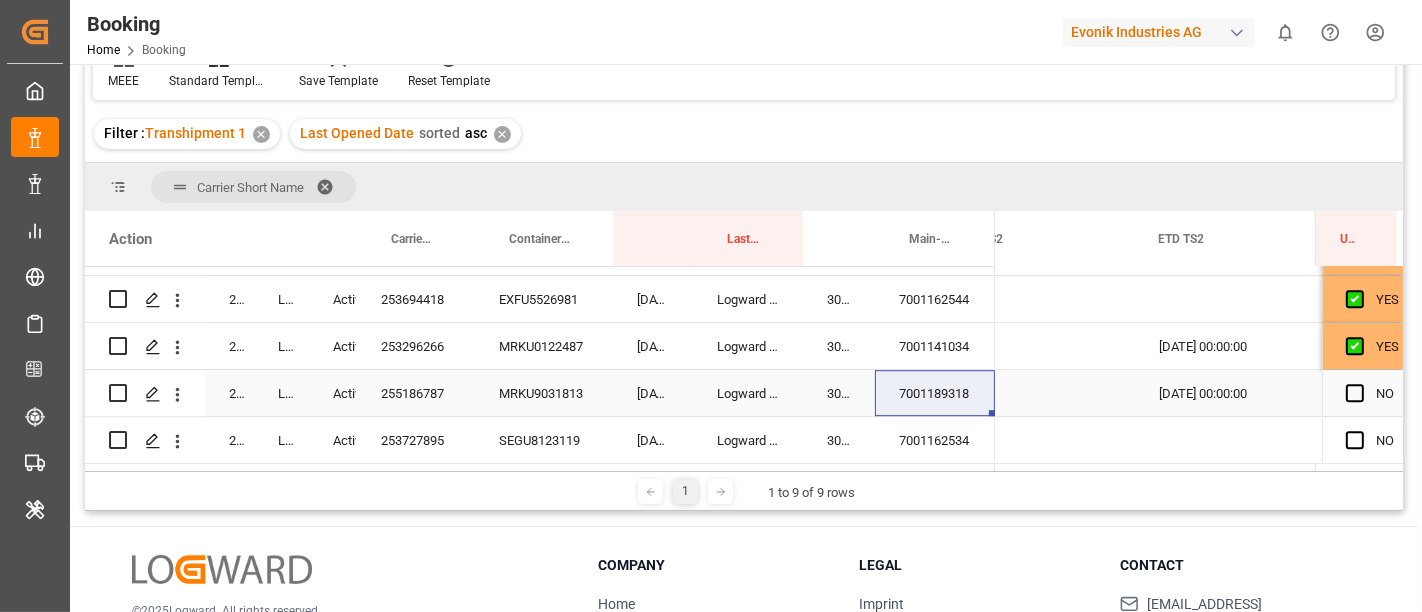 click on "255186787" at bounding box center (416, 393) 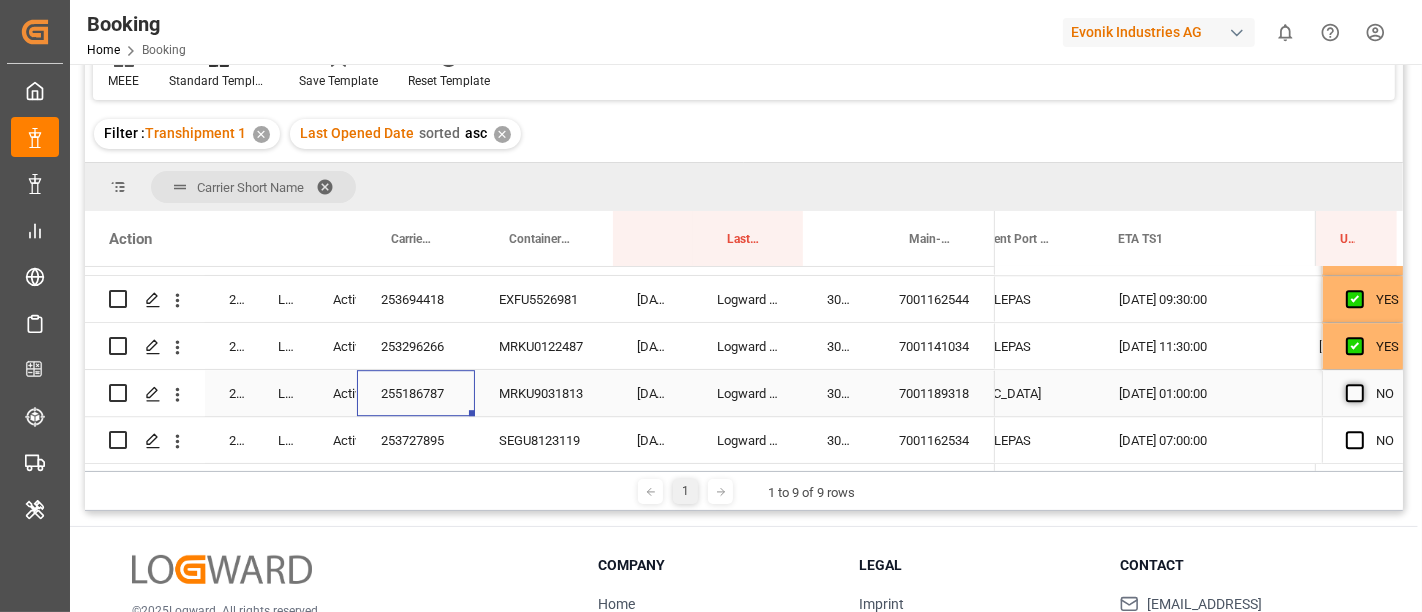 click at bounding box center [1355, 393] 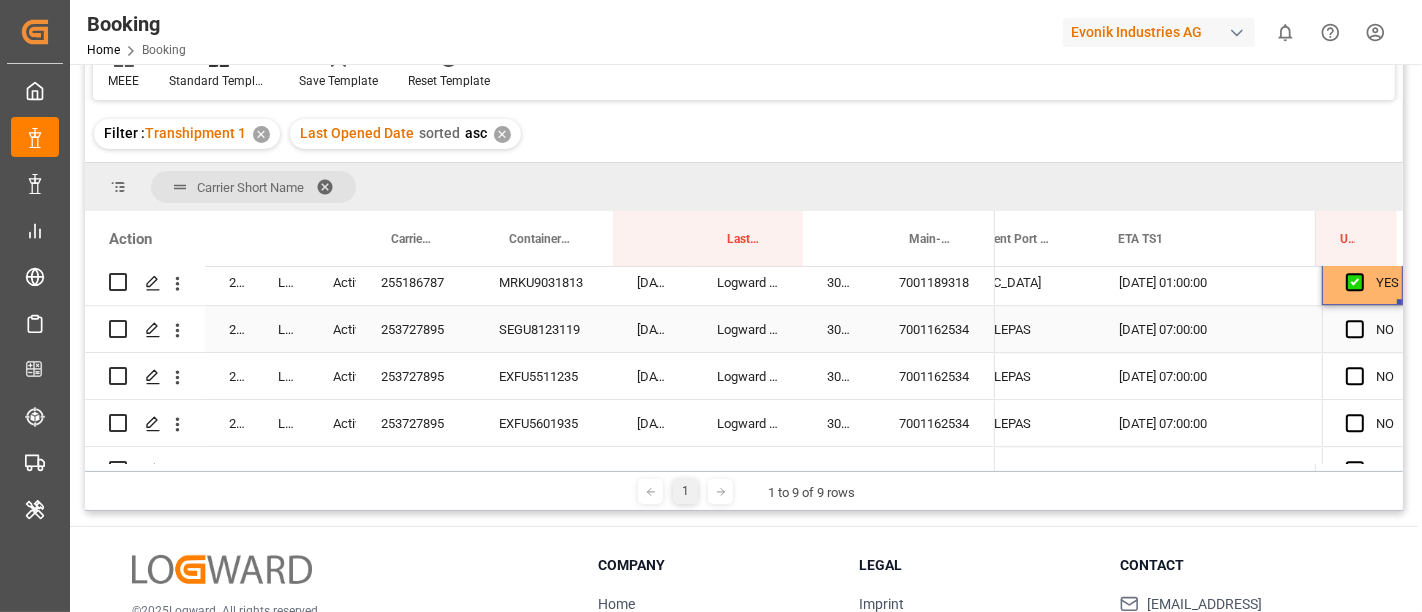 click on "7001162534" at bounding box center (935, 329) 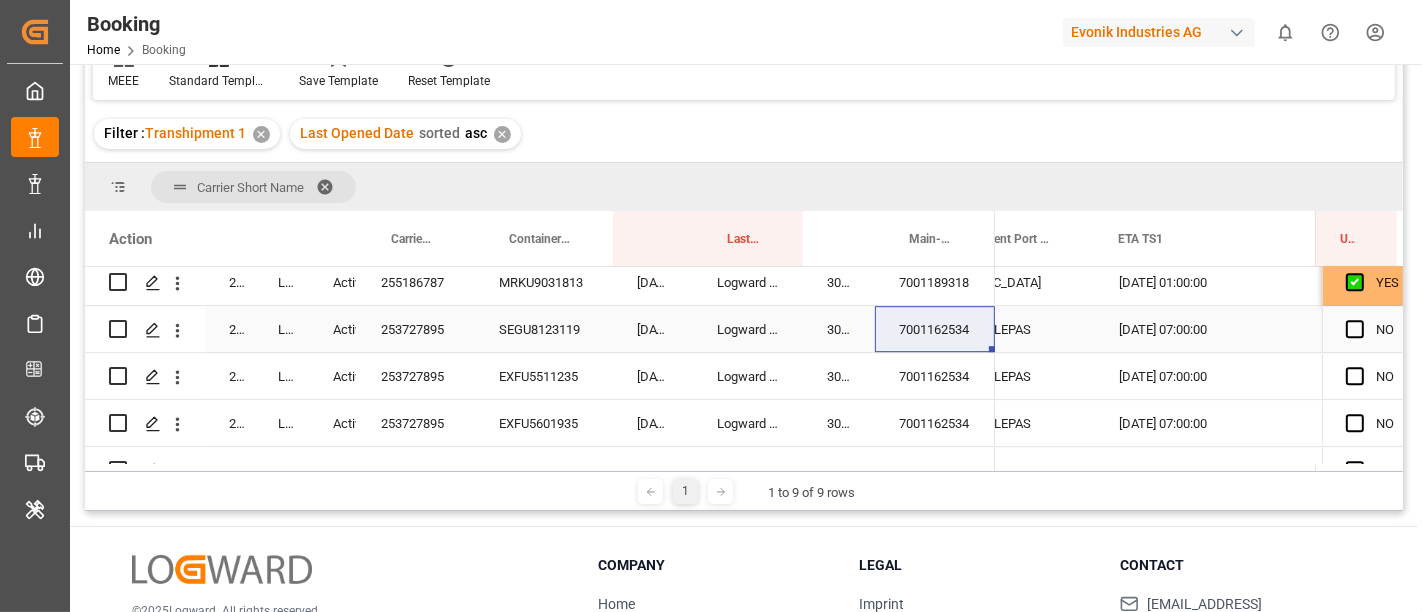 click on "253727895" at bounding box center [416, 329] 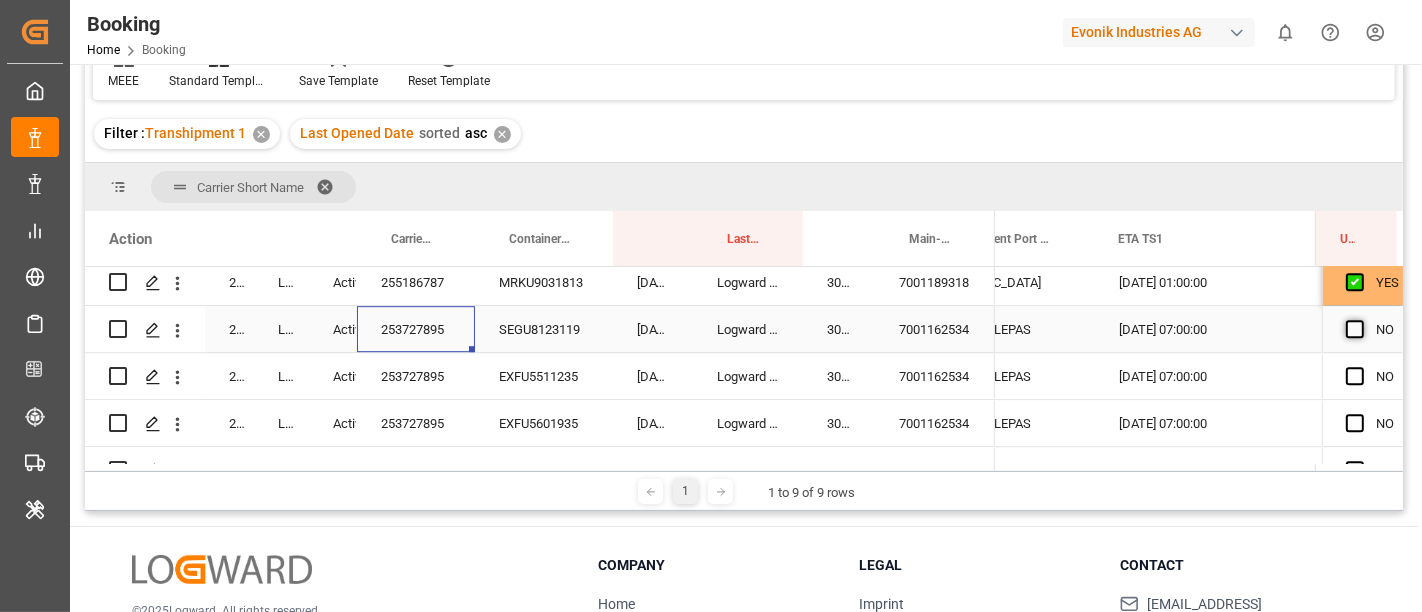 click at bounding box center [1355, 329] 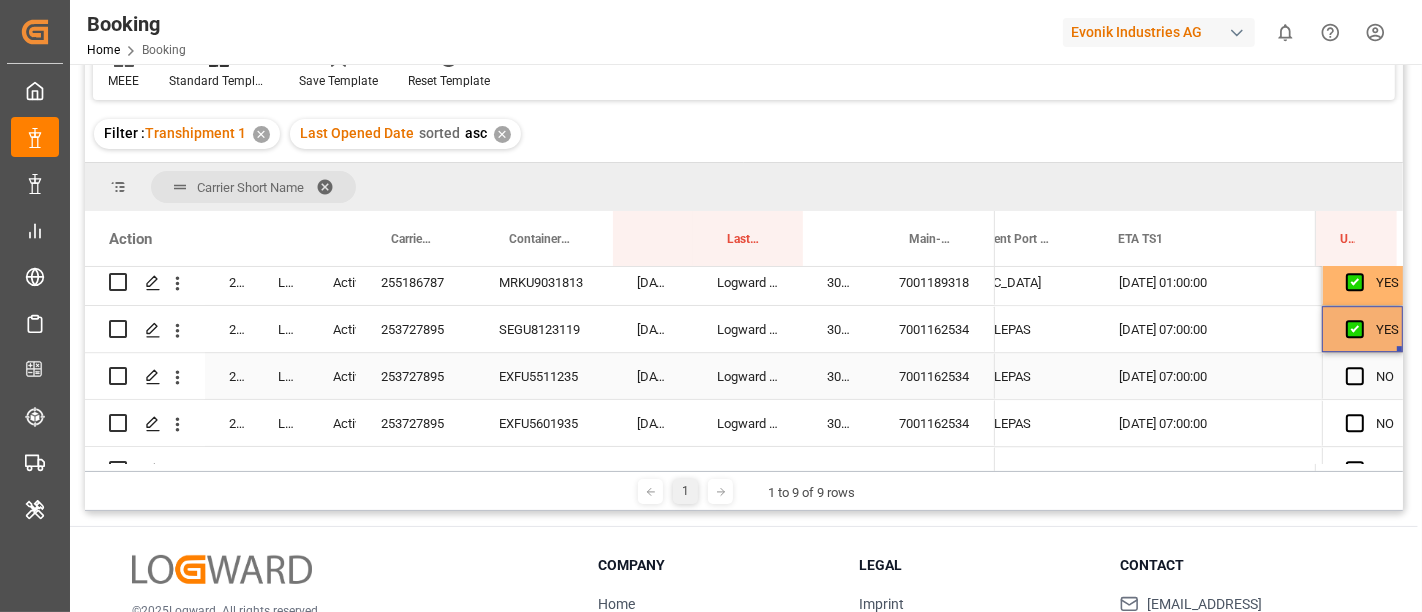click at bounding box center (1361, 377) 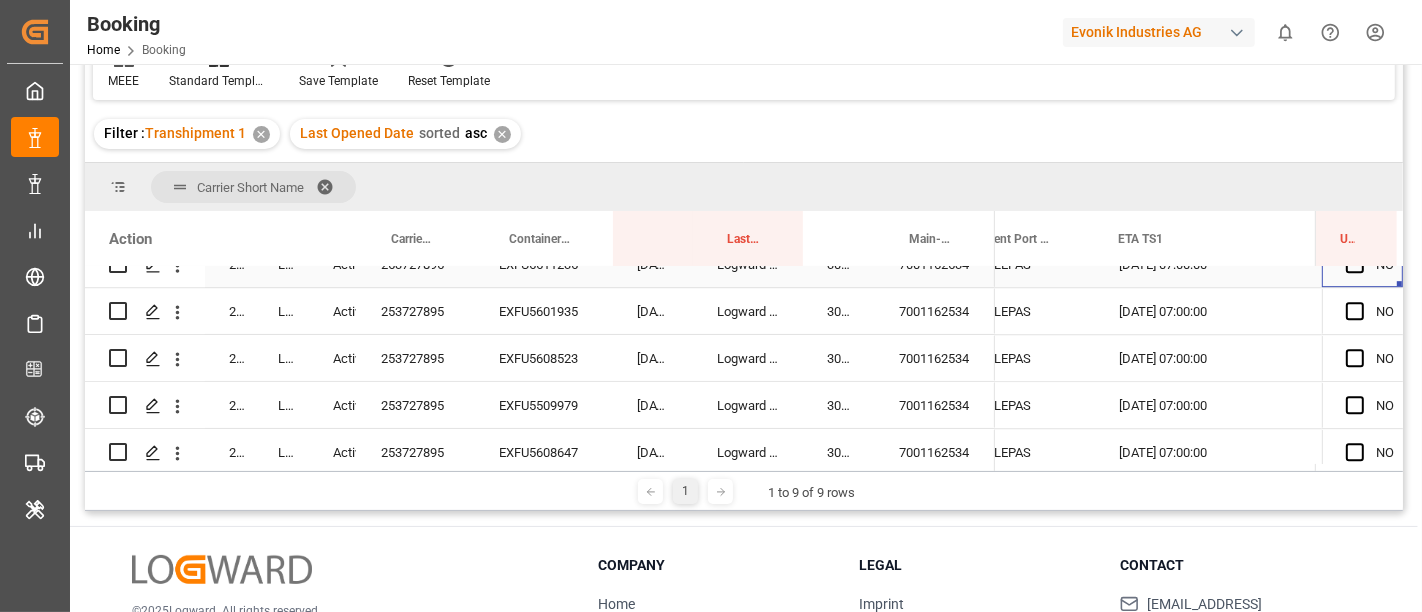 click at bounding box center [1361, 265] 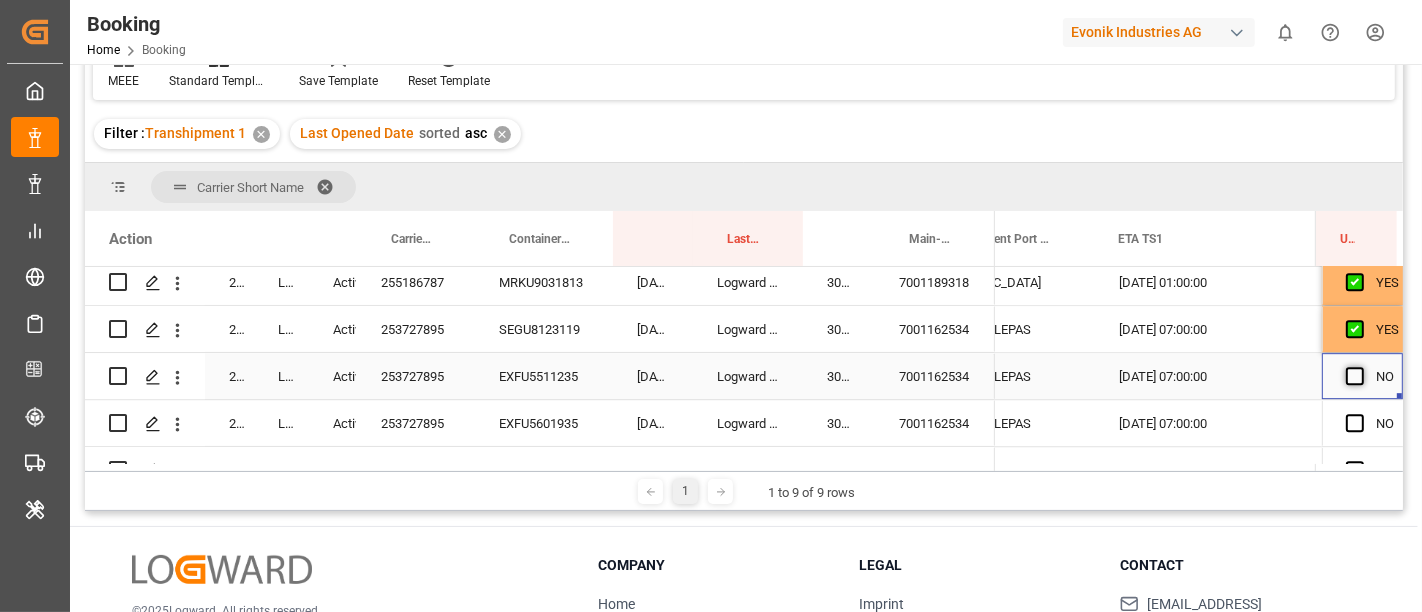 click at bounding box center [1355, 376] 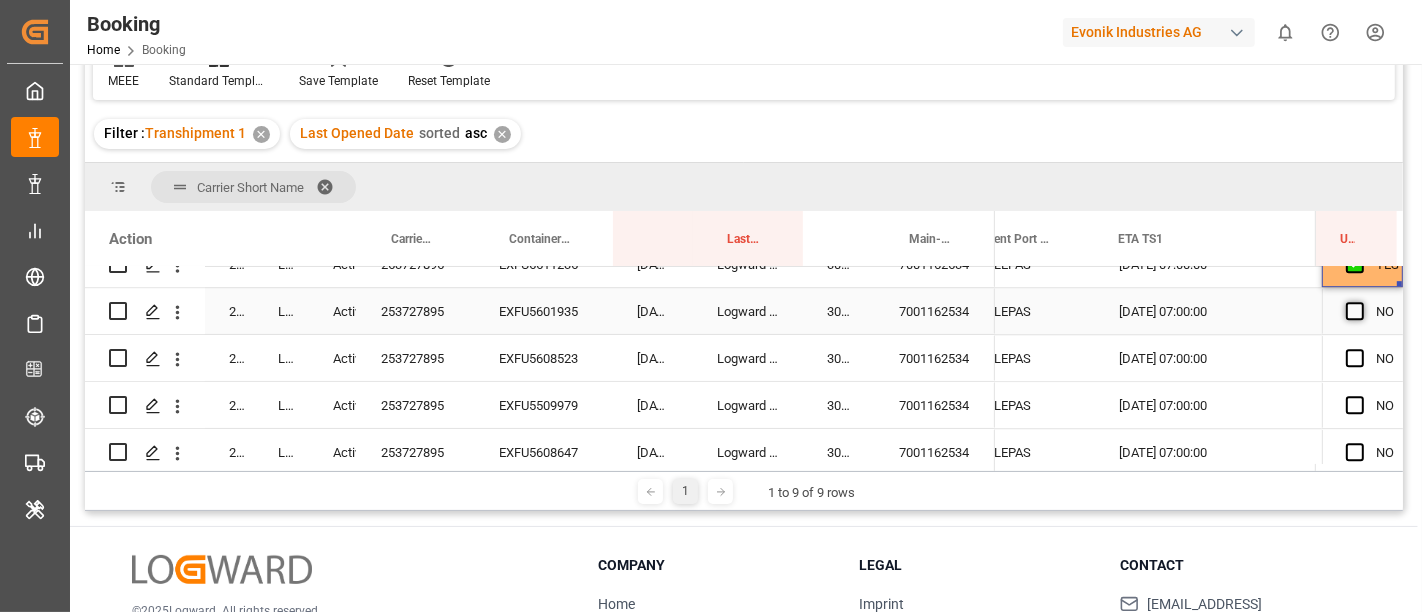 click at bounding box center (1355, 311) 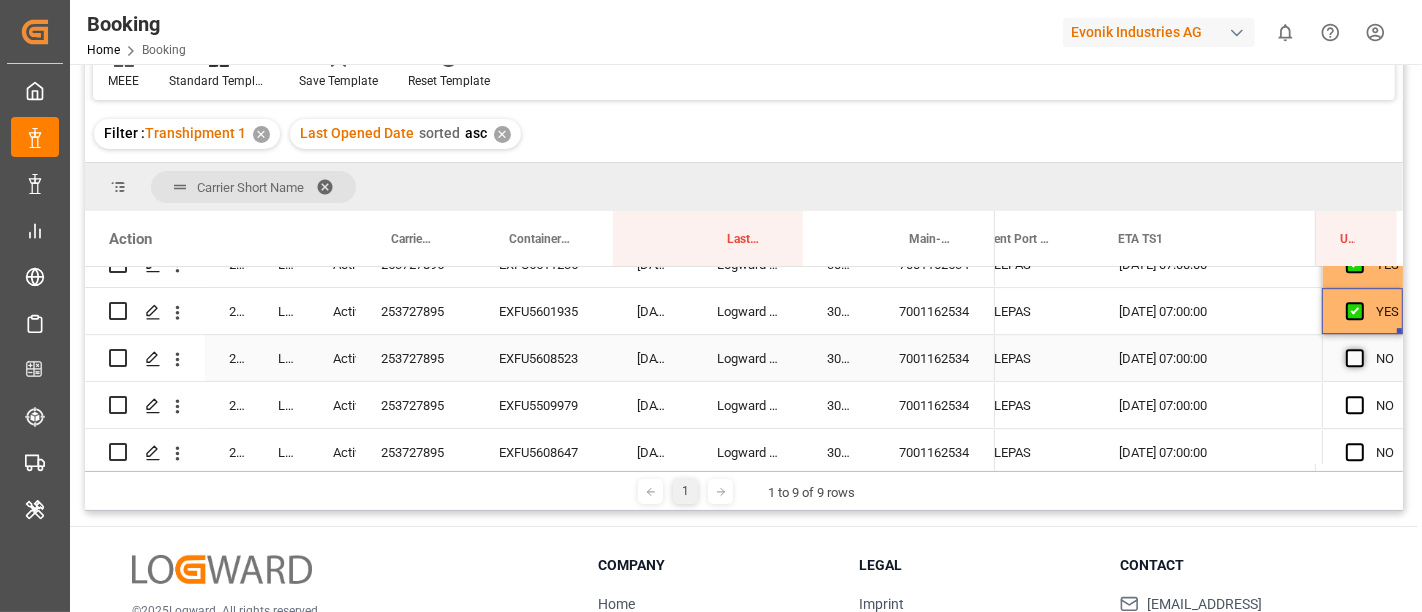 click at bounding box center [1355, 358] 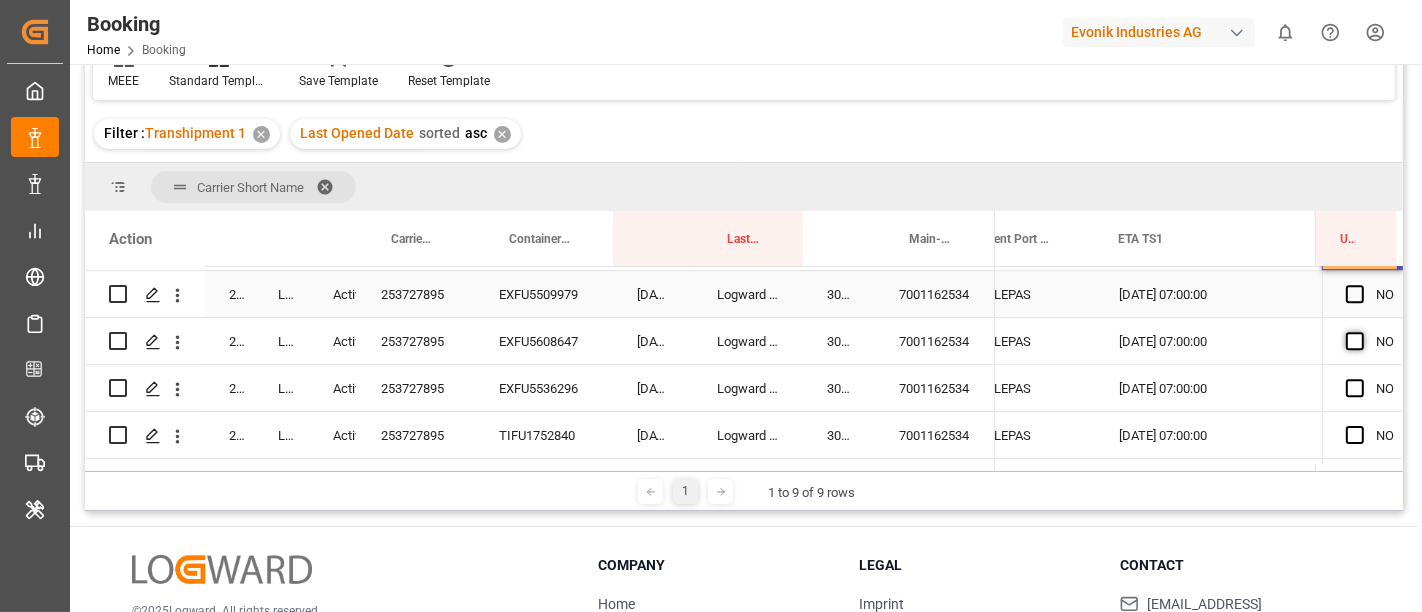 click at bounding box center [1355, 294] 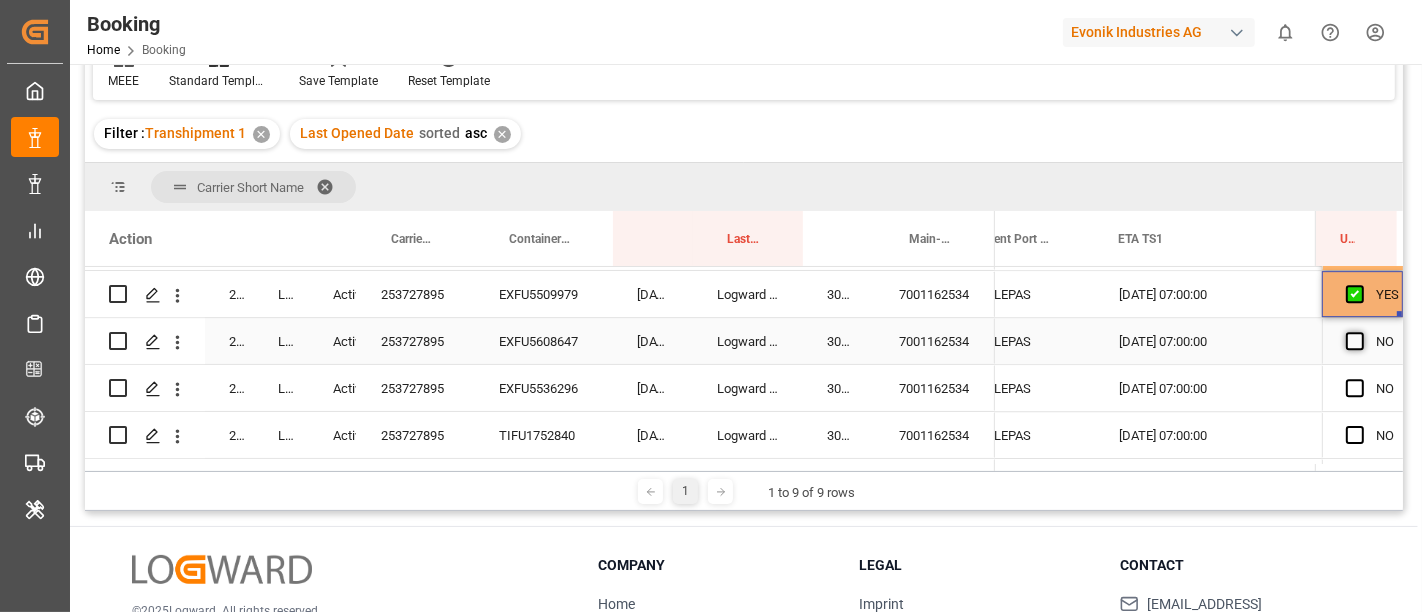 click at bounding box center (1355, 341) 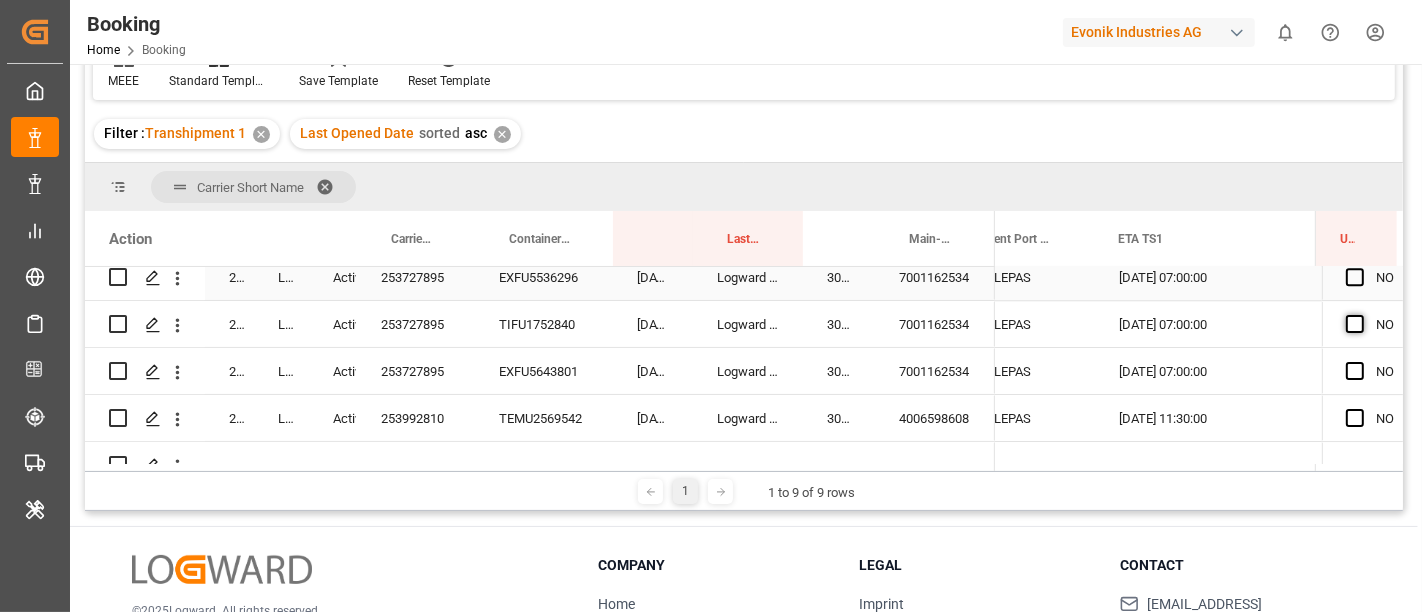 click at bounding box center (1355, 277) 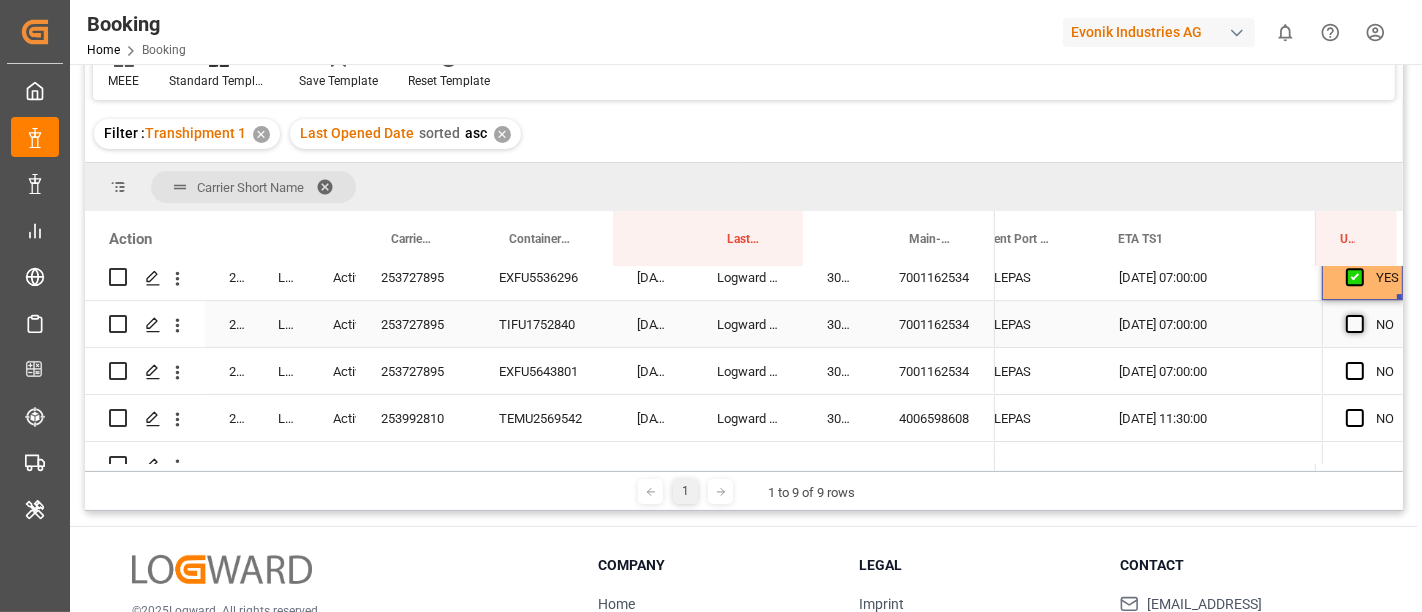 click at bounding box center (1355, 324) 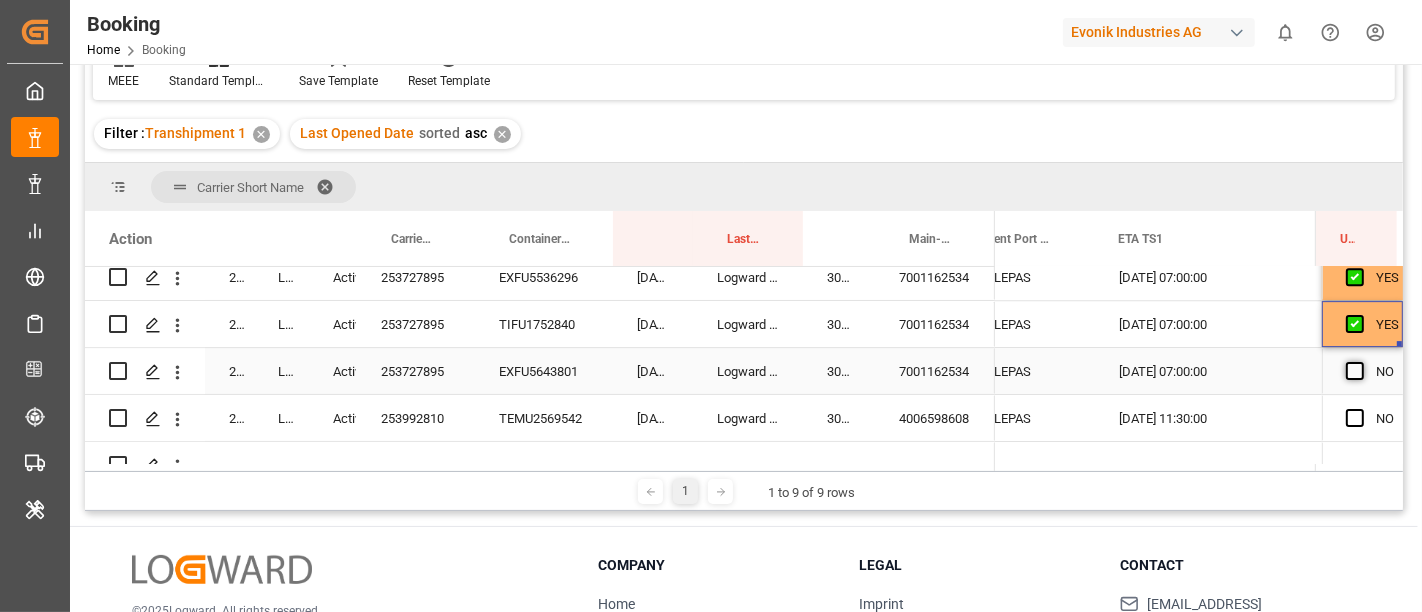 click at bounding box center (1355, 371) 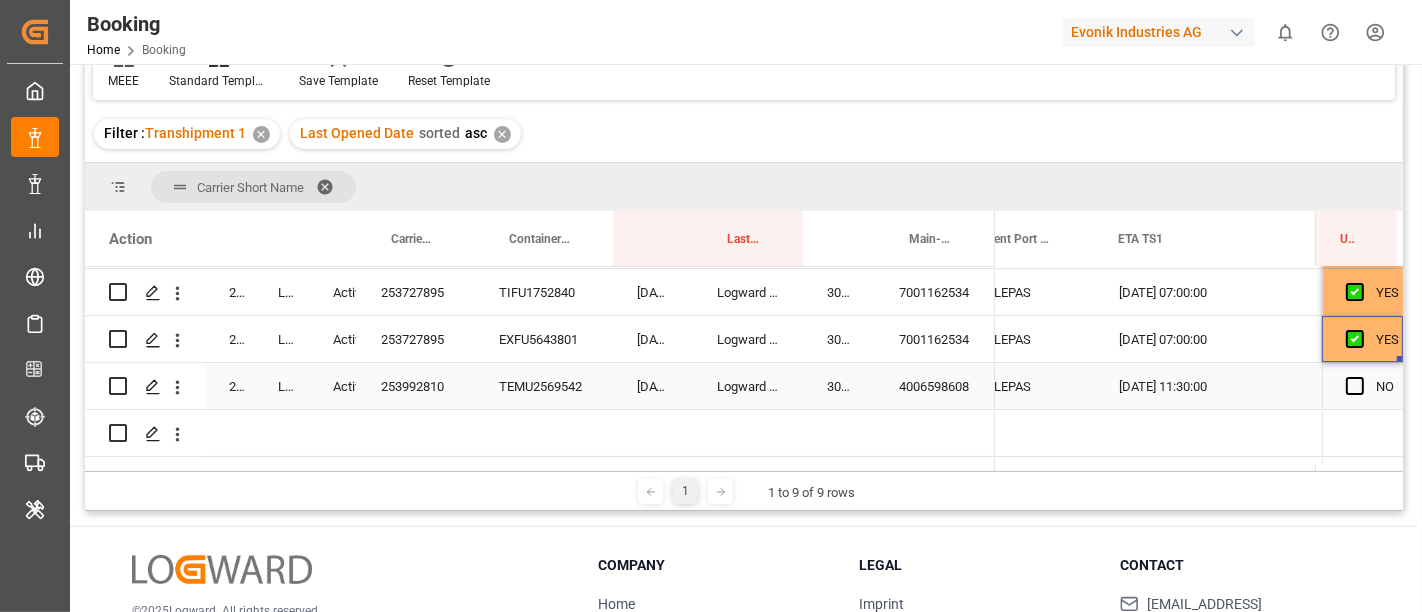 click on "4006598608" at bounding box center [935, 386] 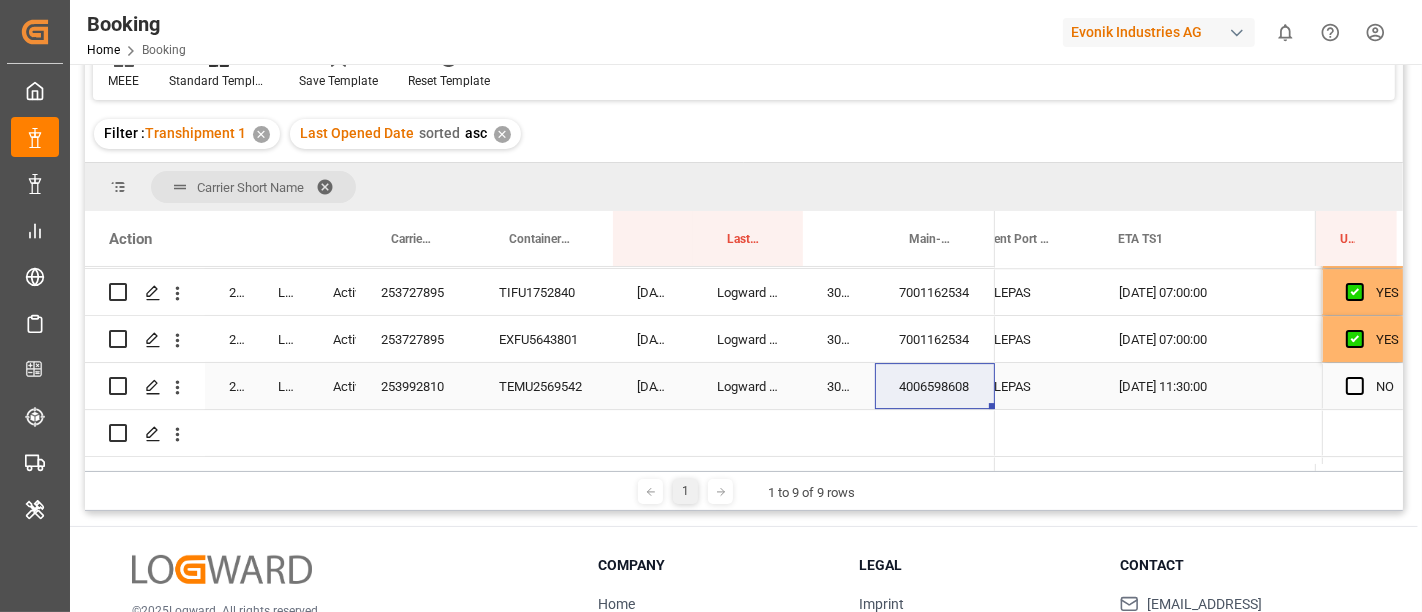 click on "253992810" at bounding box center (416, 386) 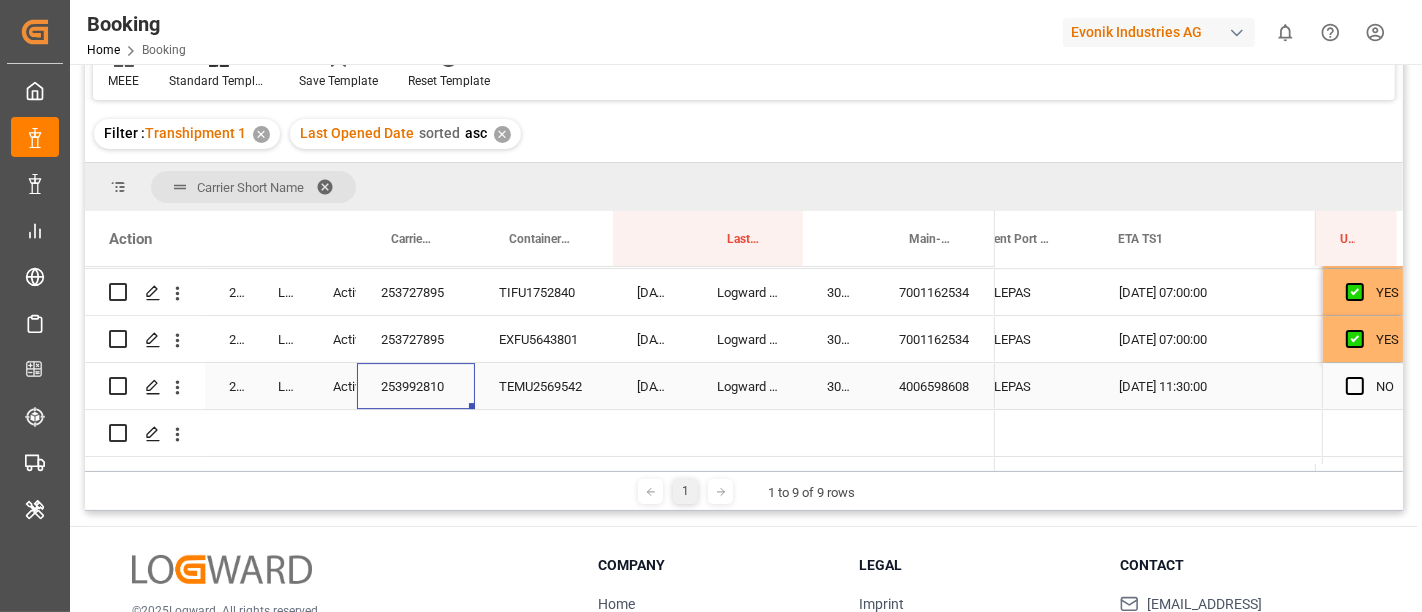 click on "NO" at bounding box center [1362, 386] 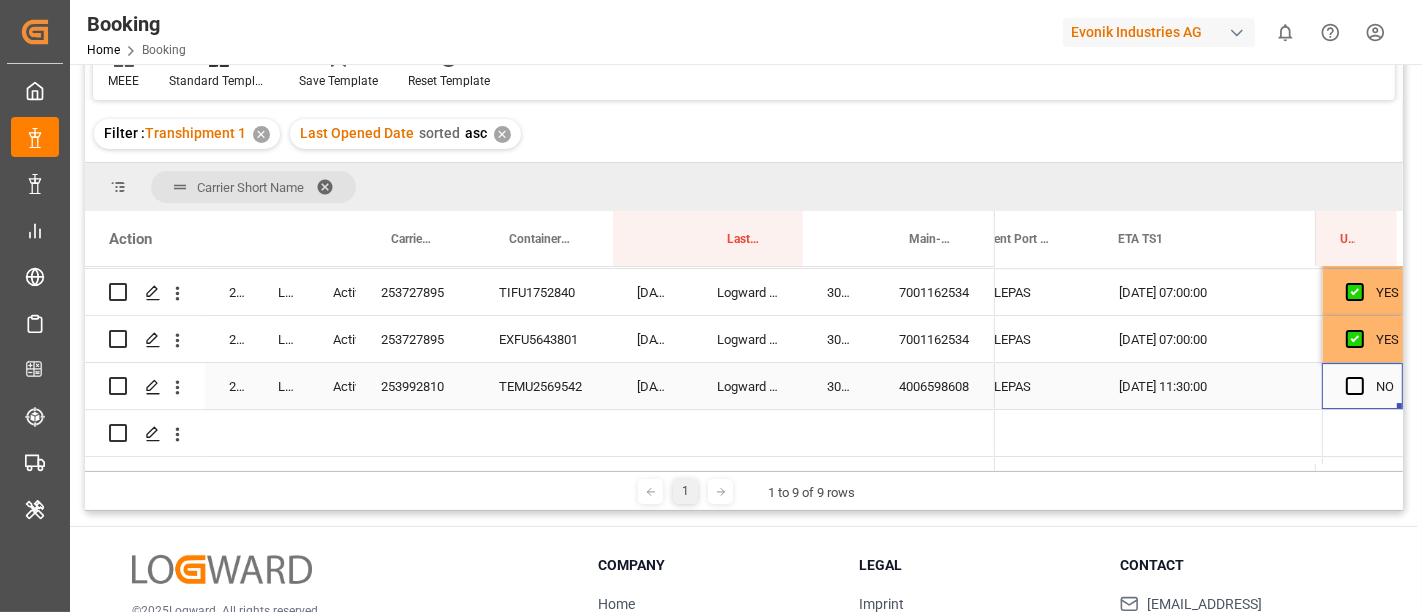 click at bounding box center (1355, 386) 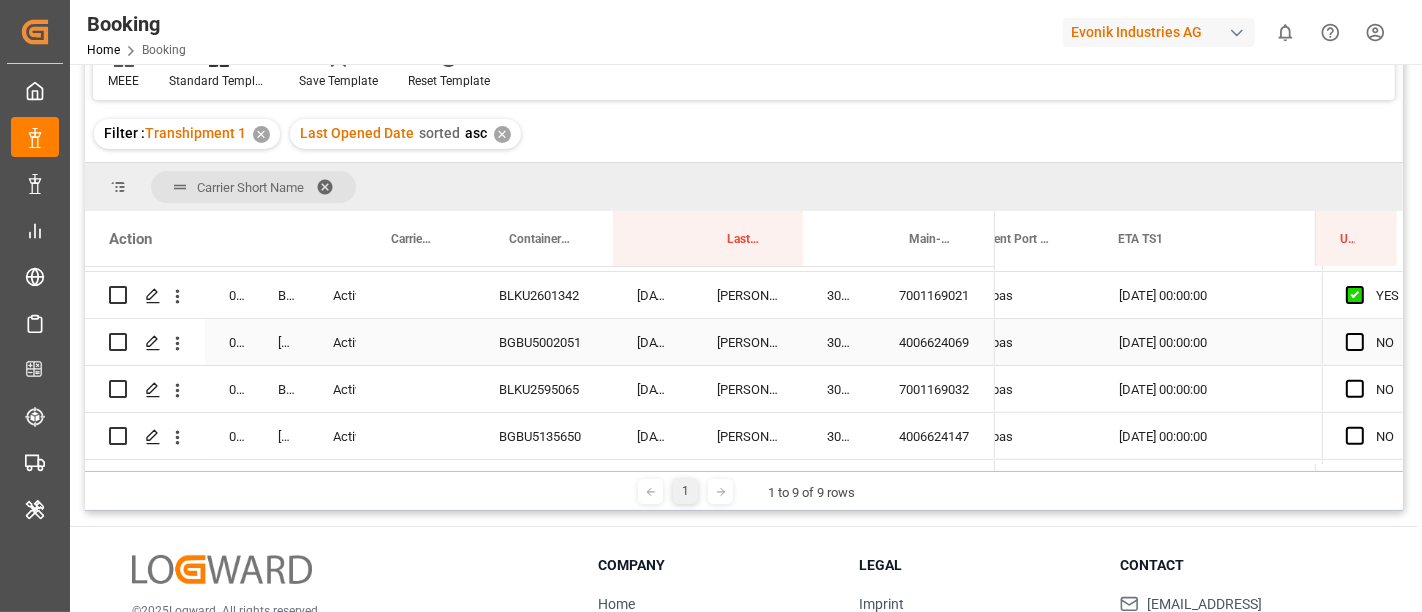 scroll, scrollTop: 702, scrollLeft: 0, axis: vertical 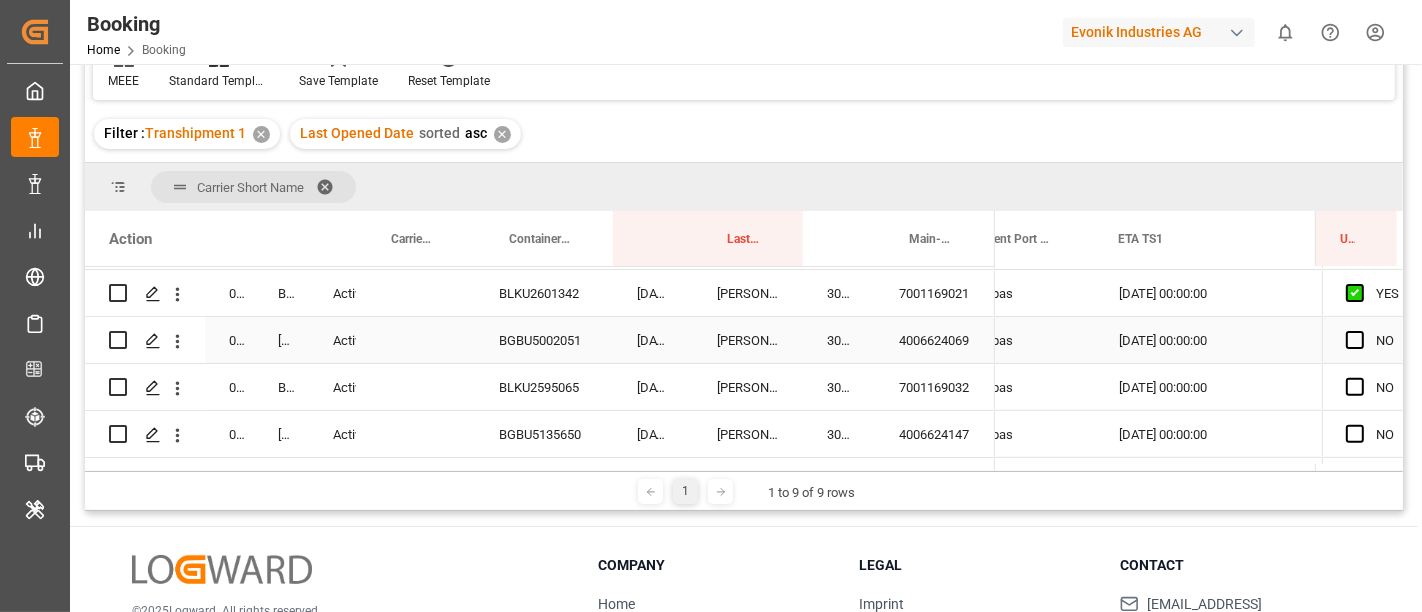 click on "4006624069" at bounding box center (935, 340) 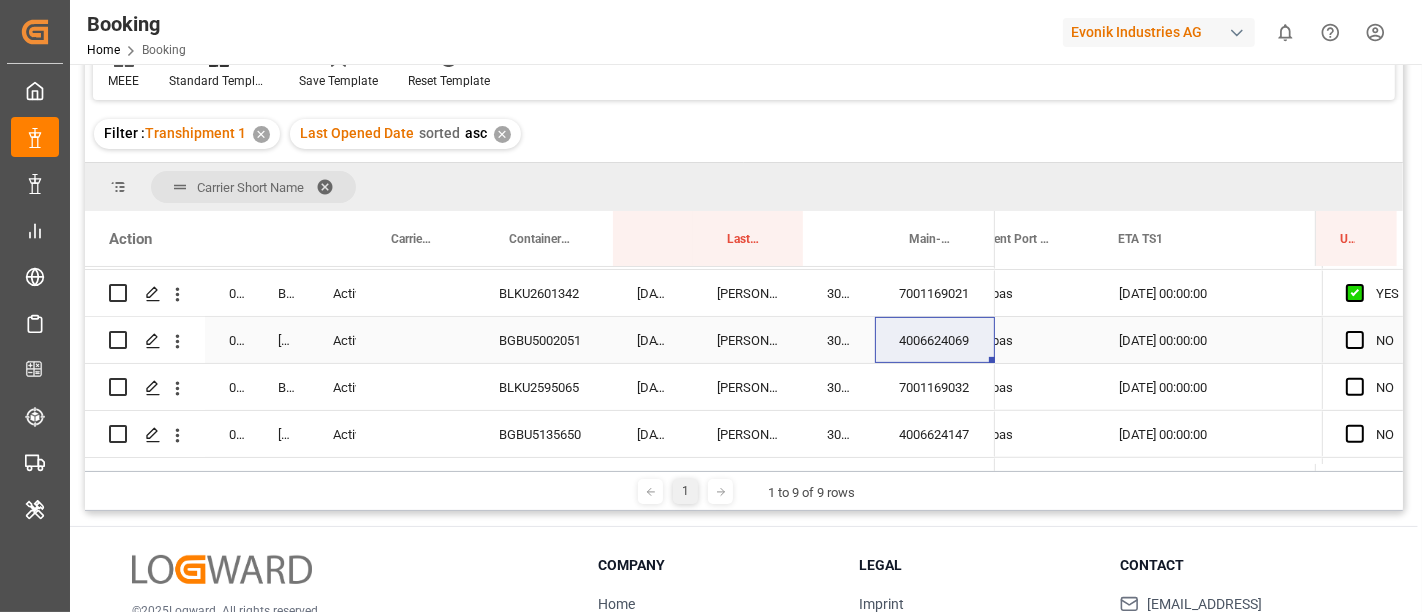 click on "BGBU5002051" at bounding box center (544, 340) 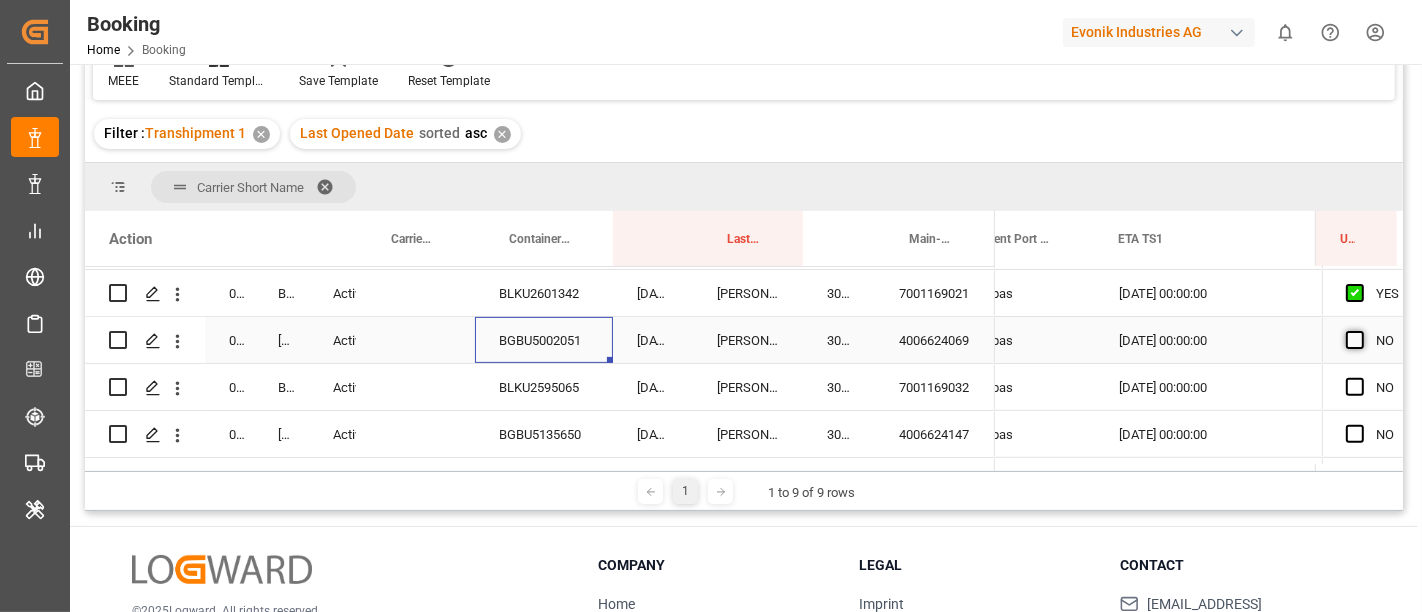 click at bounding box center [1355, 340] 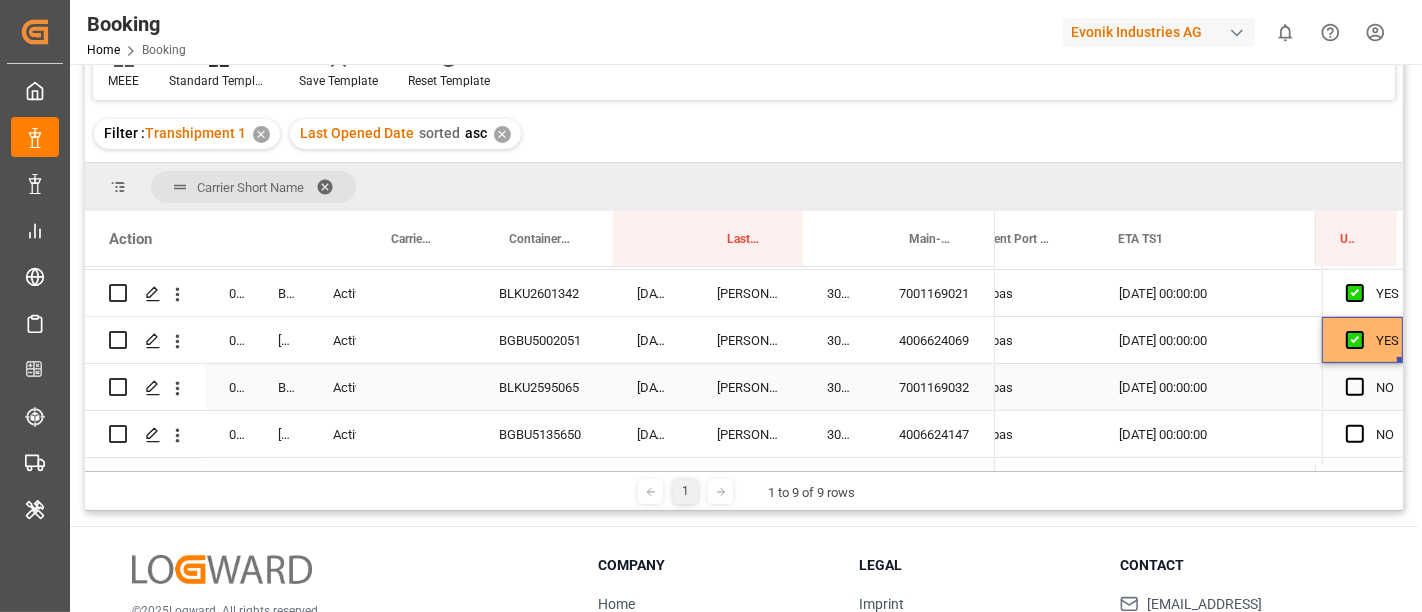 click on "7001169032" at bounding box center [935, 387] 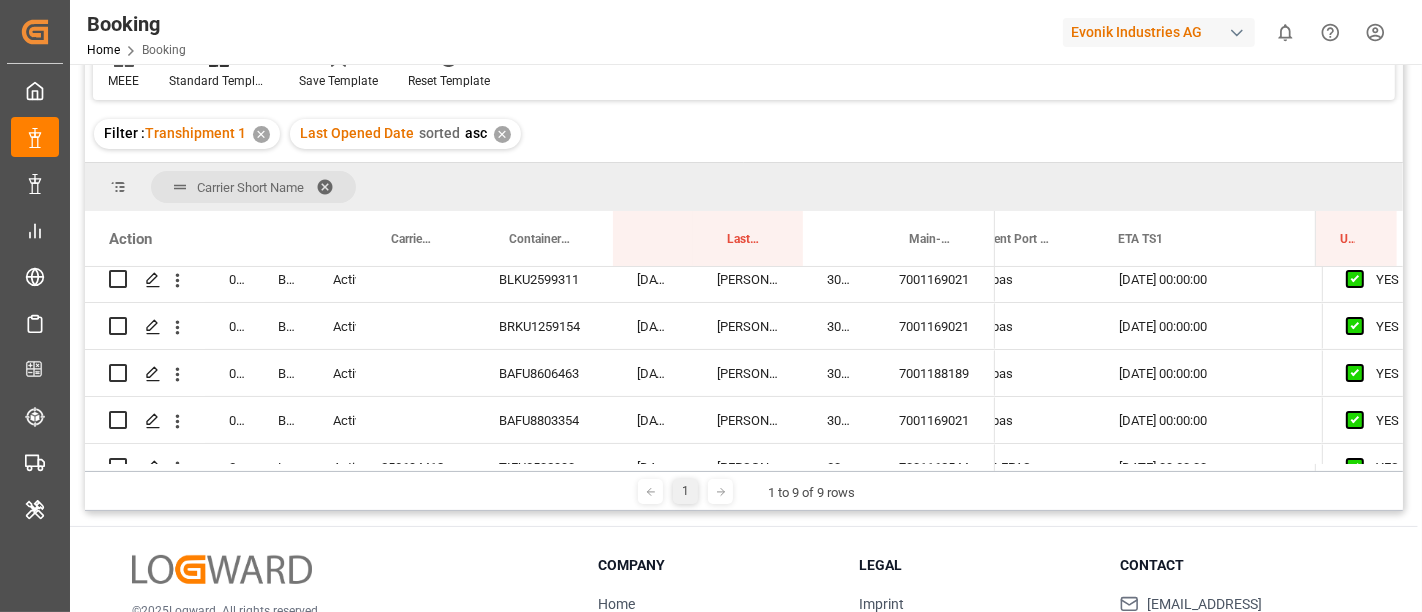 scroll, scrollTop: 444, scrollLeft: 0, axis: vertical 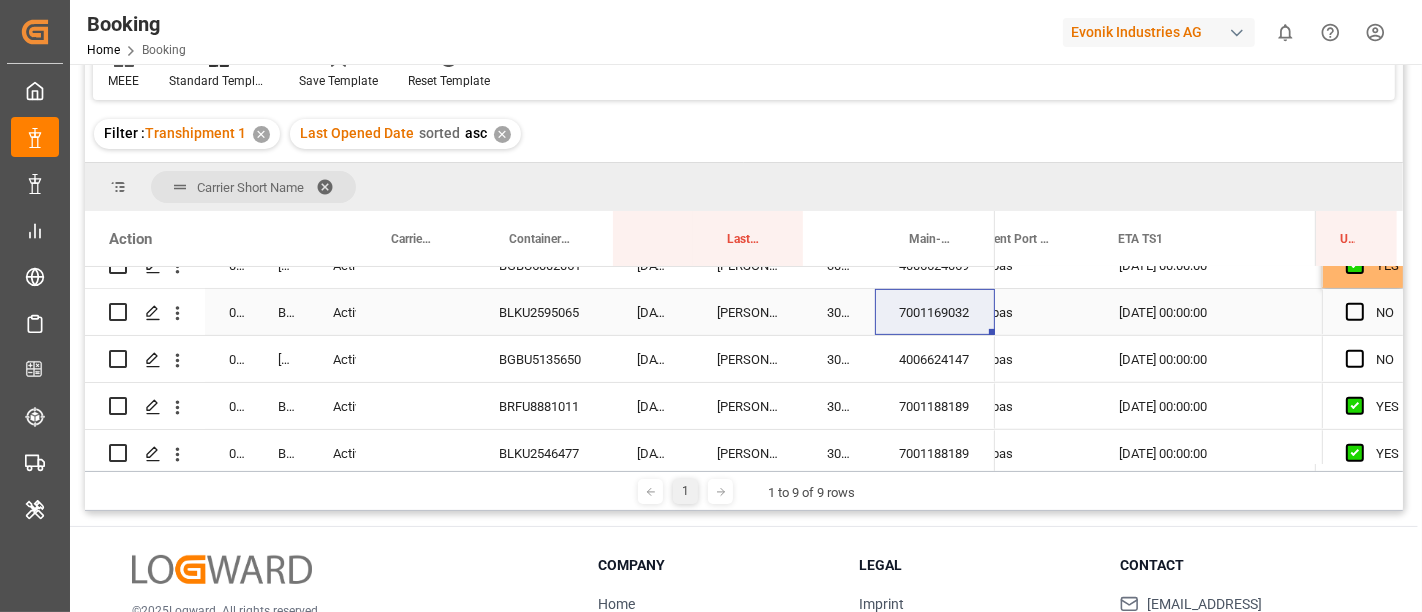 click on "BLKU2595065" at bounding box center (544, 312) 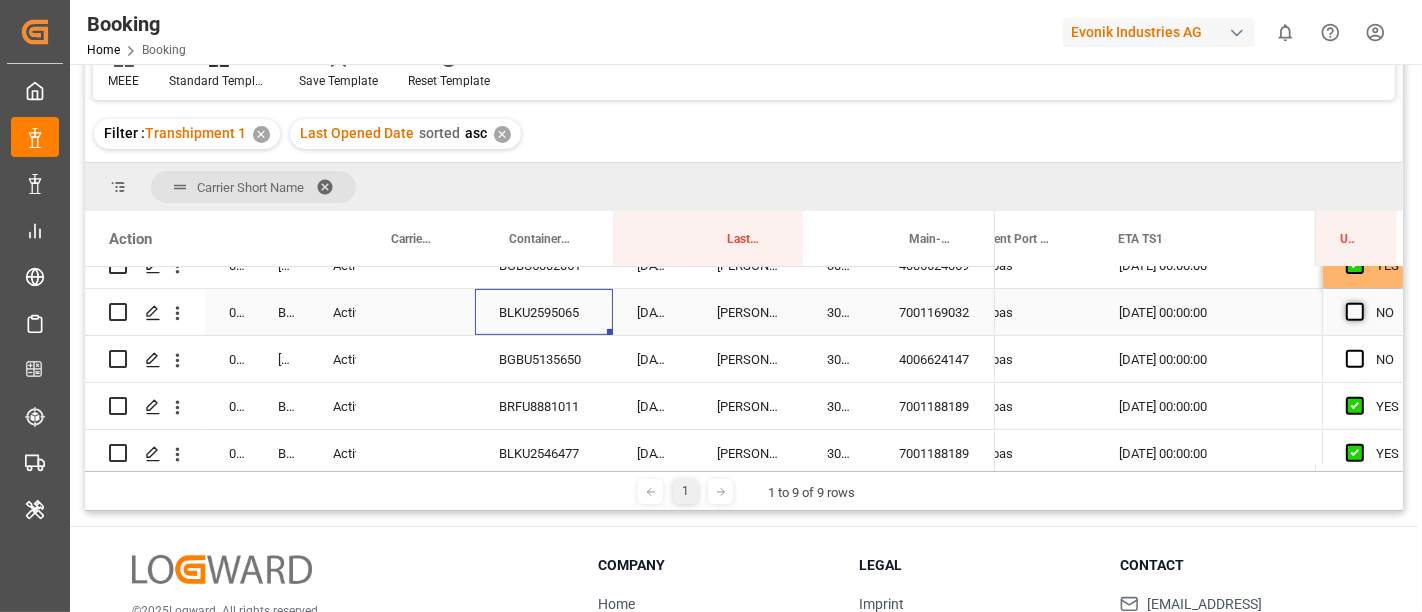 click at bounding box center (1355, 312) 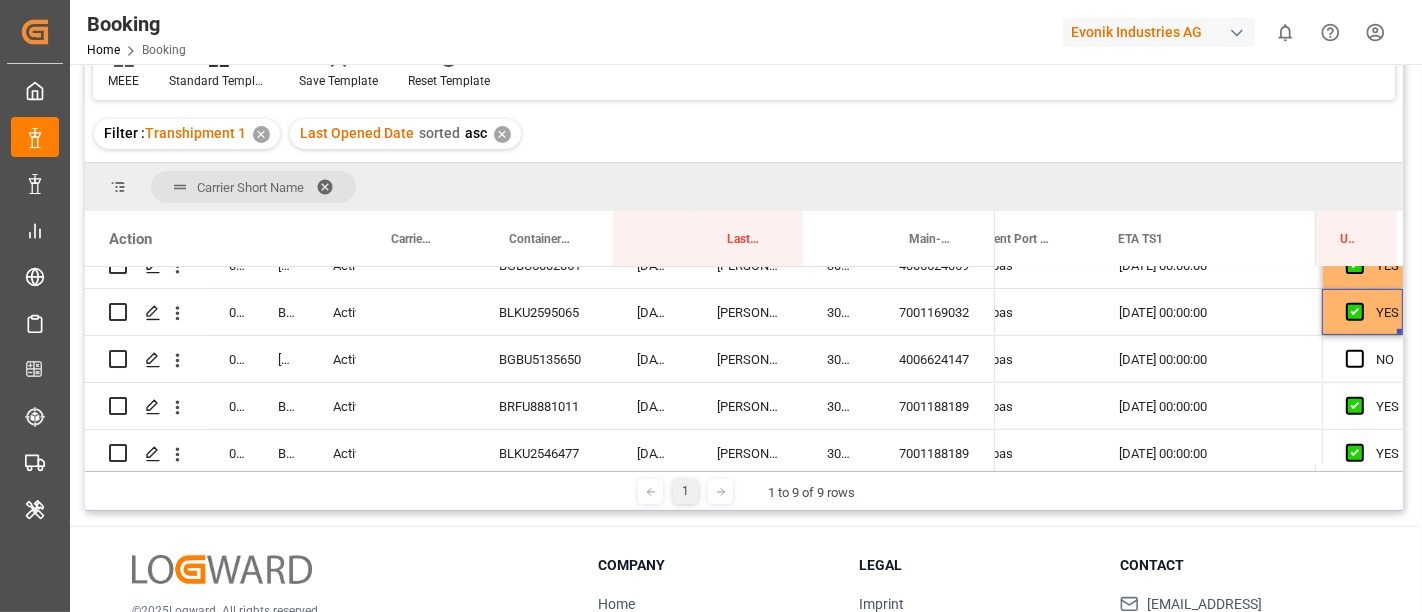 scroll, scrollTop: 1243, scrollLeft: 0, axis: vertical 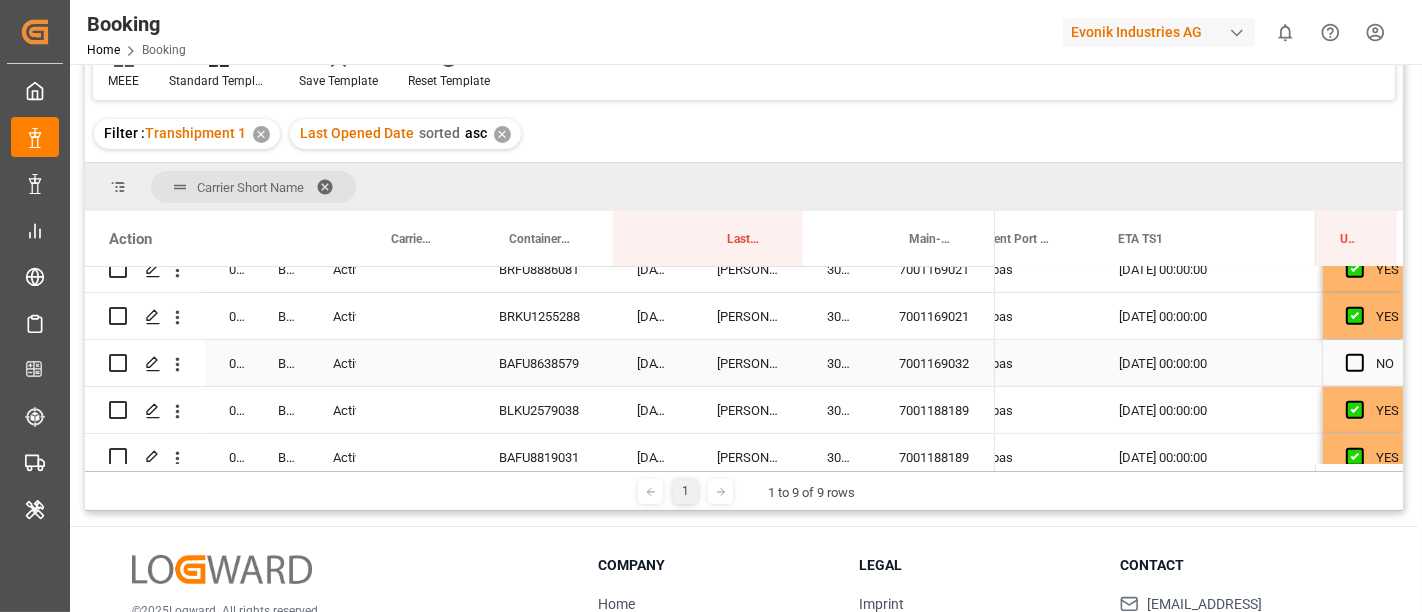 click at bounding box center (1355, 363) 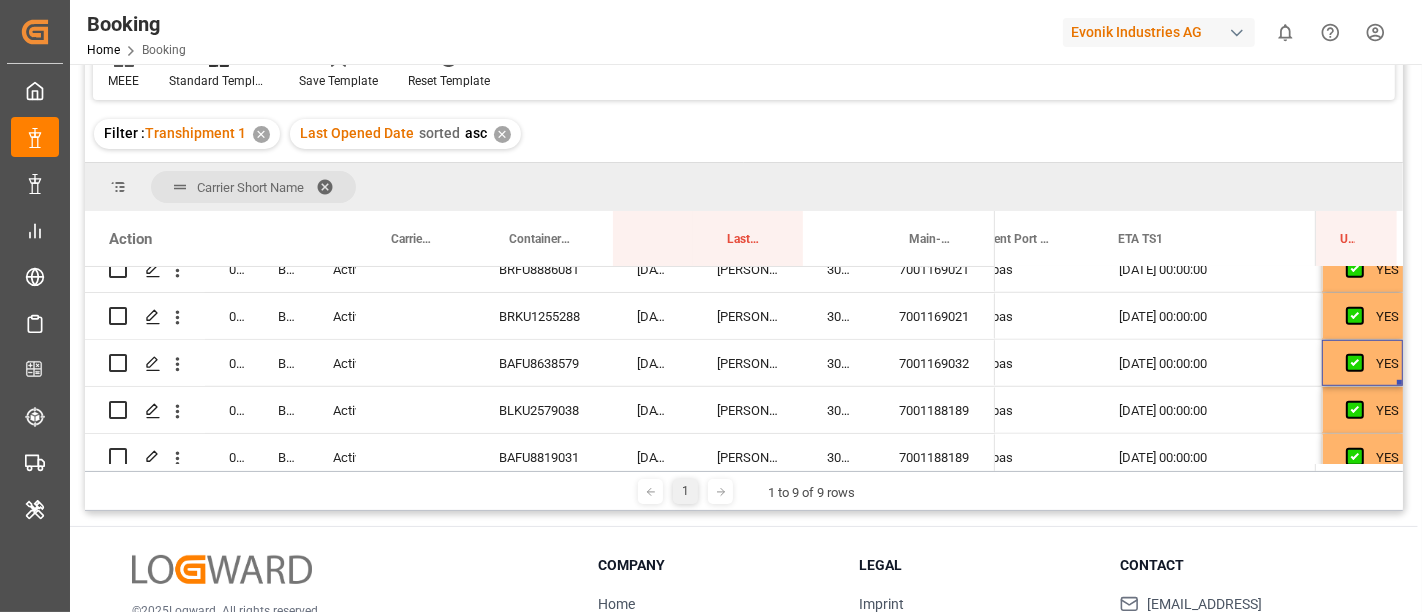 scroll, scrollTop: 1431, scrollLeft: 0, axis: vertical 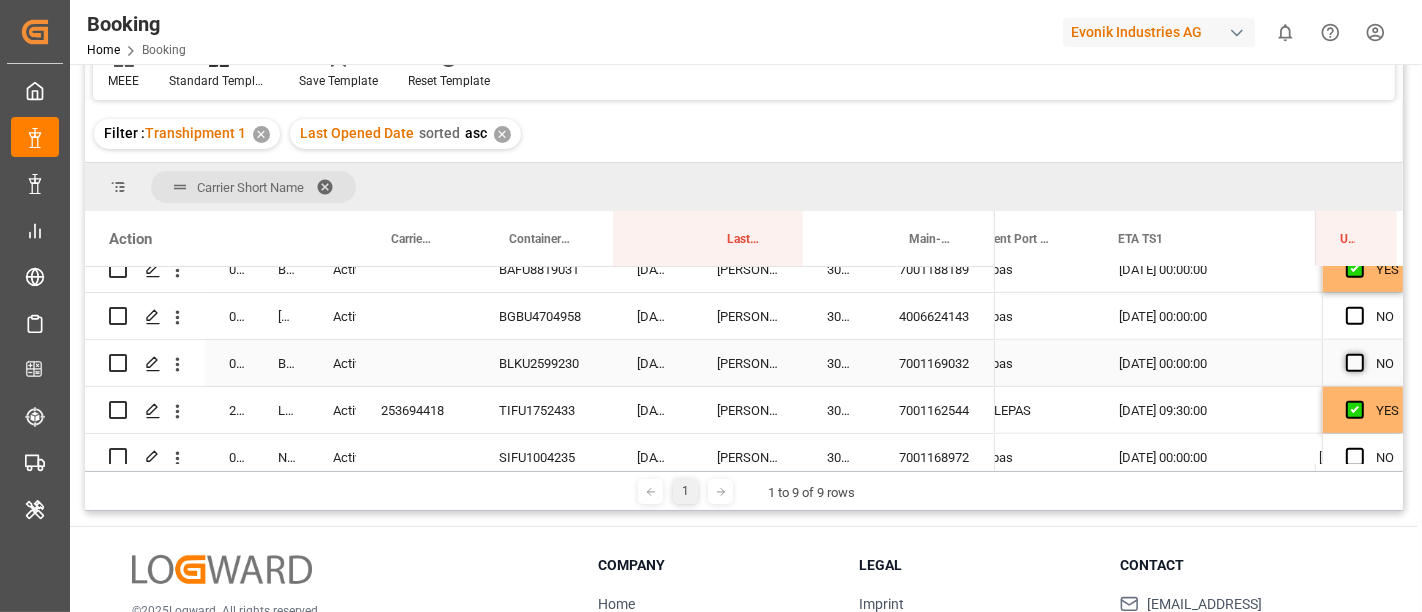 drag, startPoint x: 1343, startPoint y: 356, endPoint x: 1148, endPoint y: 299, distance: 203.16003 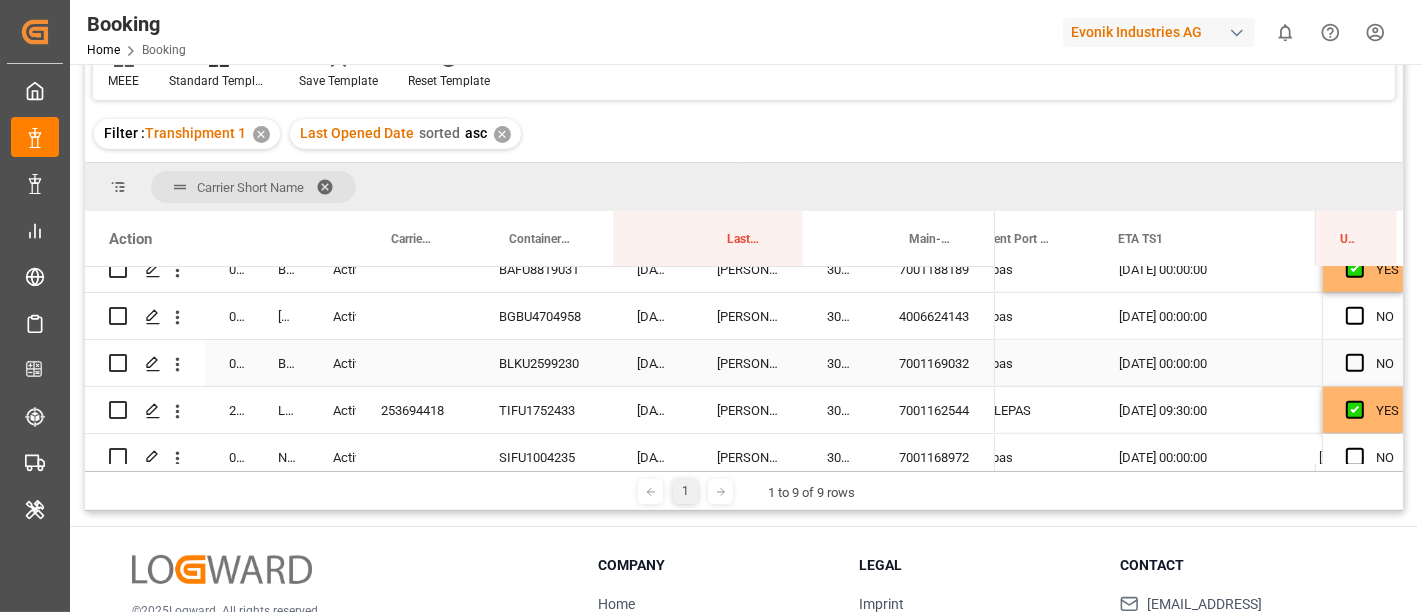 click at bounding box center [1355, 363] 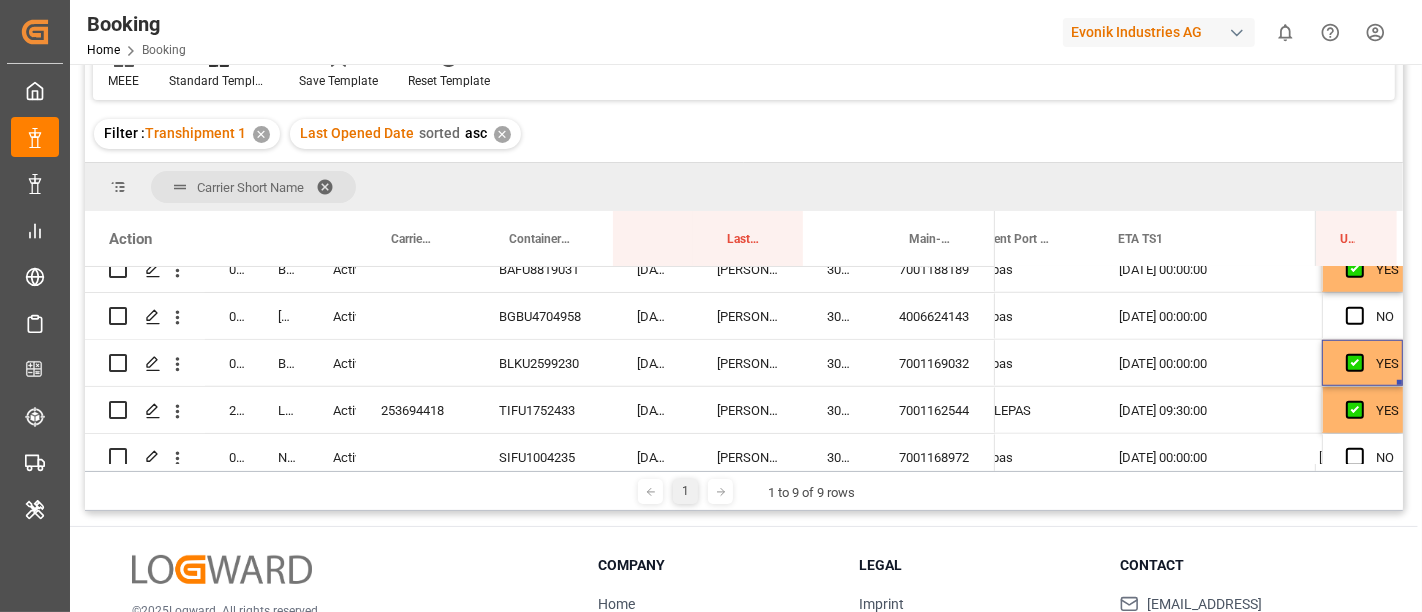 scroll, scrollTop: 1666, scrollLeft: 0, axis: vertical 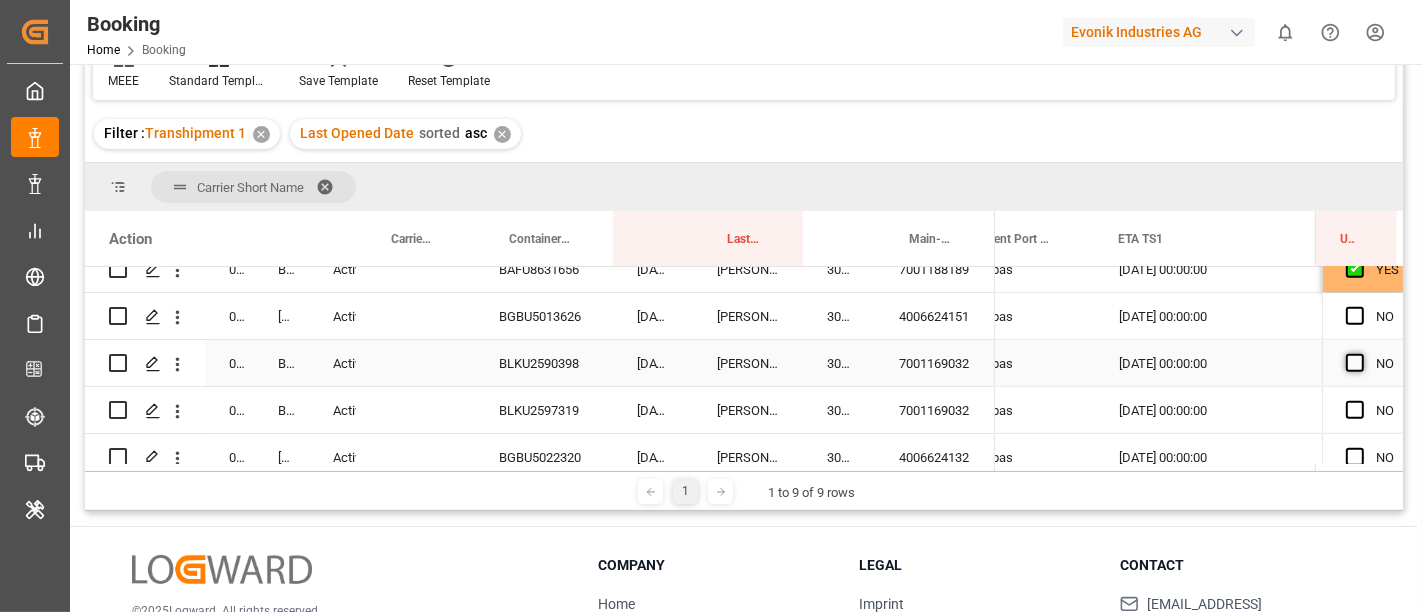 click at bounding box center [1355, 363] 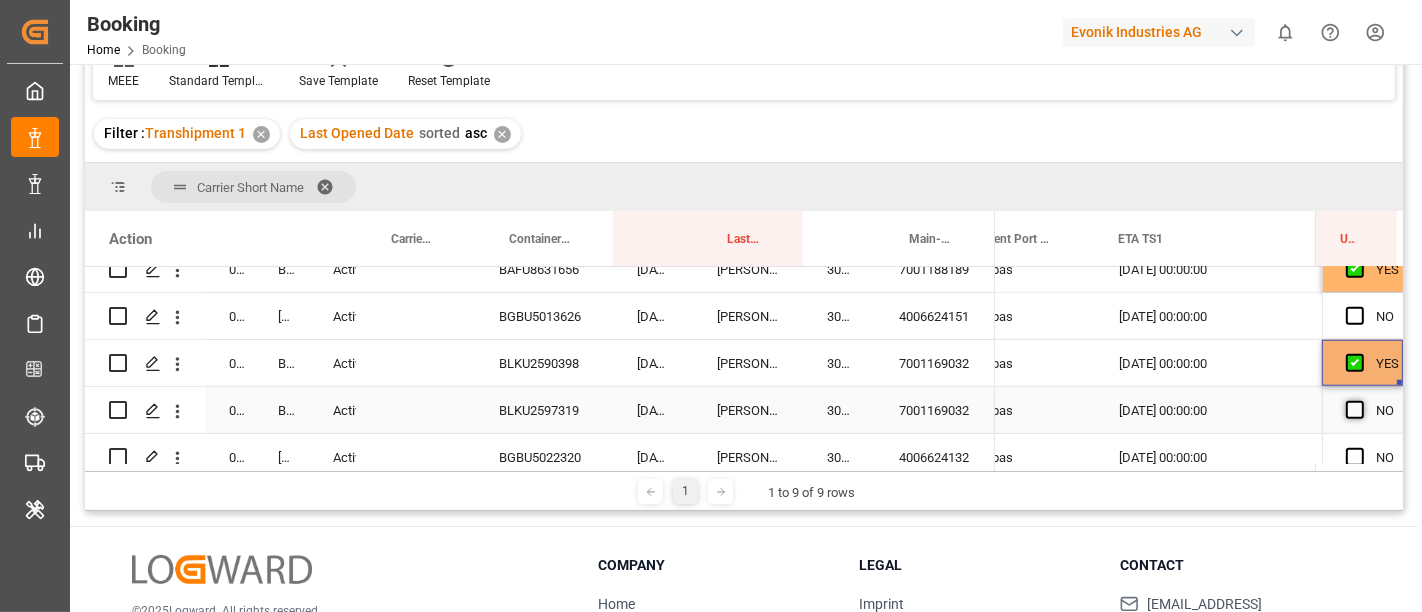 click at bounding box center [1355, 410] 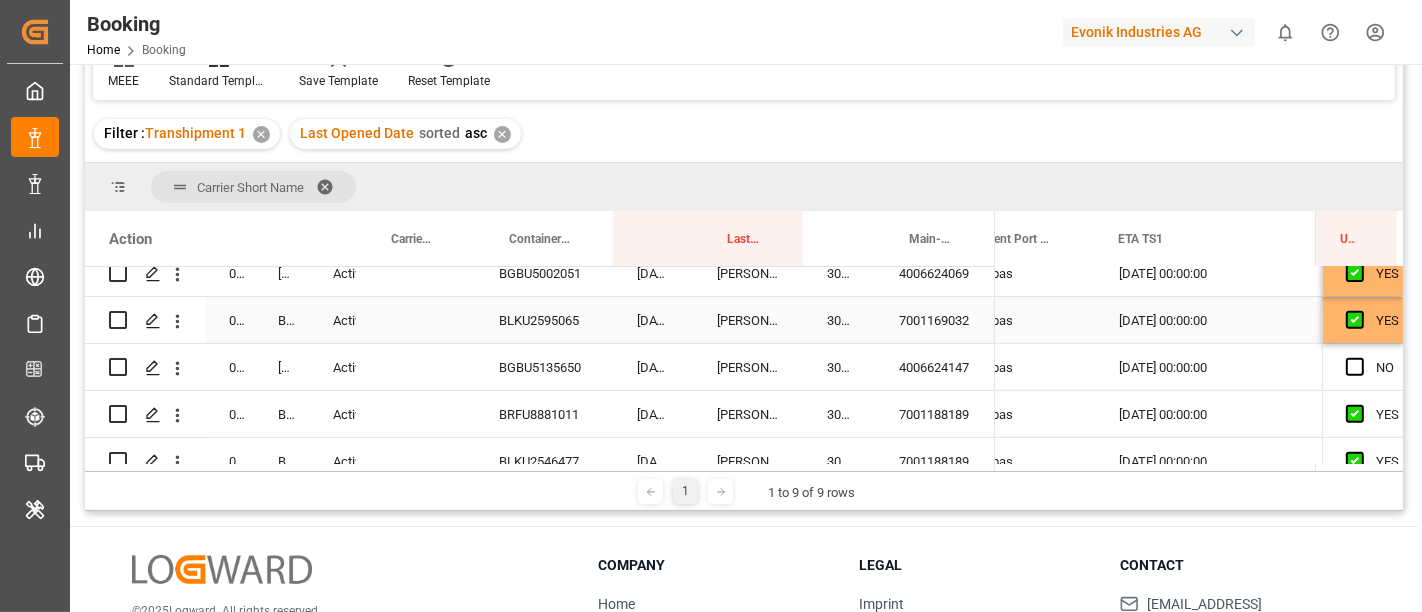 scroll, scrollTop: 777, scrollLeft: 0, axis: vertical 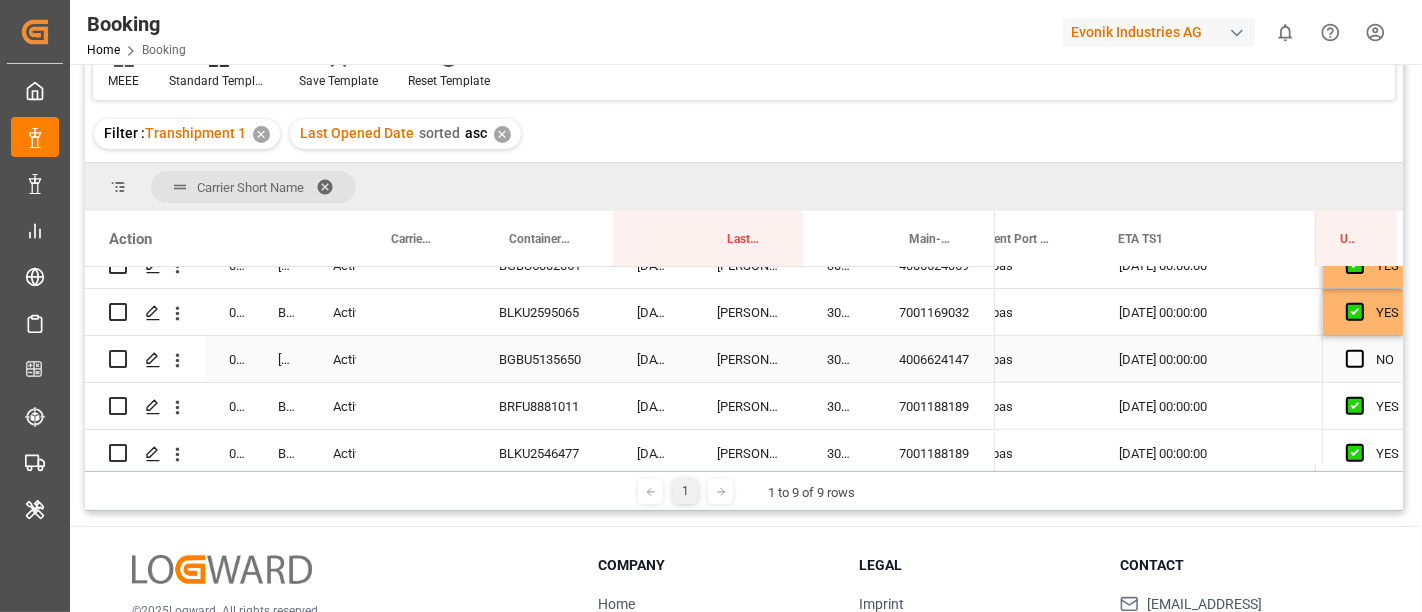 click on "4006624147" at bounding box center (935, 359) 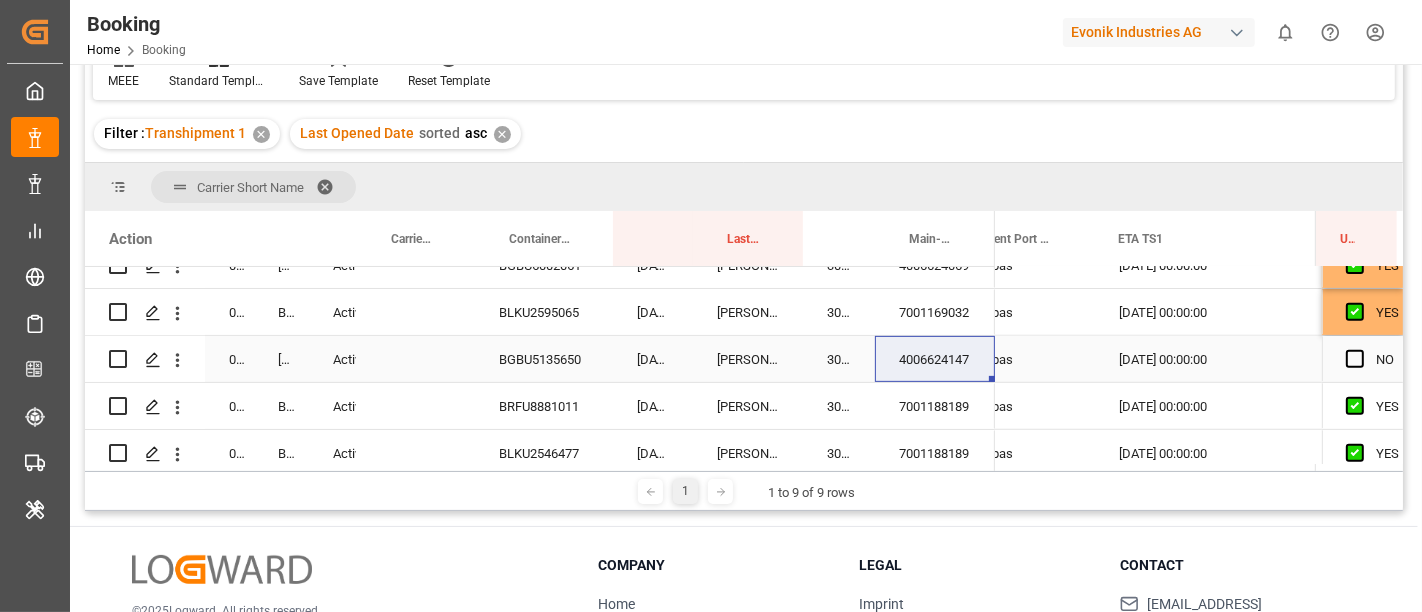 click on "BGBU5135650" at bounding box center [544, 359] 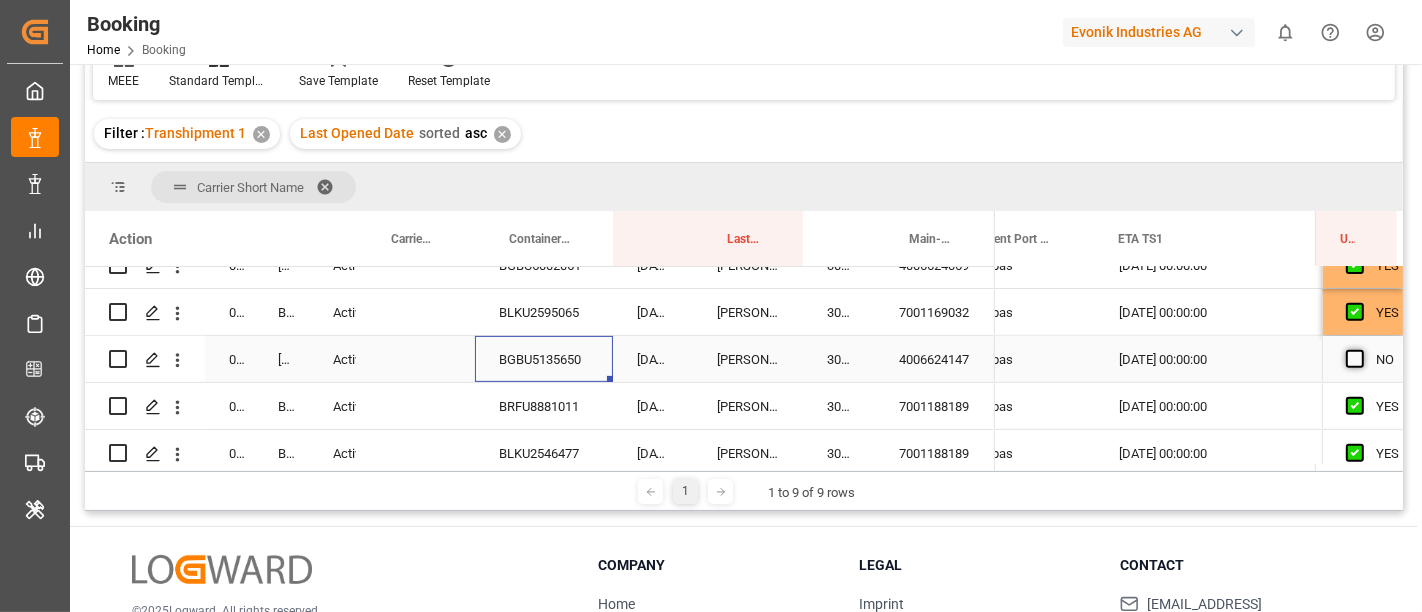 click at bounding box center [1355, 359] 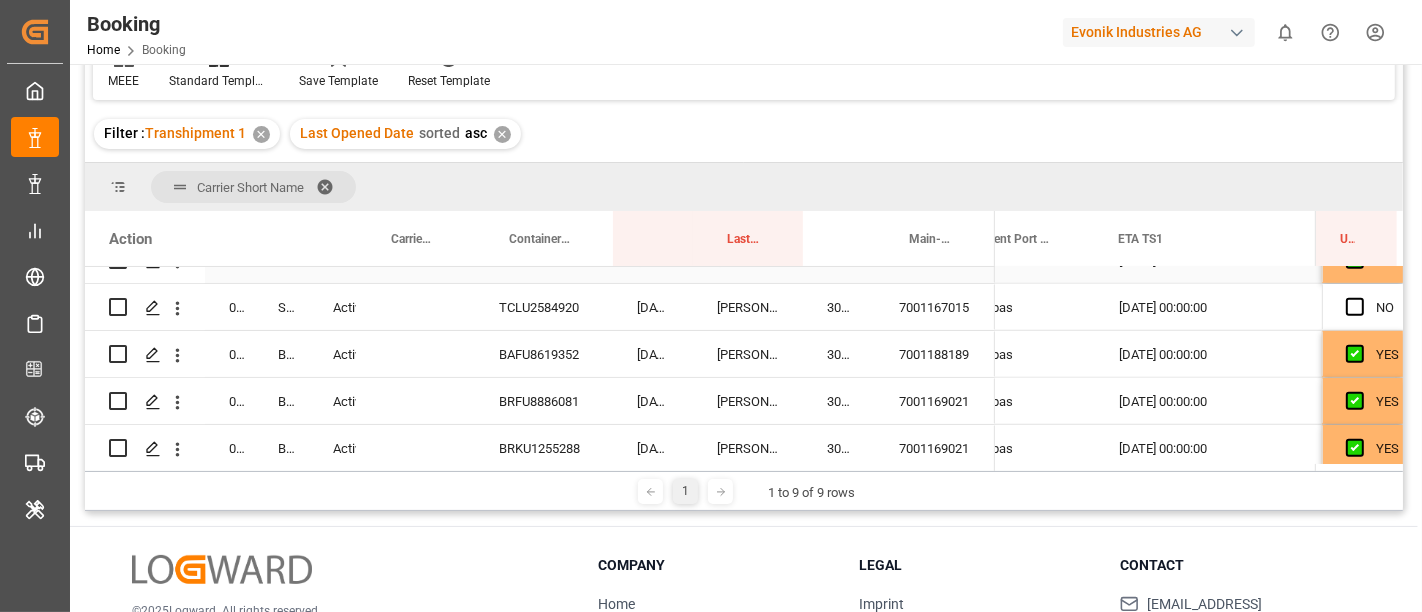 scroll, scrollTop: 888, scrollLeft: 0, axis: vertical 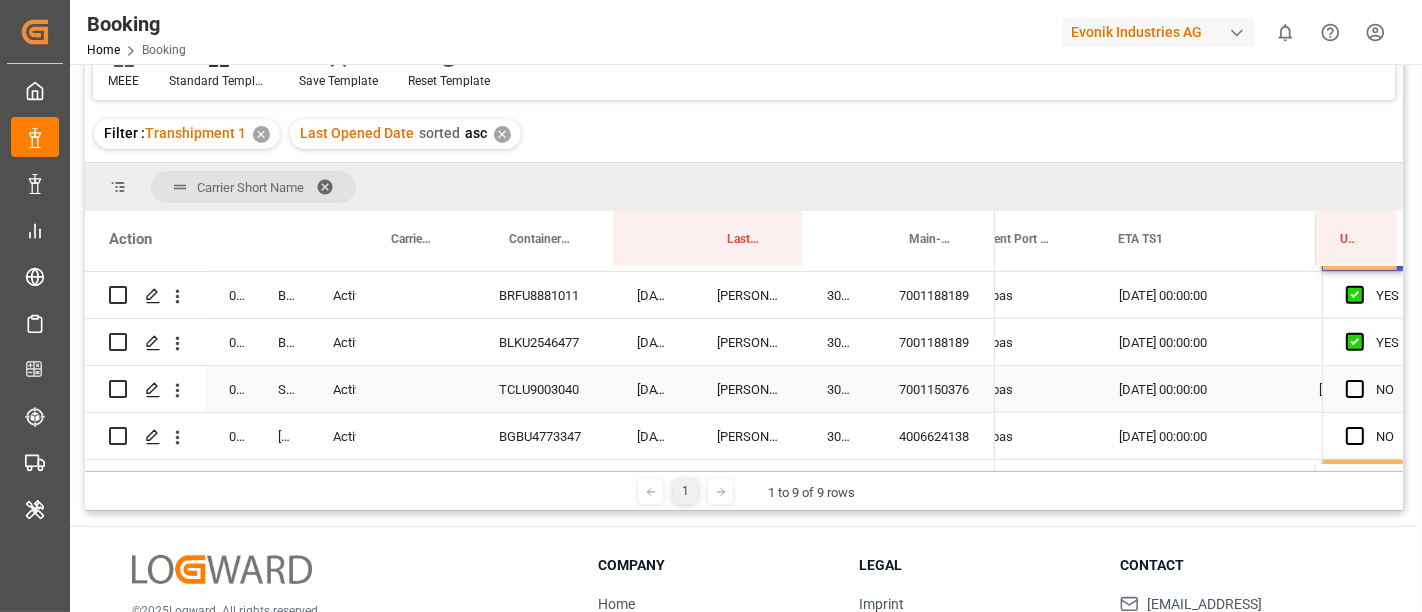 click on "7001150376" at bounding box center [935, 389] 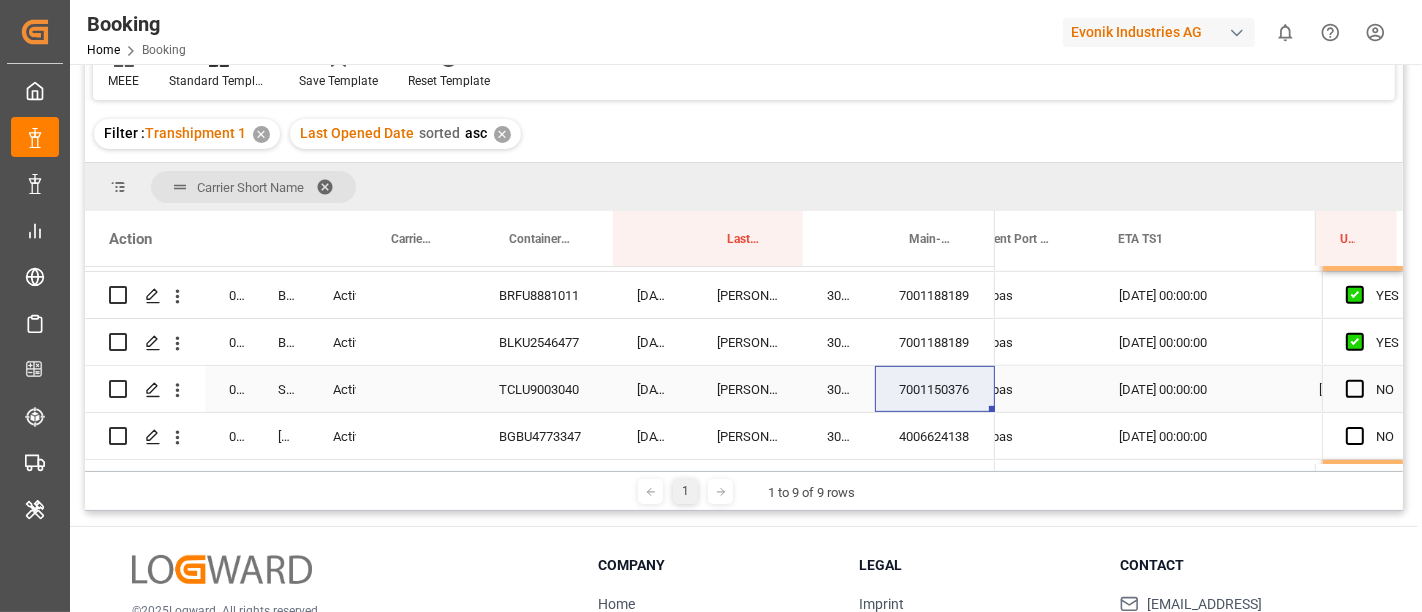 click on "TCLU9003040" at bounding box center [544, 389] 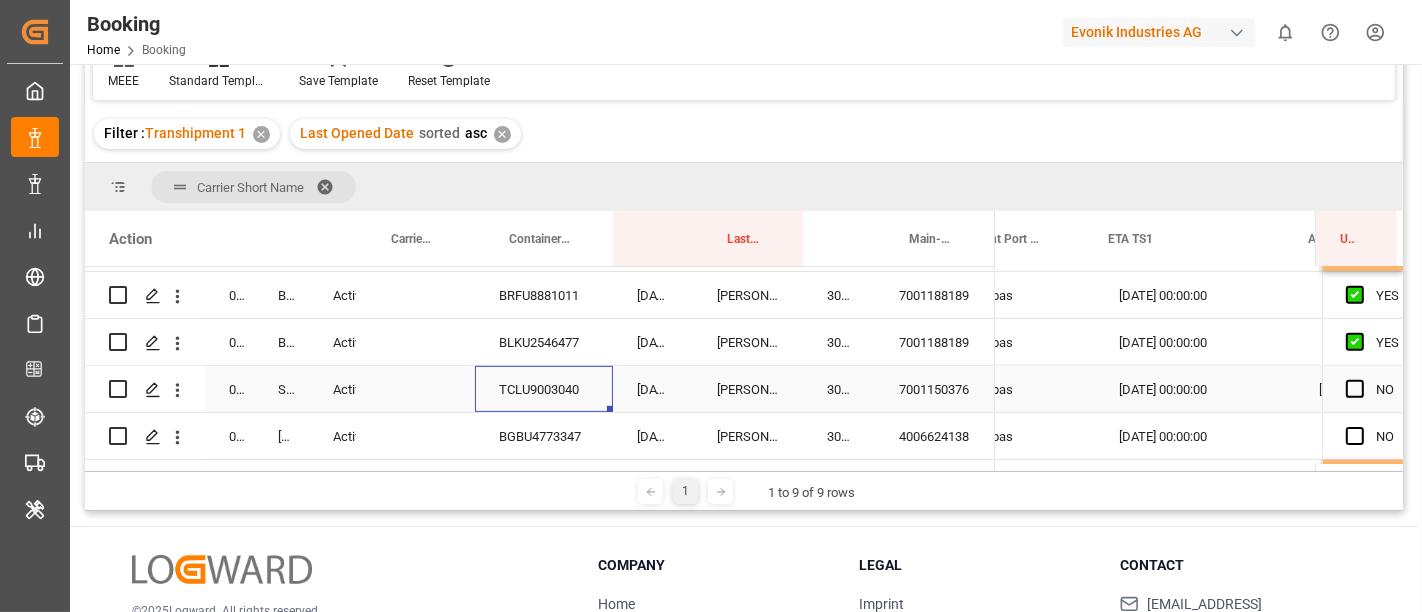 scroll, scrollTop: 0, scrollLeft: 20375, axis: horizontal 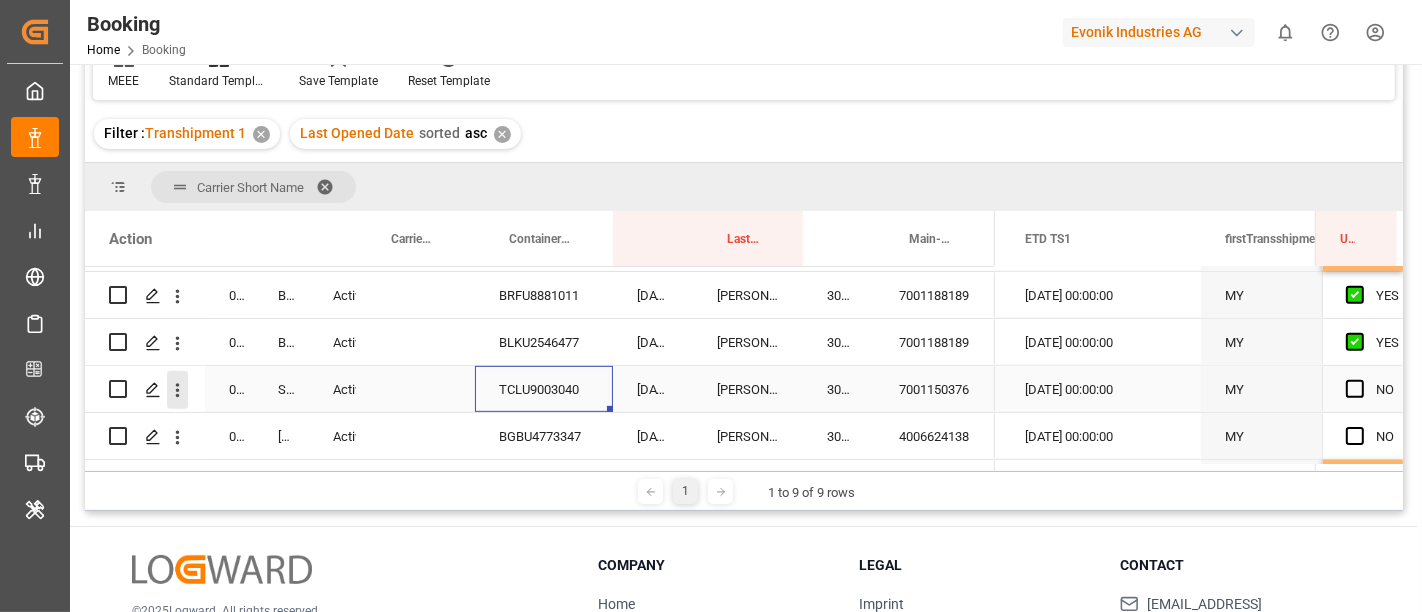 click 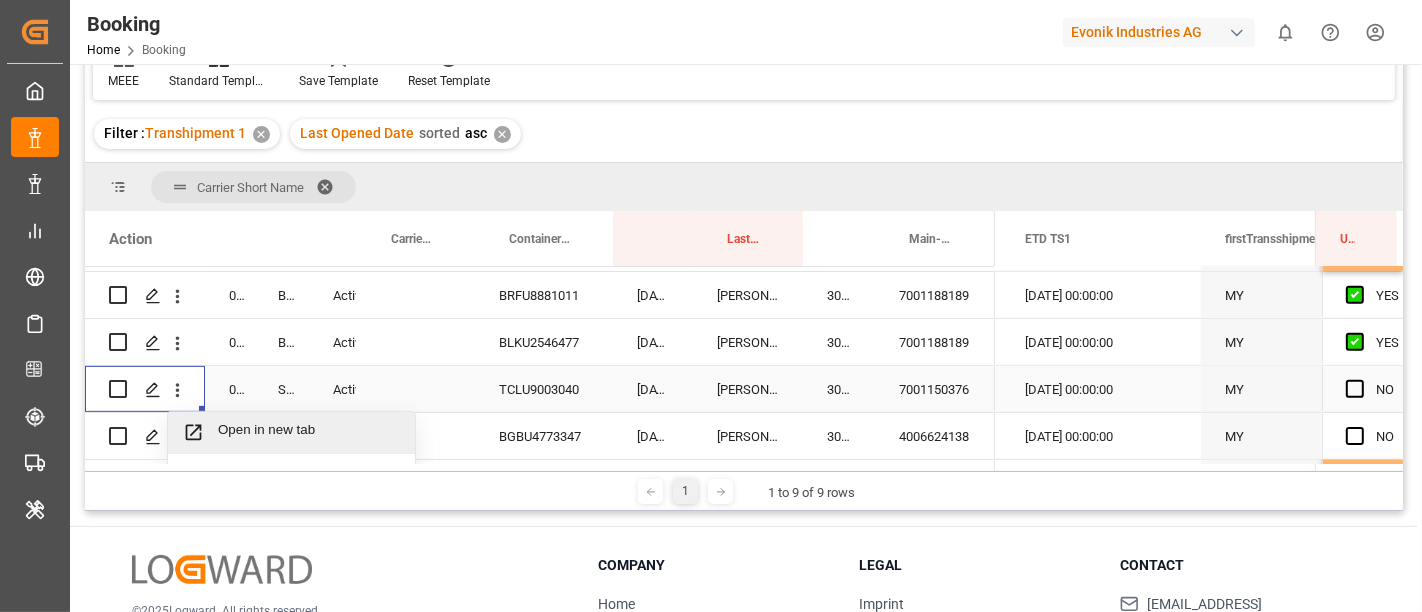click on "Open in new tab" at bounding box center [309, 432] 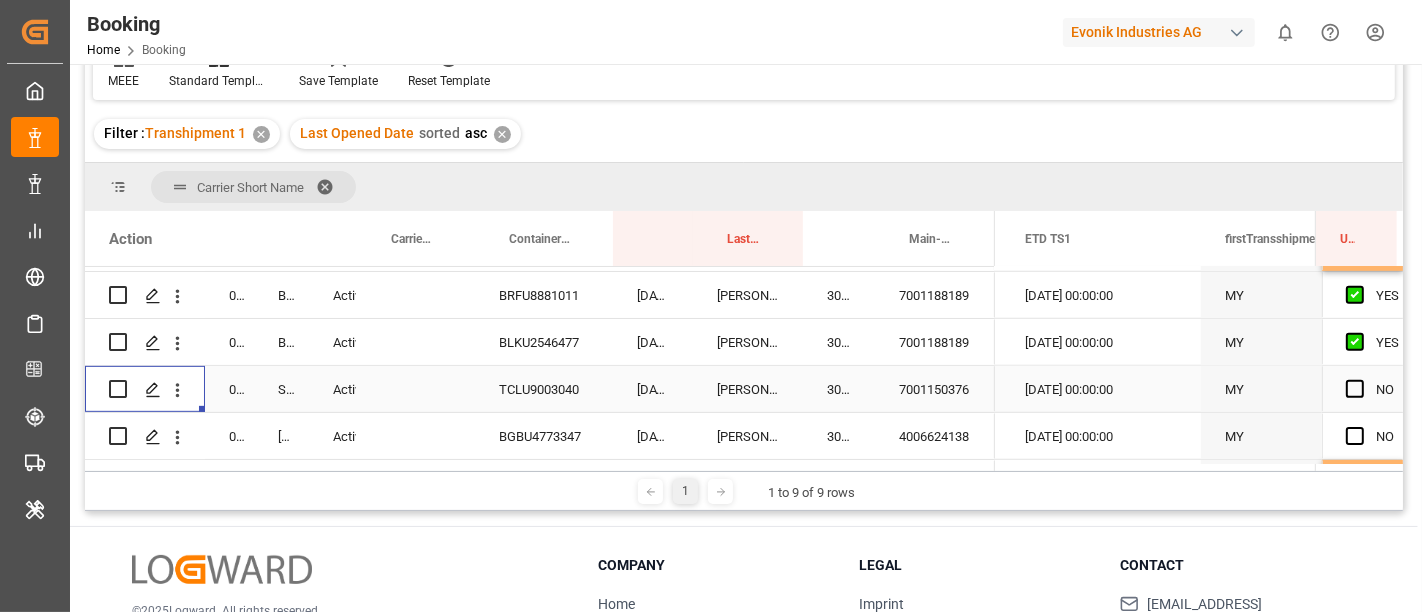 scroll, scrollTop: 1000, scrollLeft: 0, axis: vertical 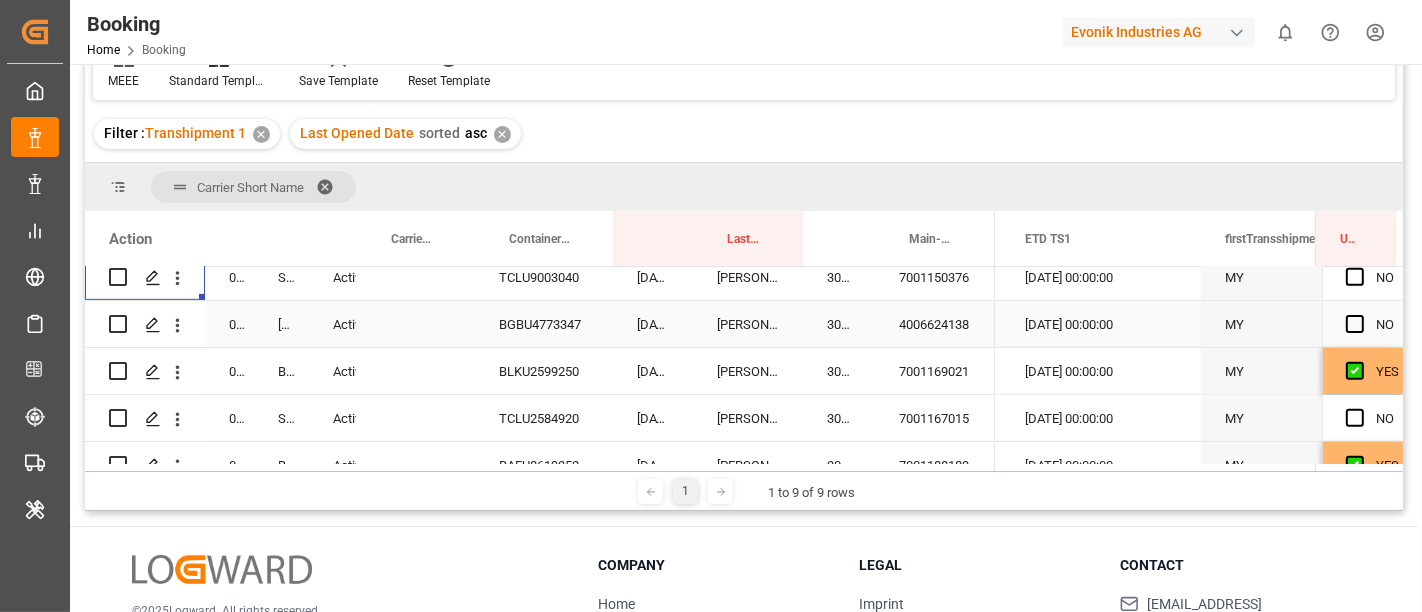 click on "4006624138" at bounding box center (935, 324) 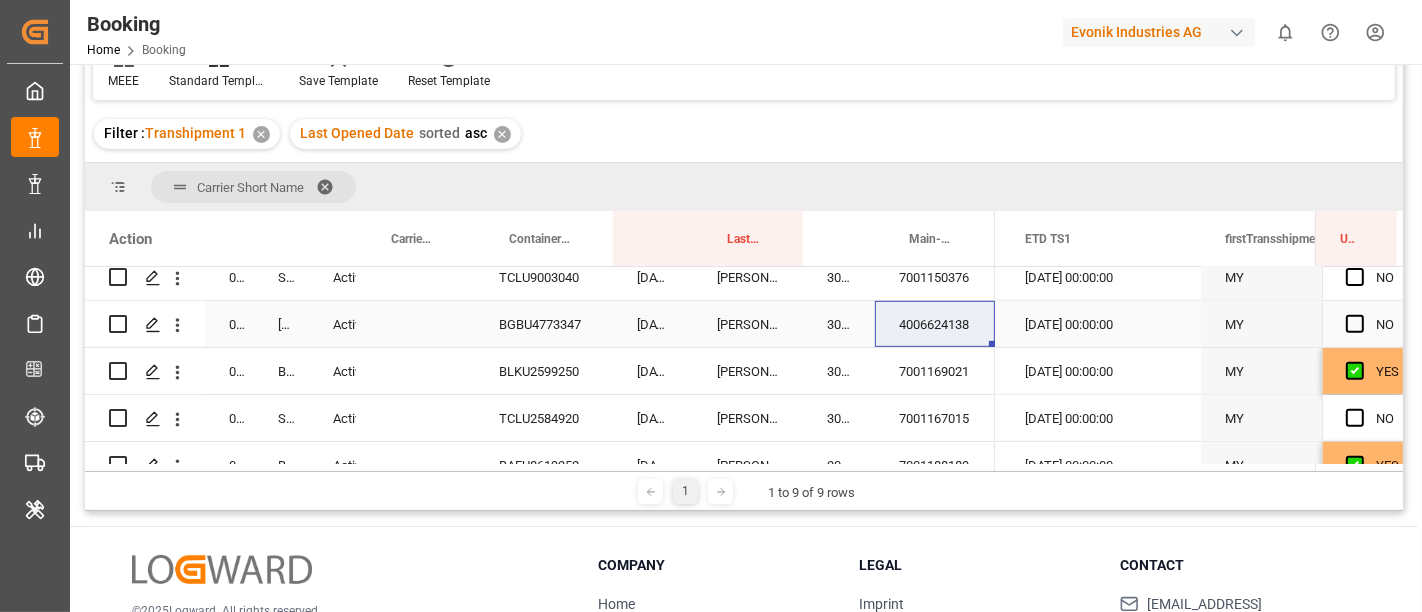 click on "BGBU4773347" at bounding box center (544, 324) 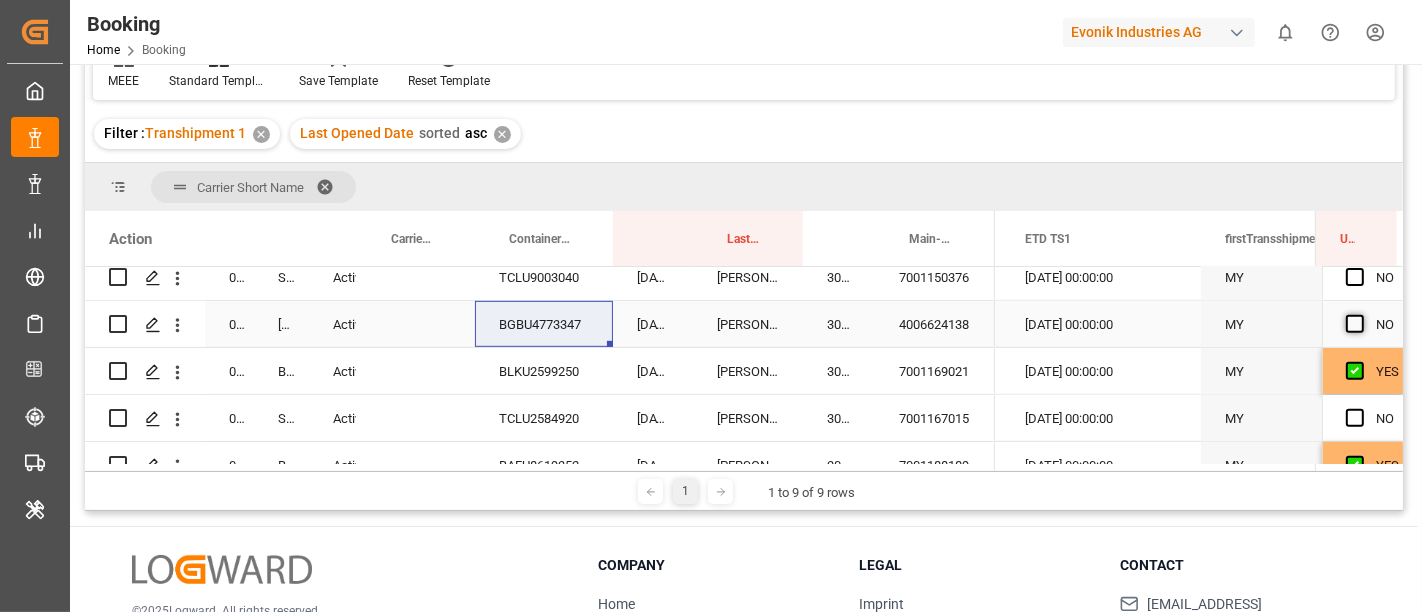 click at bounding box center [1355, 324] 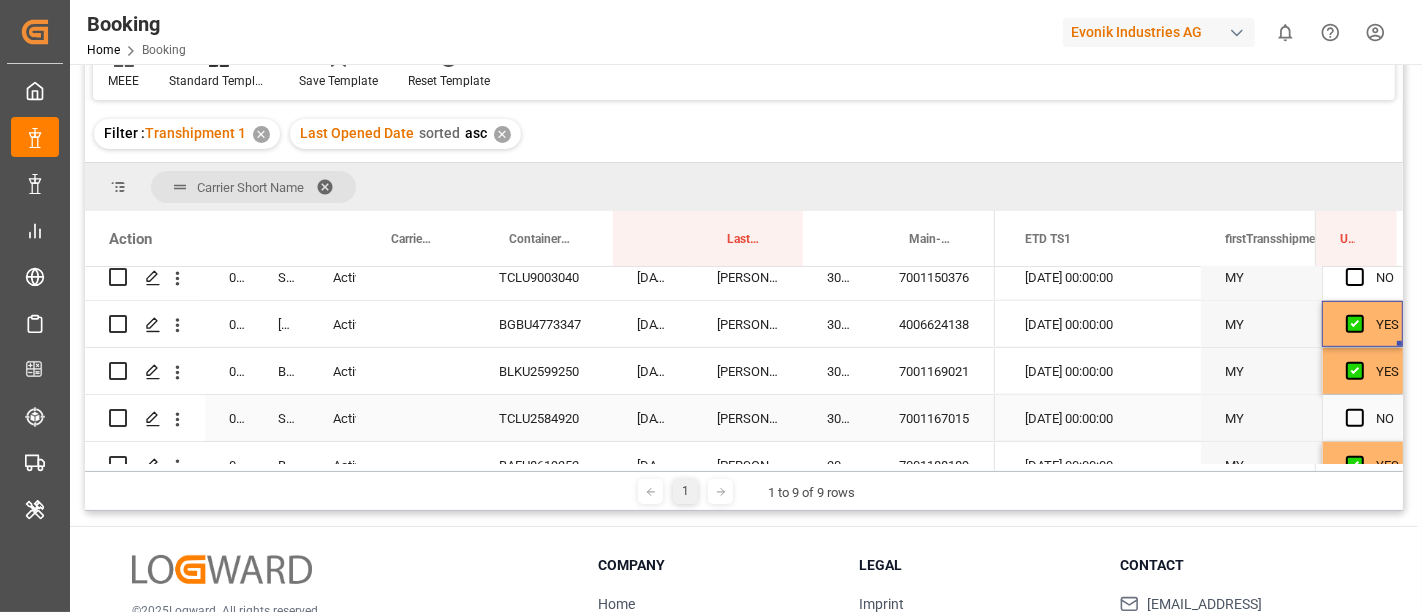 scroll, scrollTop: 1111, scrollLeft: 0, axis: vertical 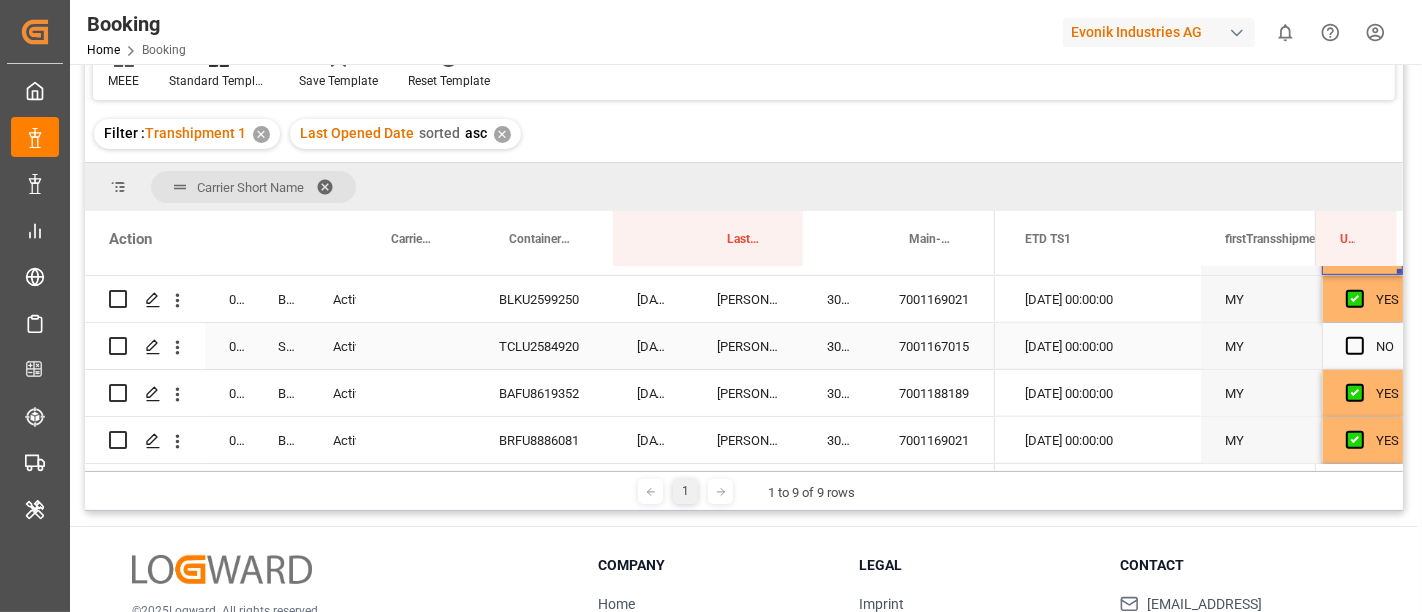 click on "7001167015" at bounding box center (935, 346) 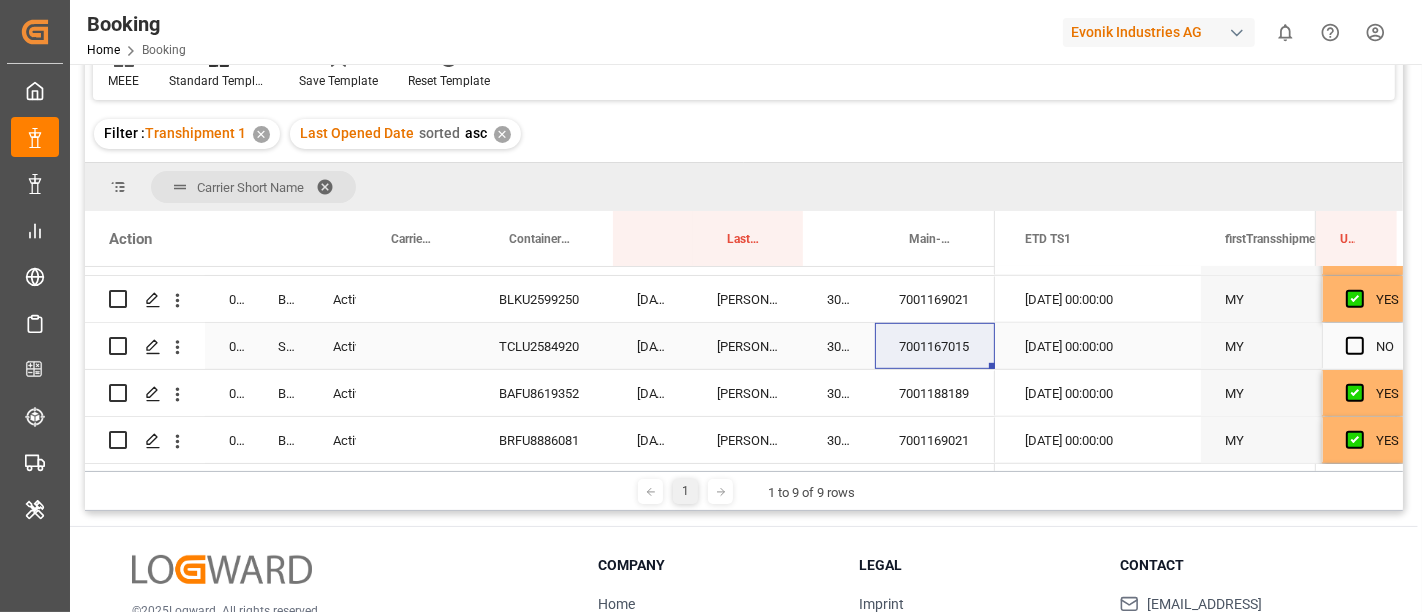 click on "TCLU2584920" at bounding box center [544, 346] 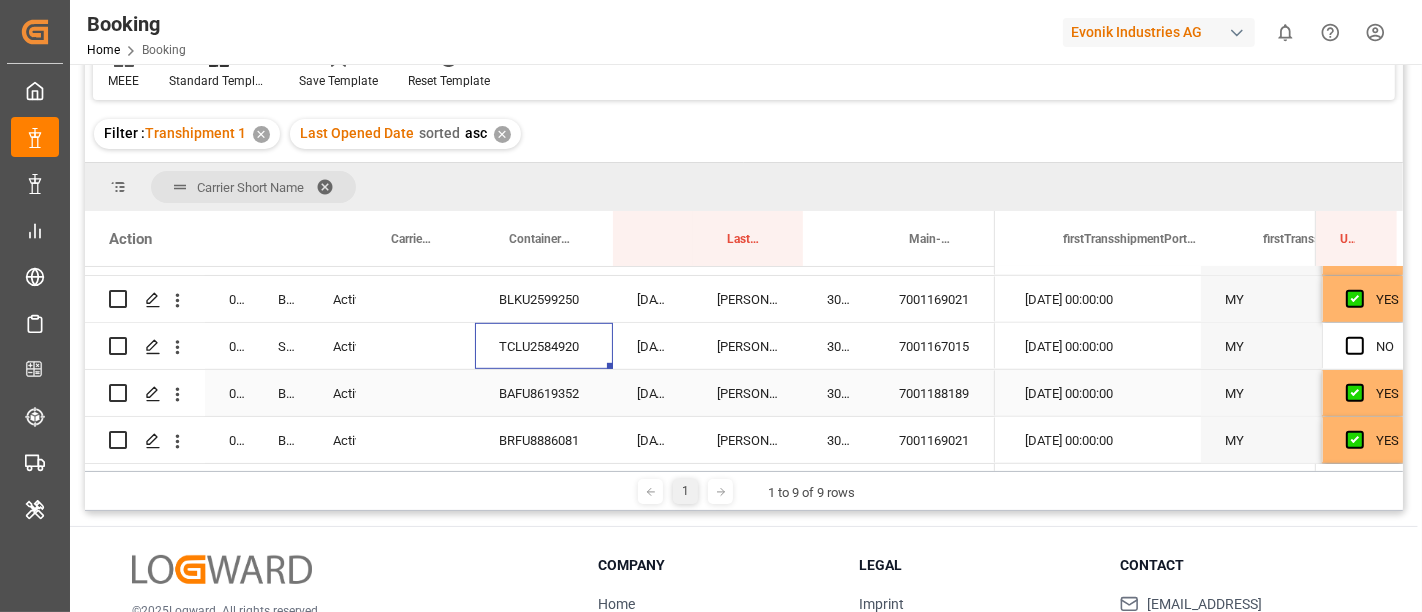 scroll, scrollTop: 0, scrollLeft: 21034, axis: horizontal 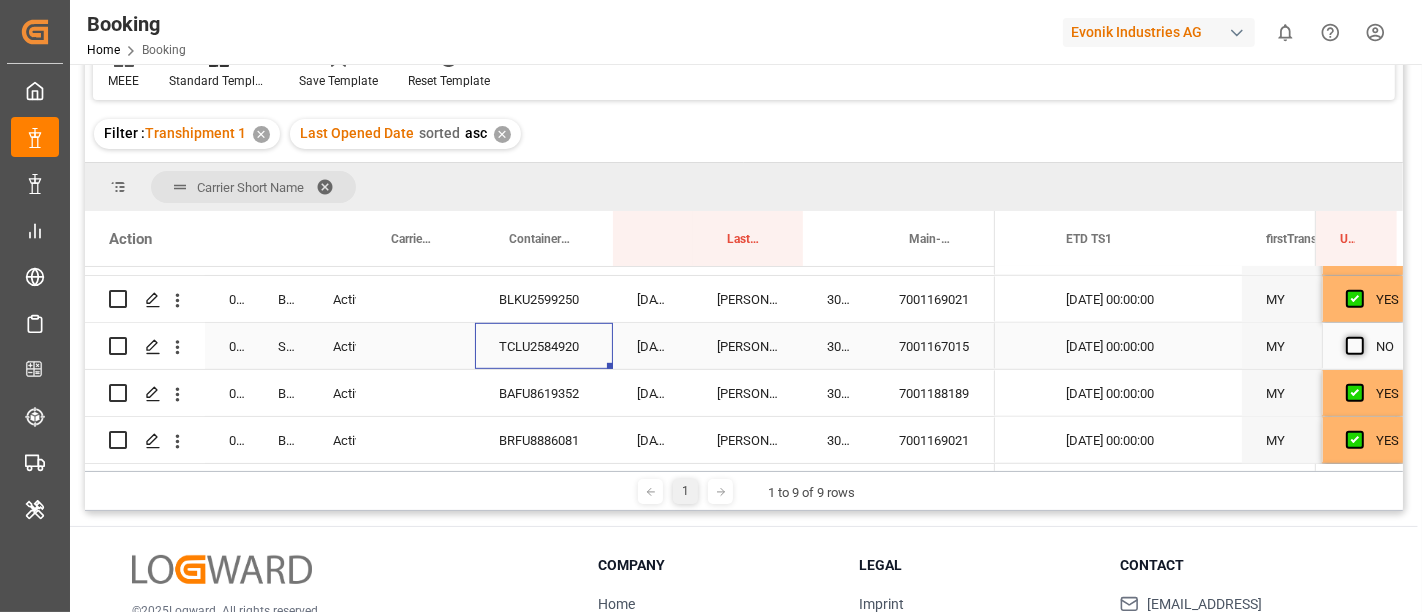 click at bounding box center [1355, 346] 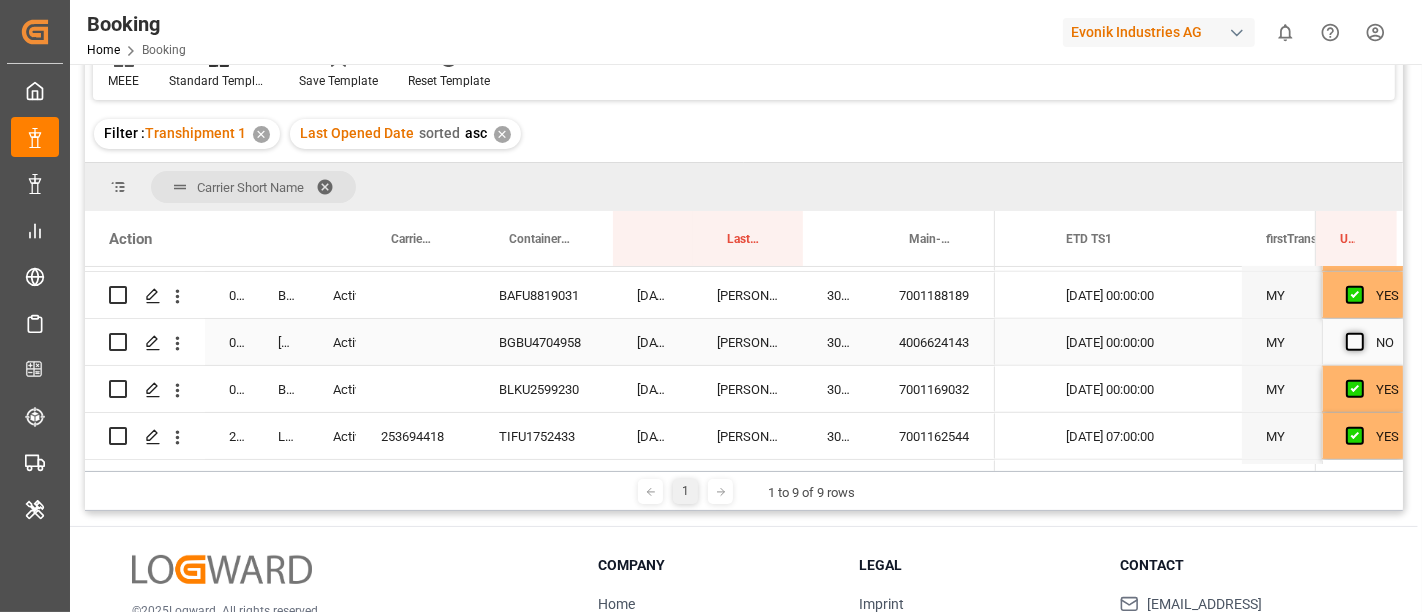click at bounding box center [1355, 342] 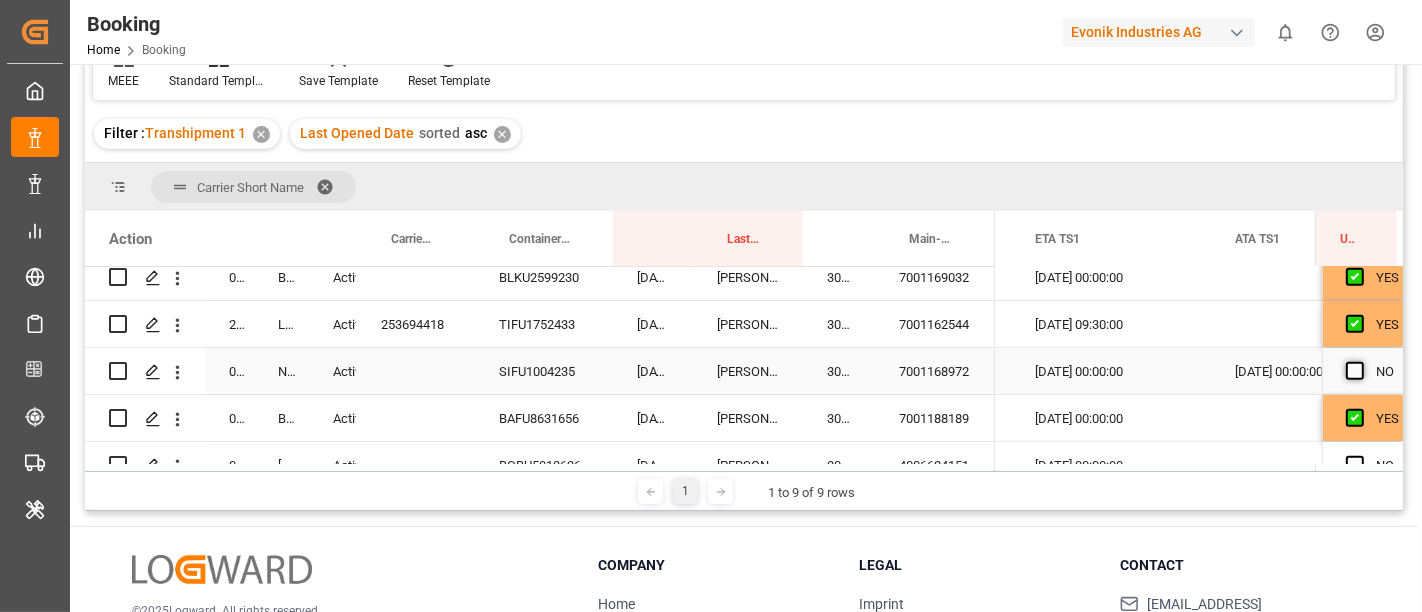 click at bounding box center (1355, 371) 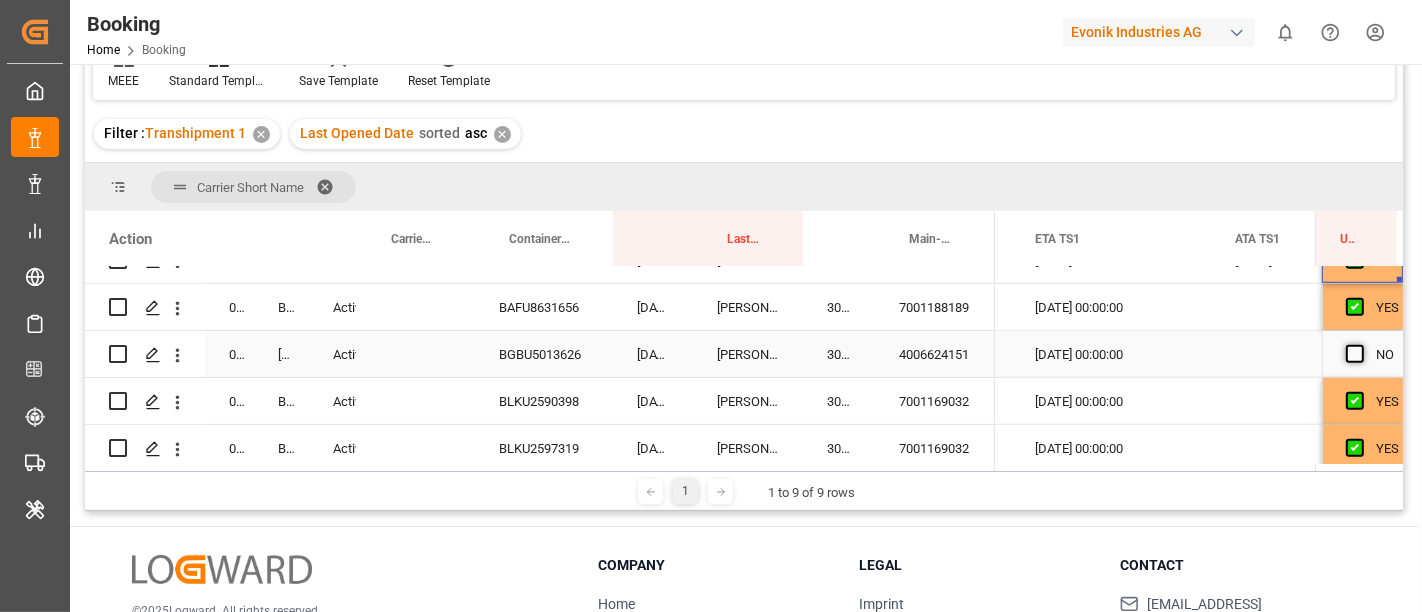 click at bounding box center (1355, 354) 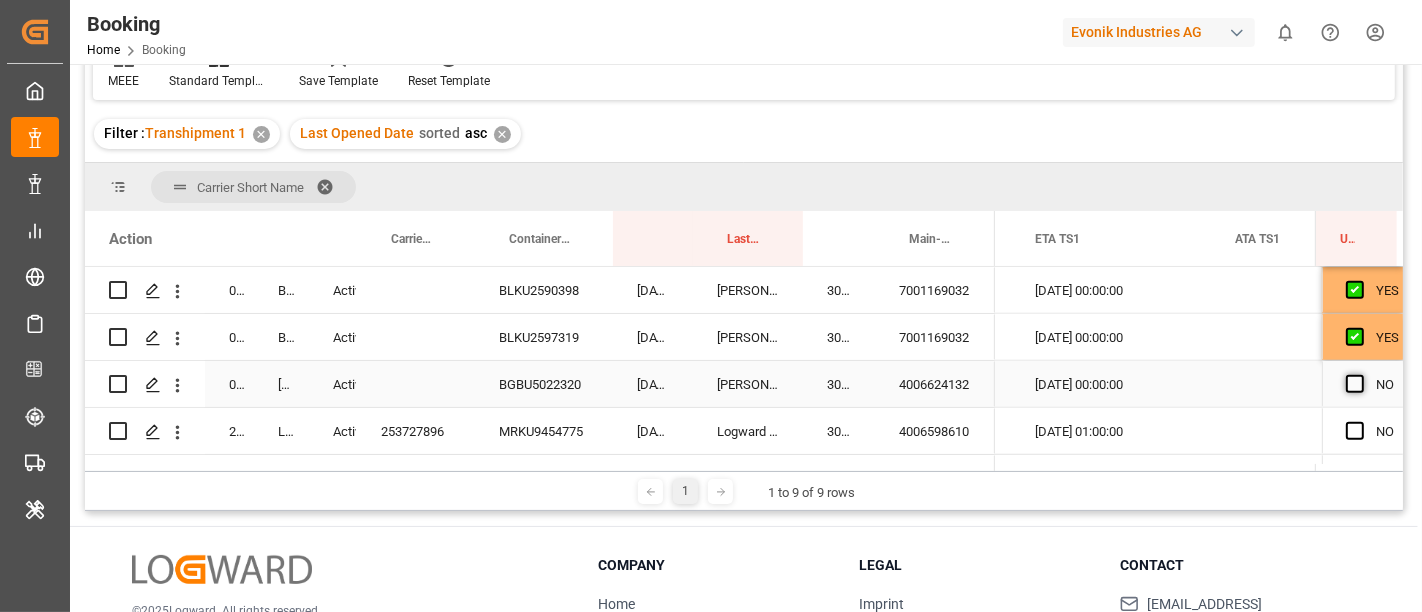 click at bounding box center [1355, 384] 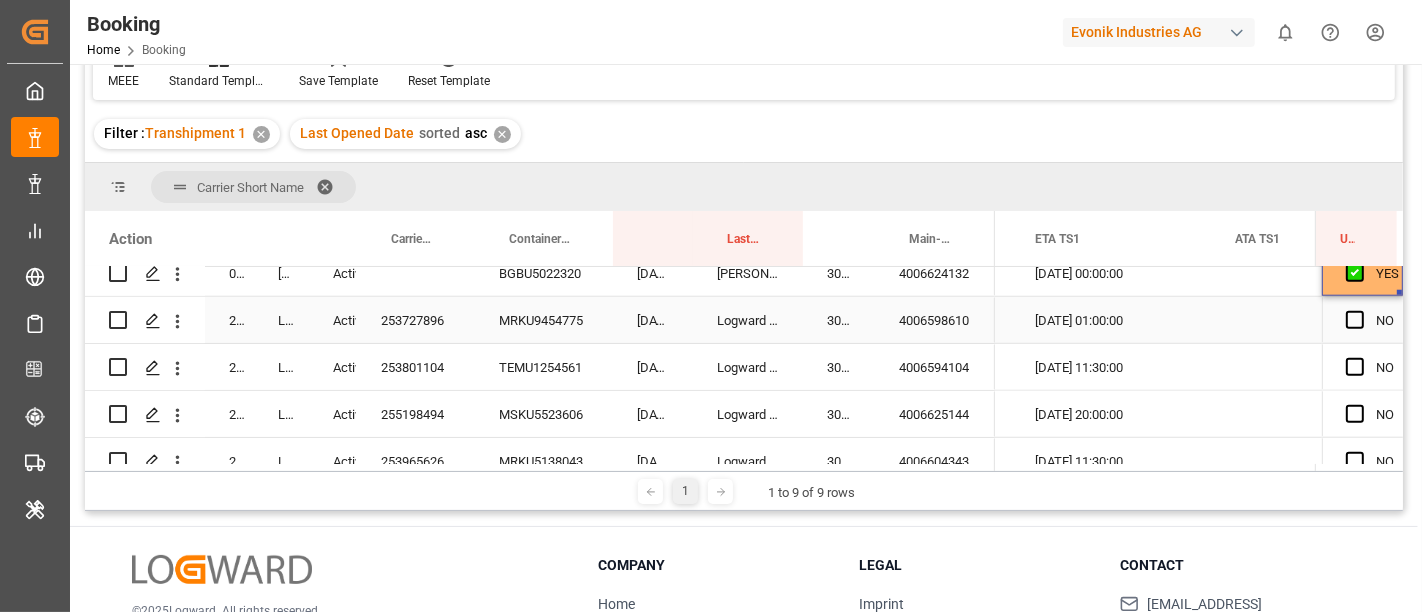 click at bounding box center (1355, 320) 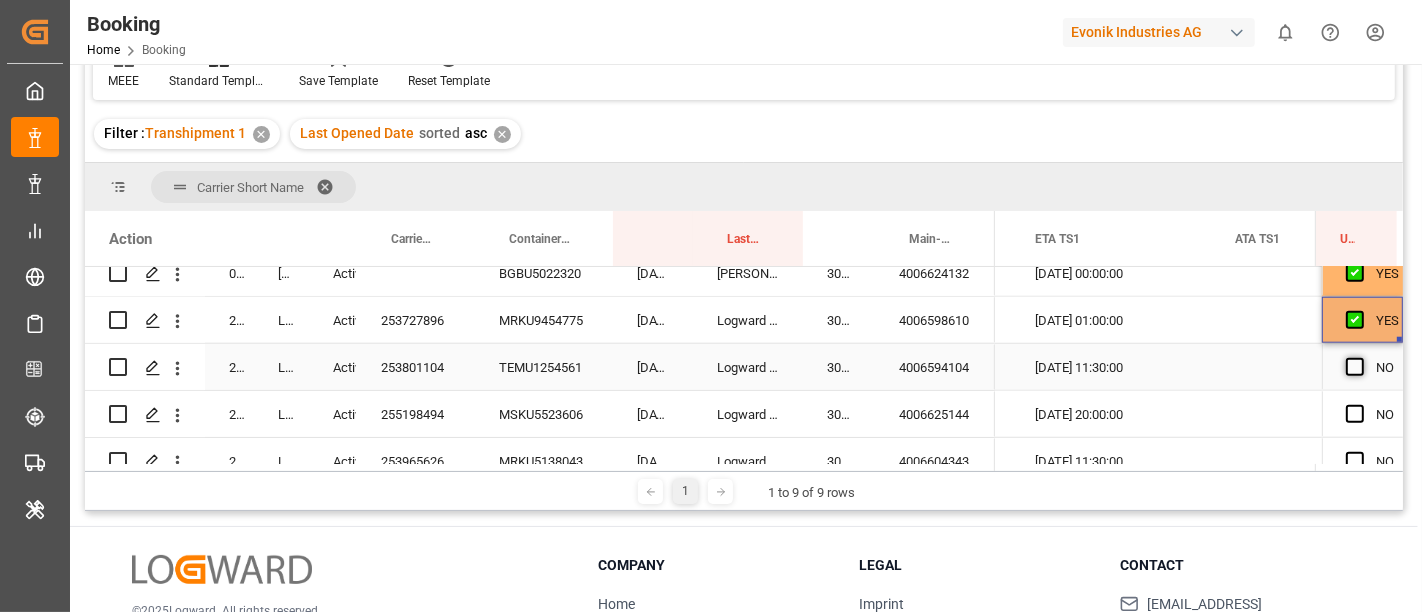 click at bounding box center (1355, 367) 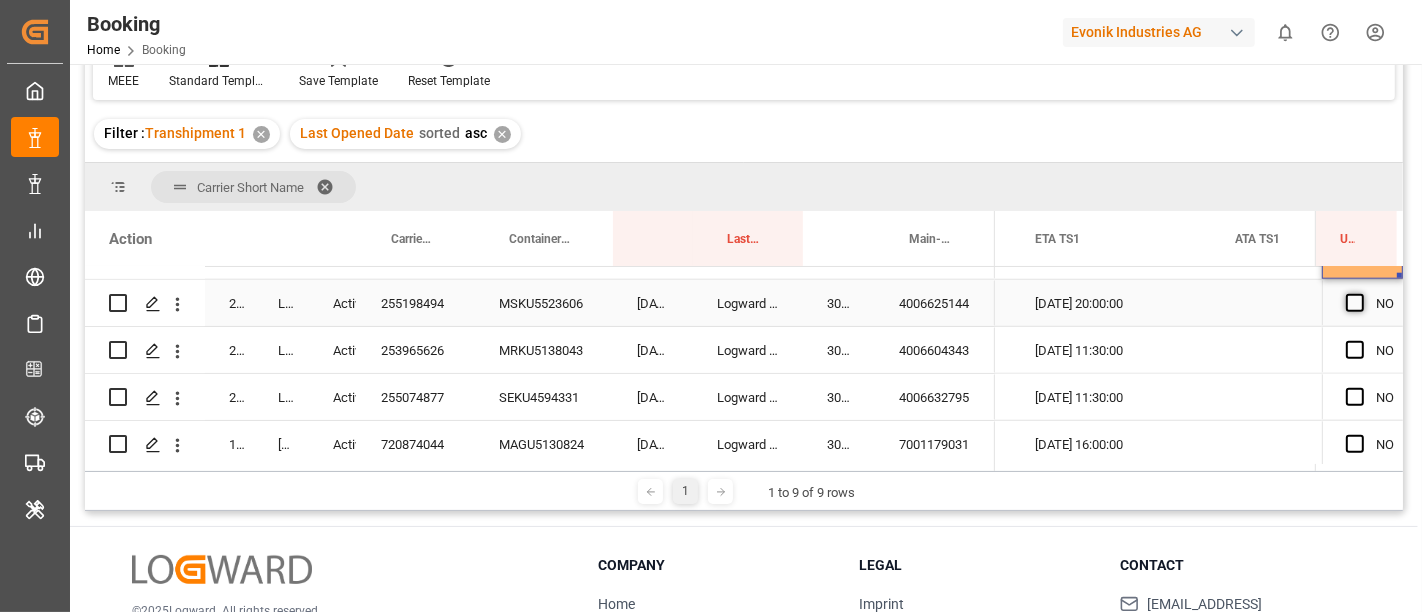 click at bounding box center (1355, 303) 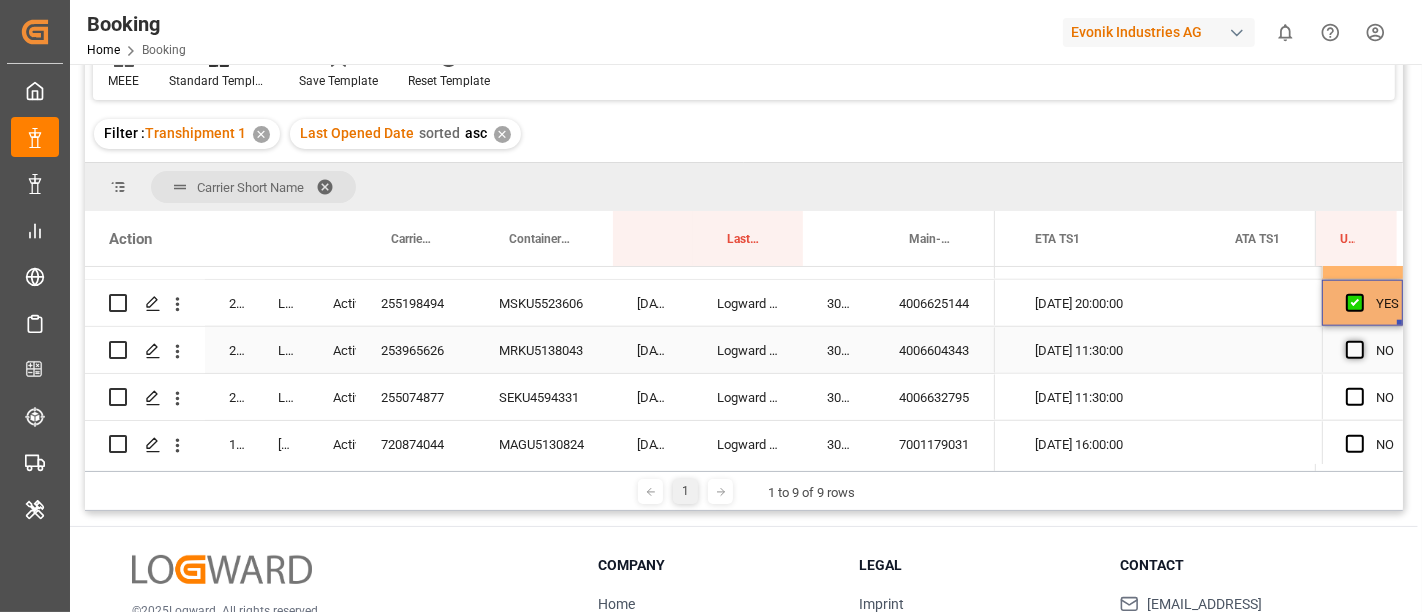 click at bounding box center (1355, 350) 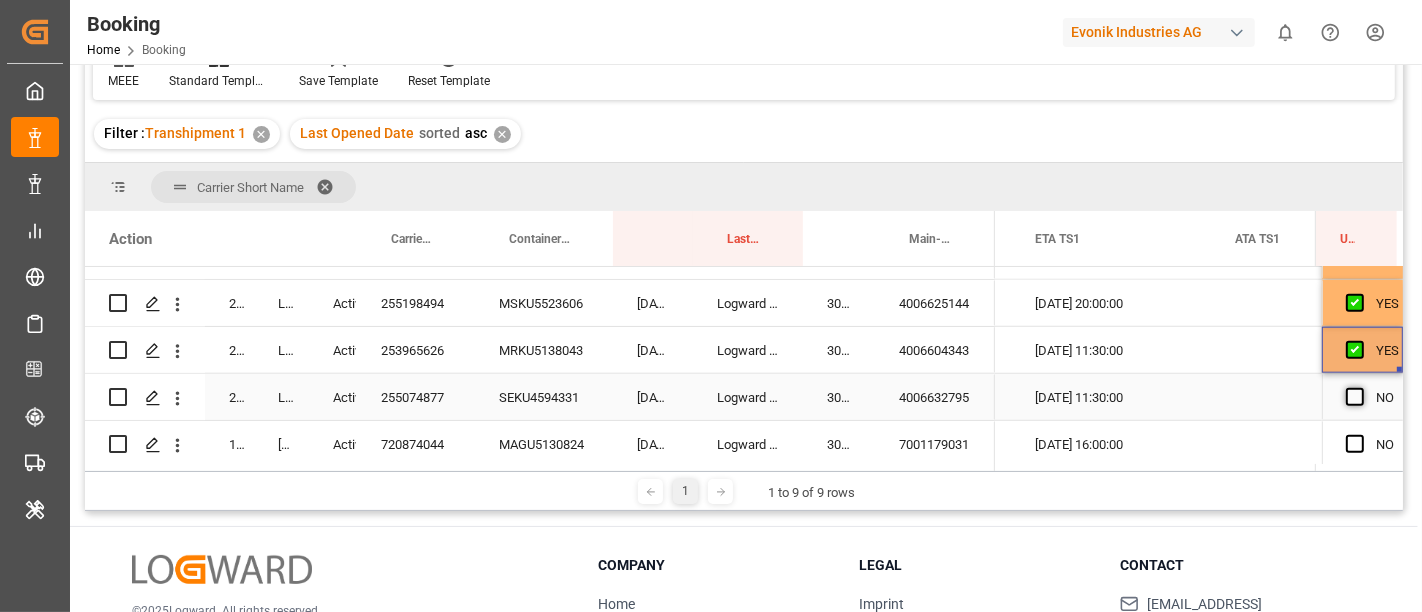 click at bounding box center (1355, 397) 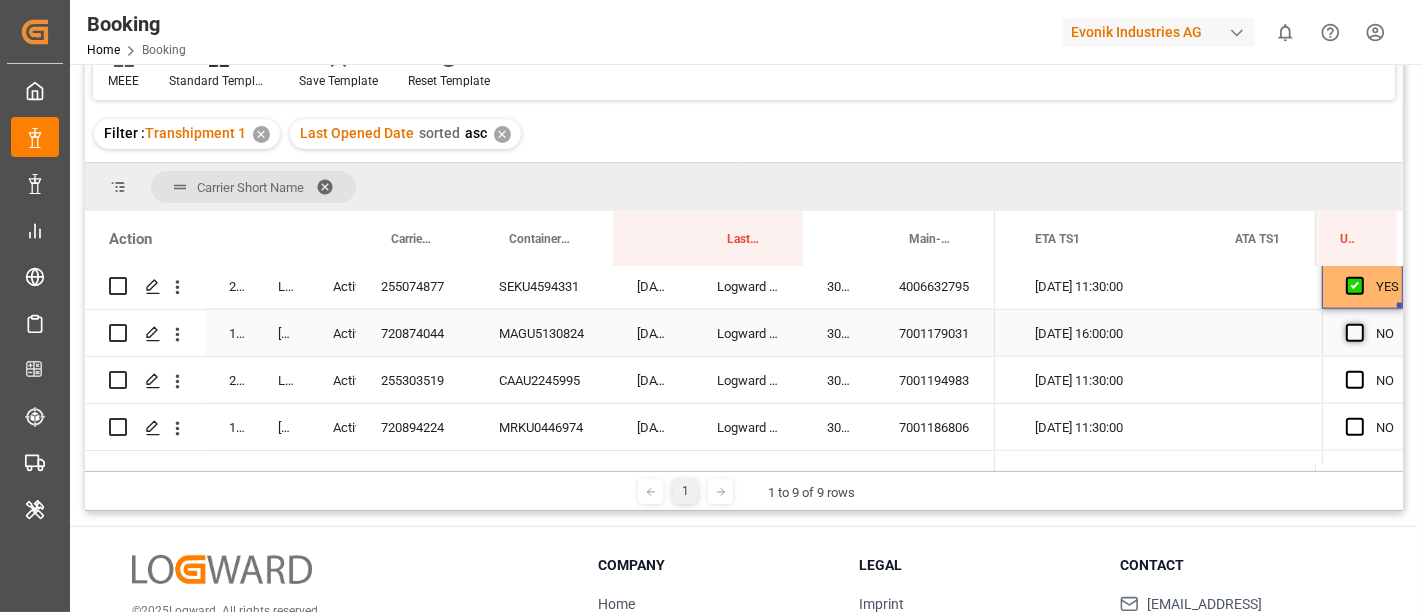 click at bounding box center [1355, 333] 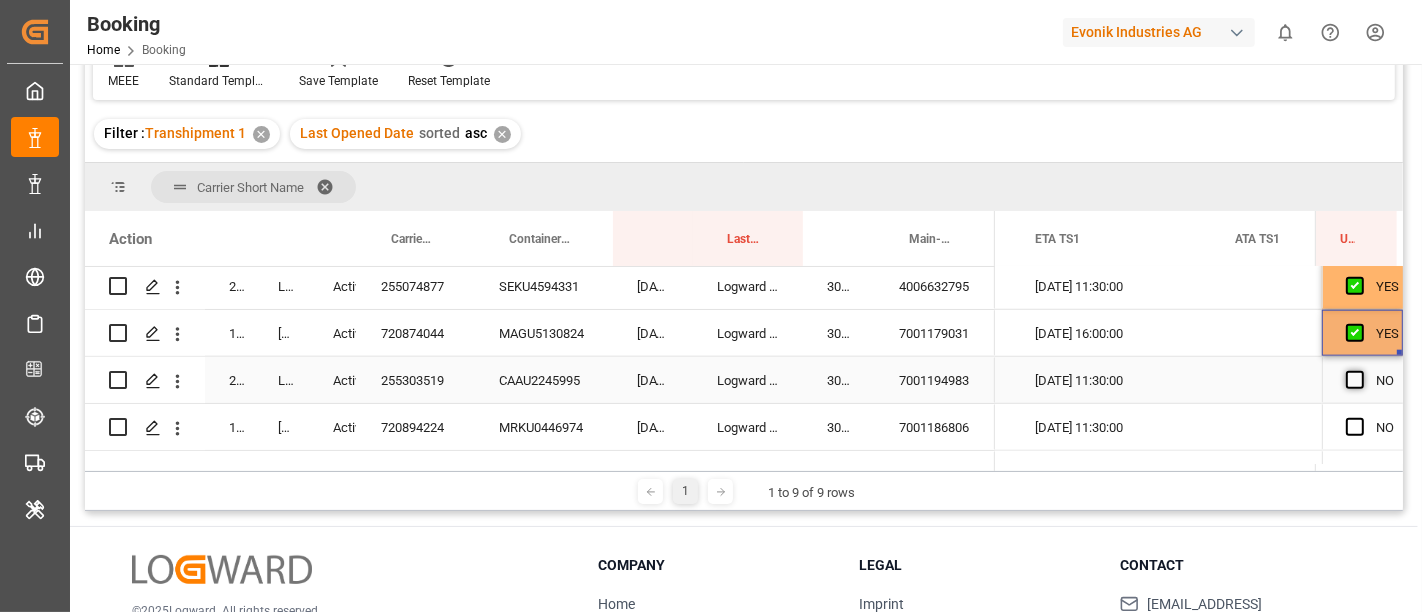 click at bounding box center (1355, 380) 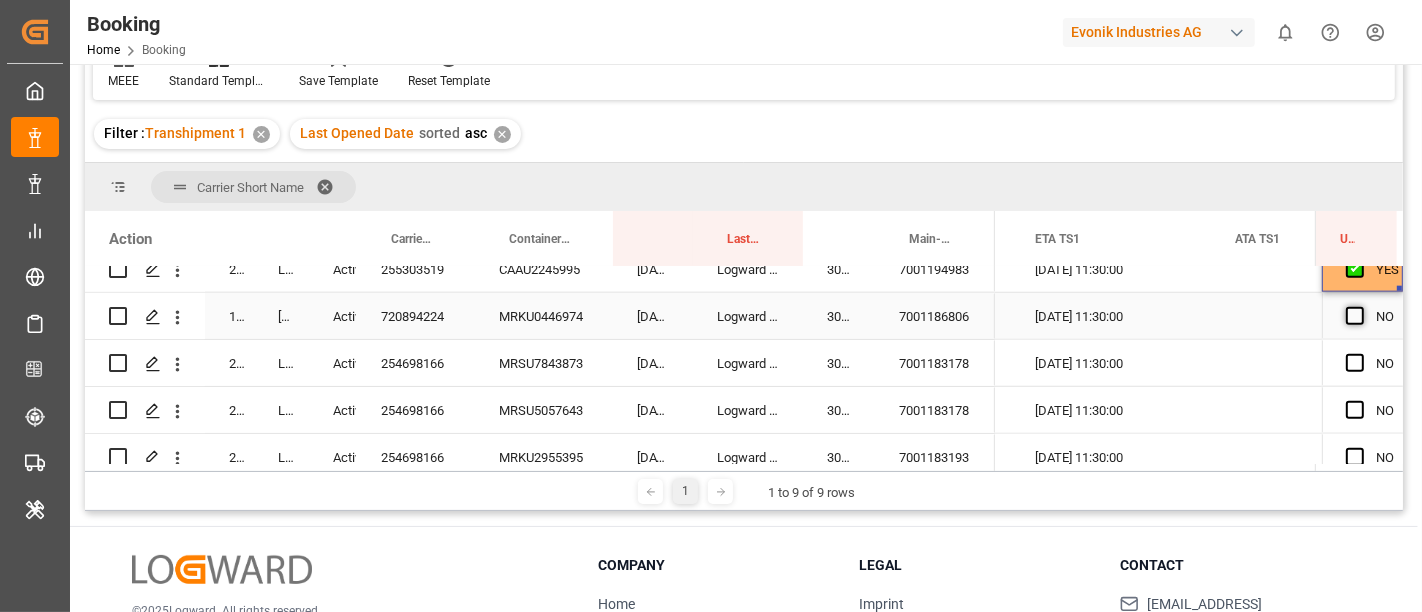 click at bounding box center (1355, 316) 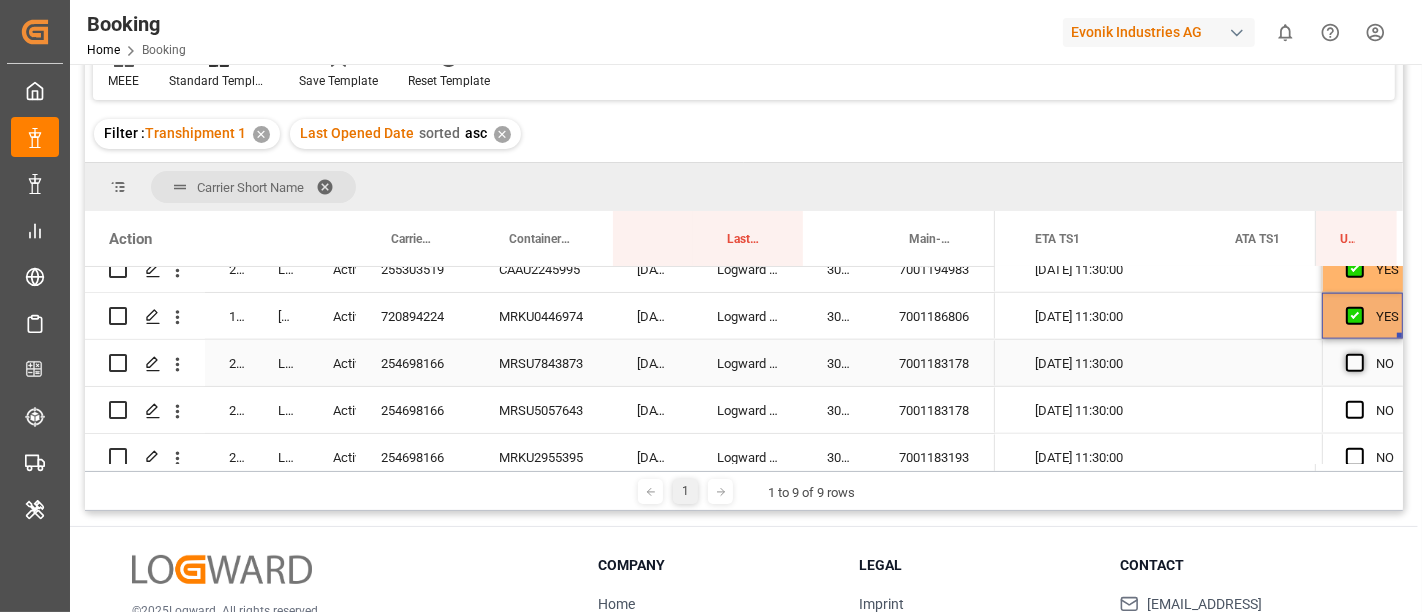 click at bounding box center [1355, 363] 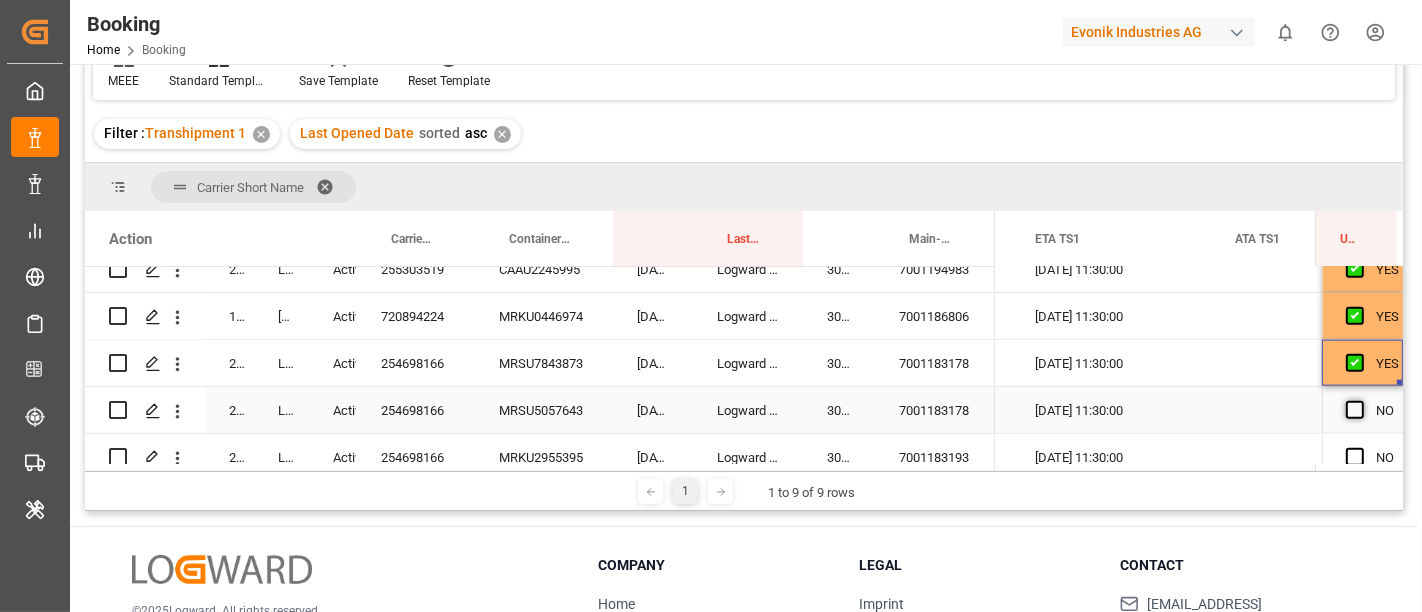 click at bounding box center (1355, 410) 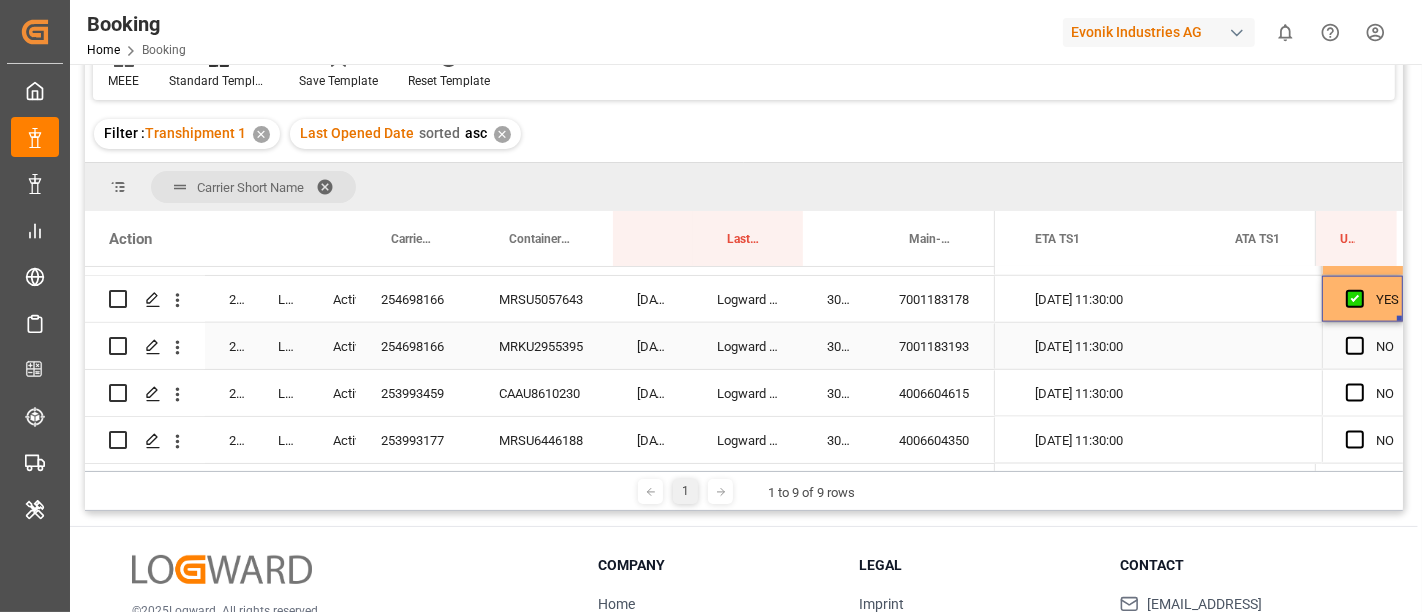 click on "7001183193" at bounding box center (935, 346) 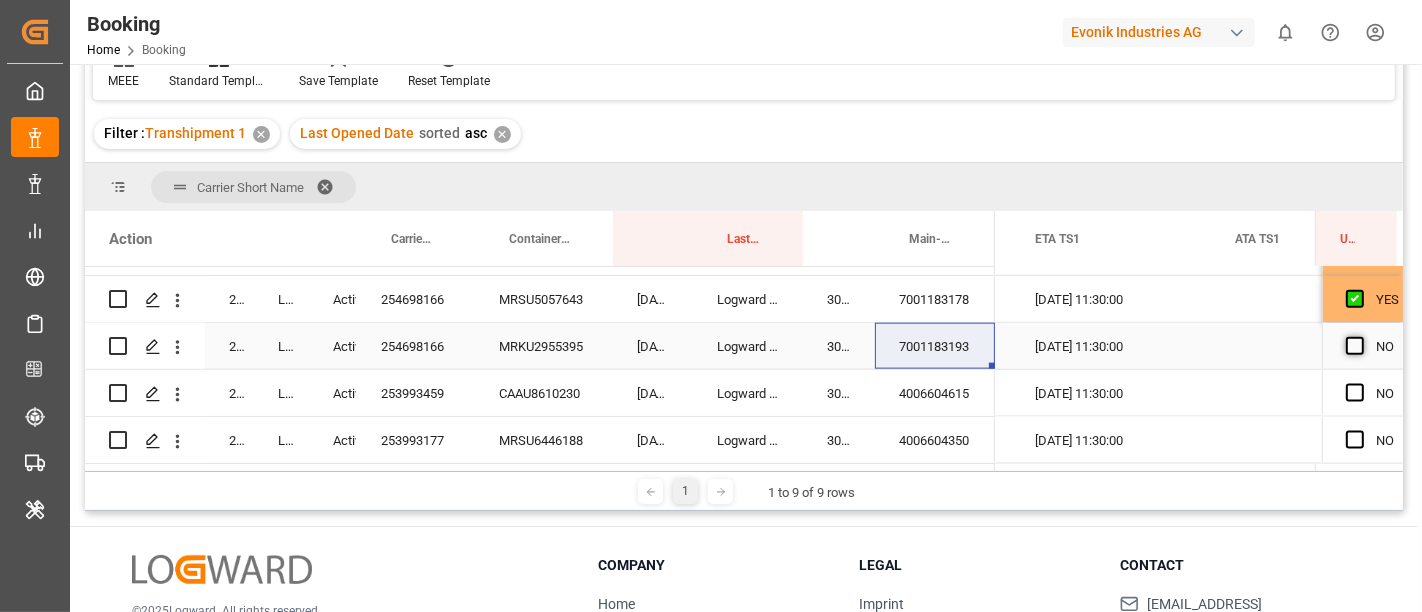 click at bounding box center [1355, 346] 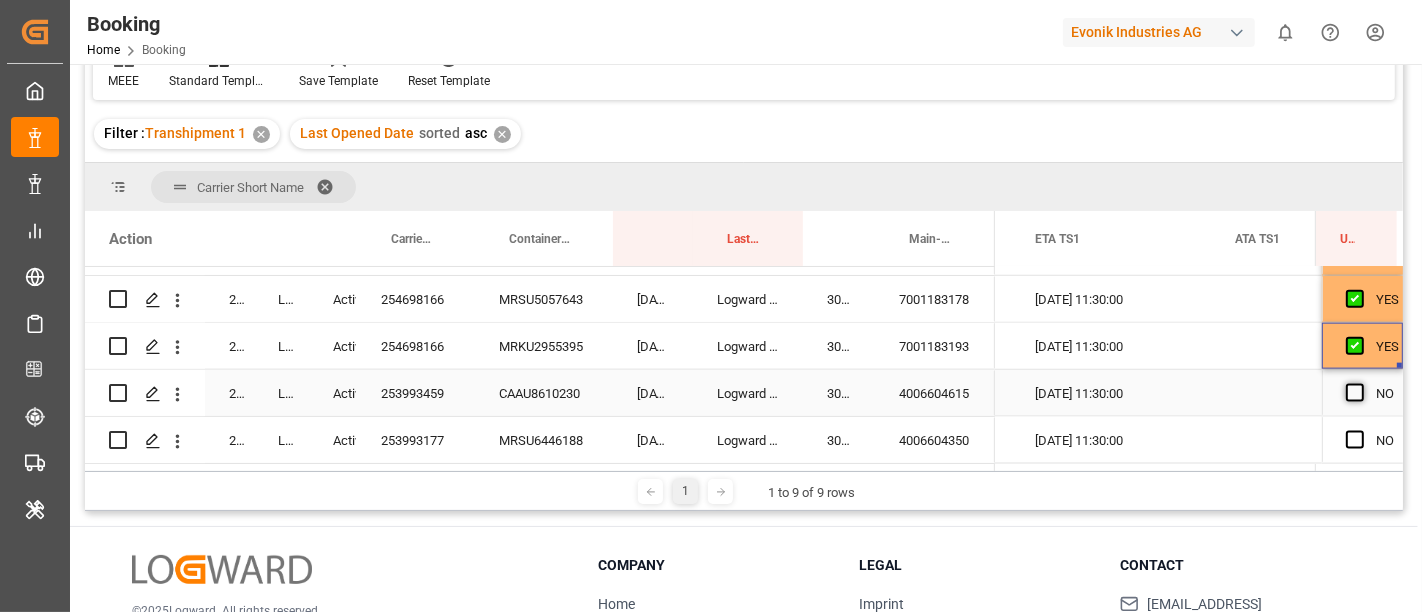 click at bounding box center (1355, 393) 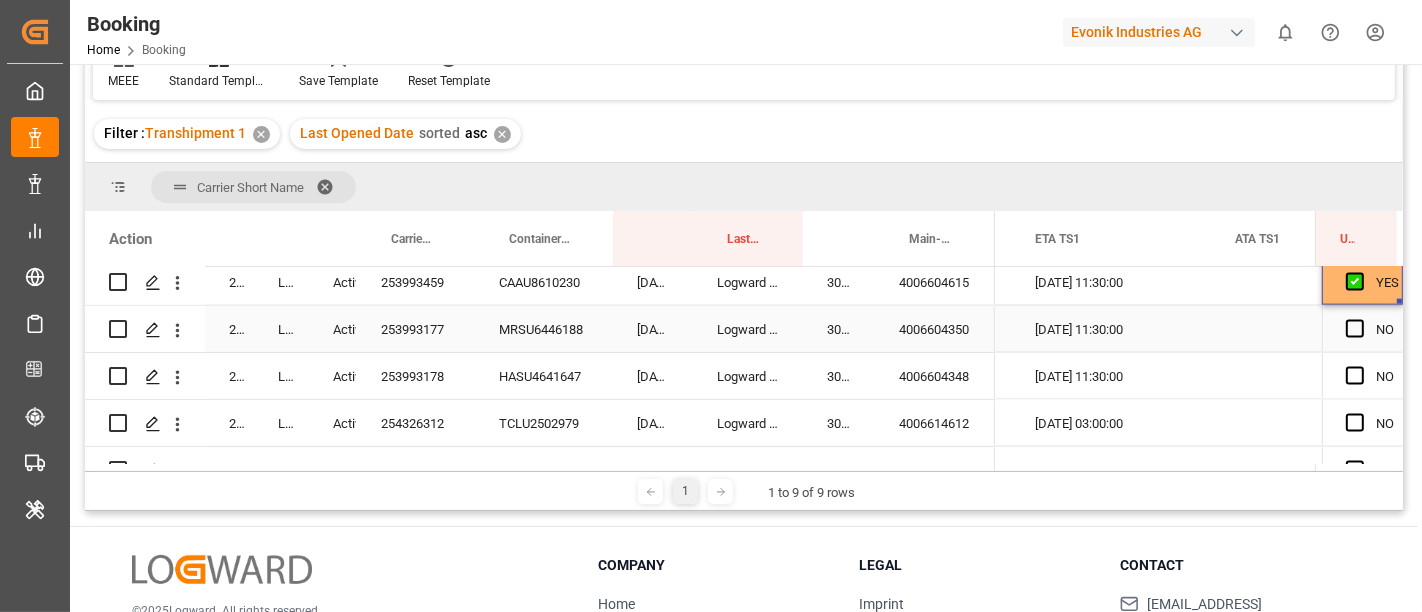 click at bounding box center [1361, 330] 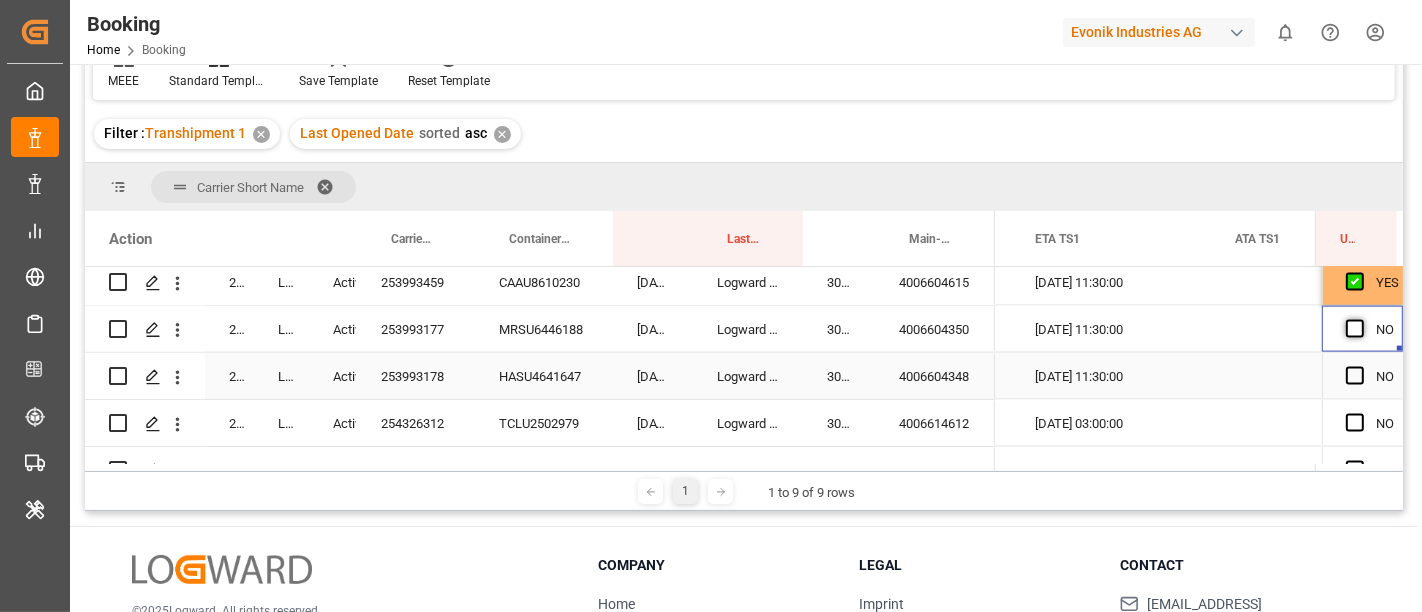 click at bounding box center (1355, 376) 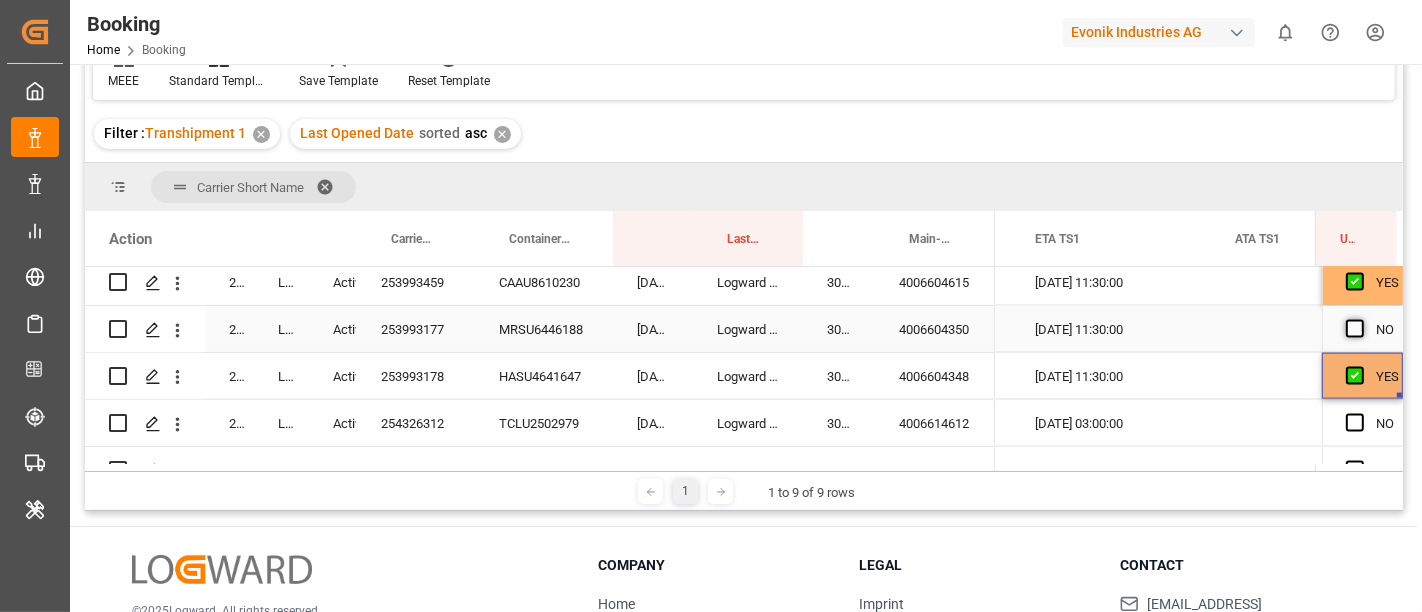 click at bounding box center [1355, 329] 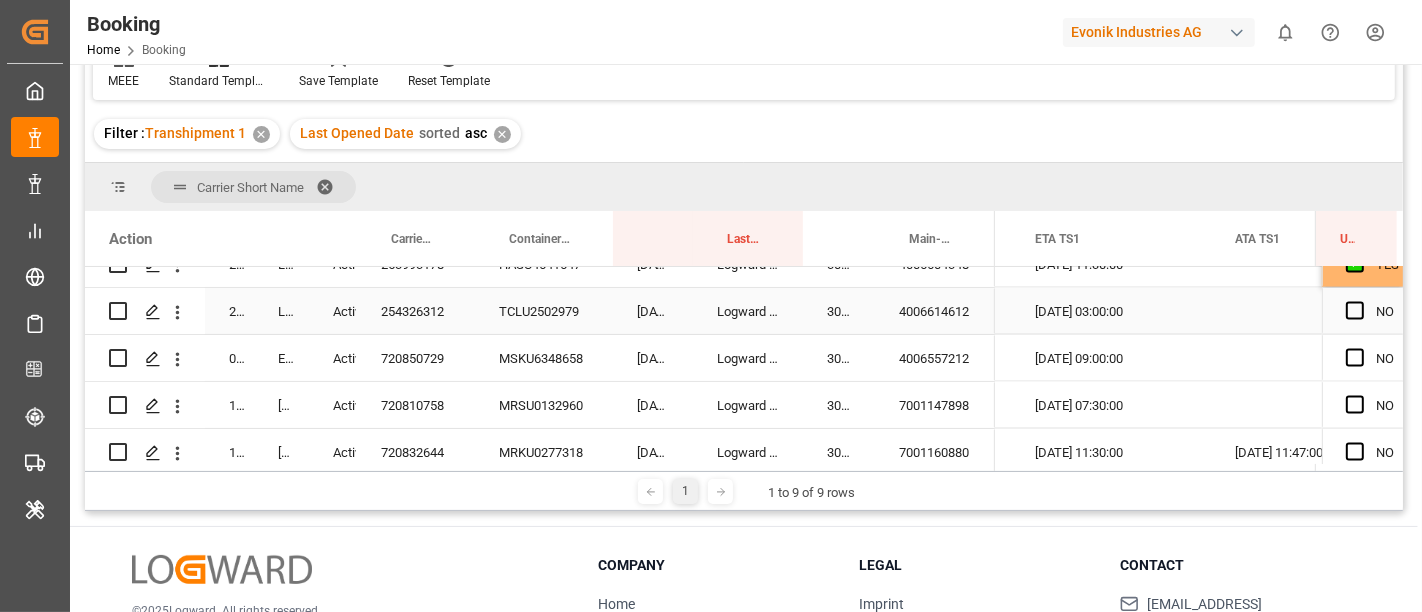 click on "254326312" at bounding box center [416, 311] 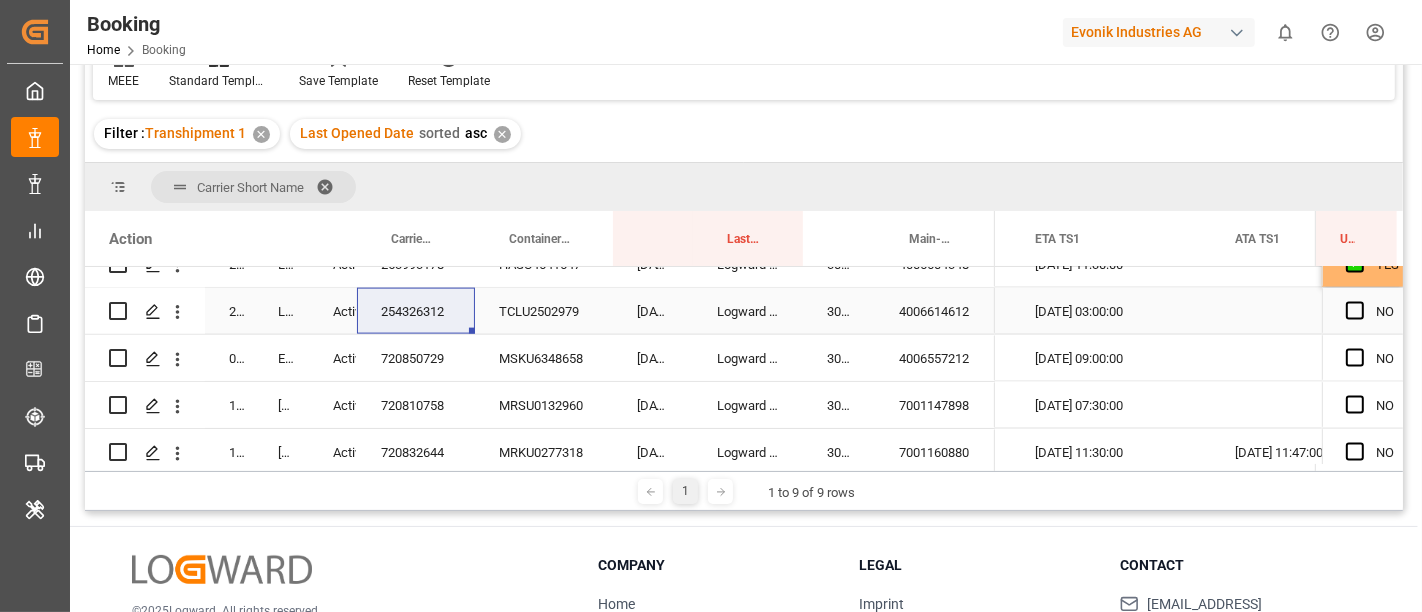 click on "[DATE] 03:00:00" at bounding box center (1111, 311) 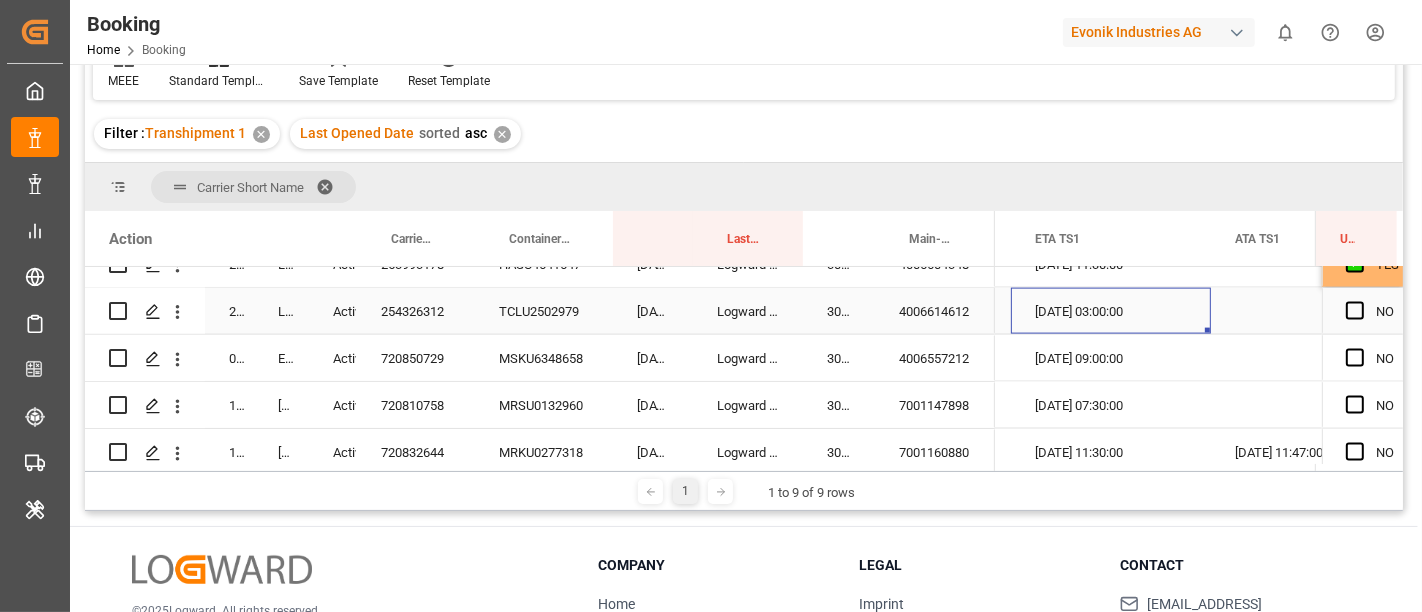click at bounding box center (1311, 311) 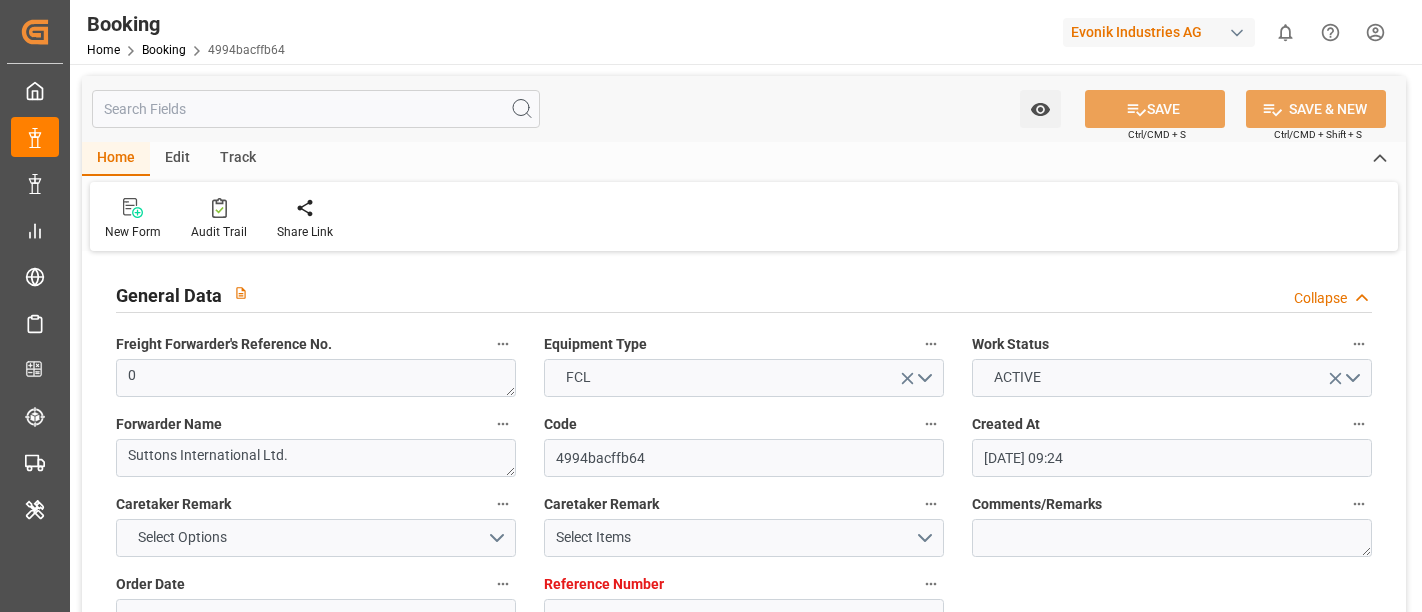 scroll, scrollTop: 0, scrollLeft: 0, axis: both 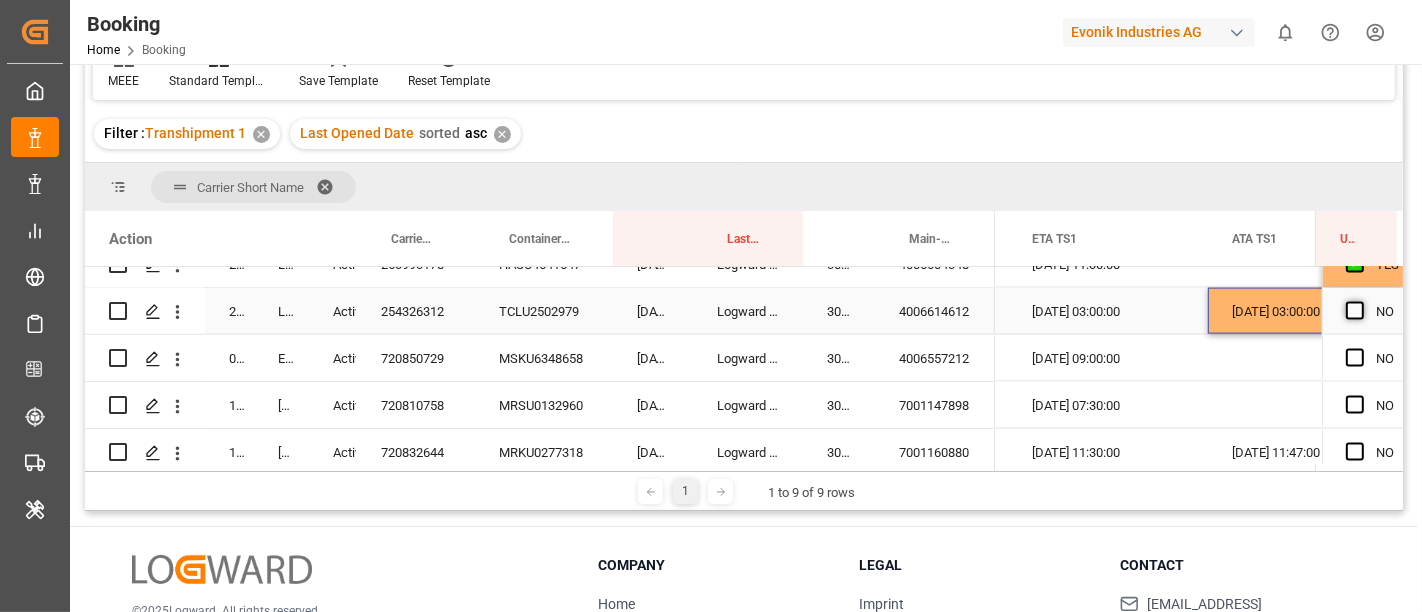 click at bounding box center [1355, 311] 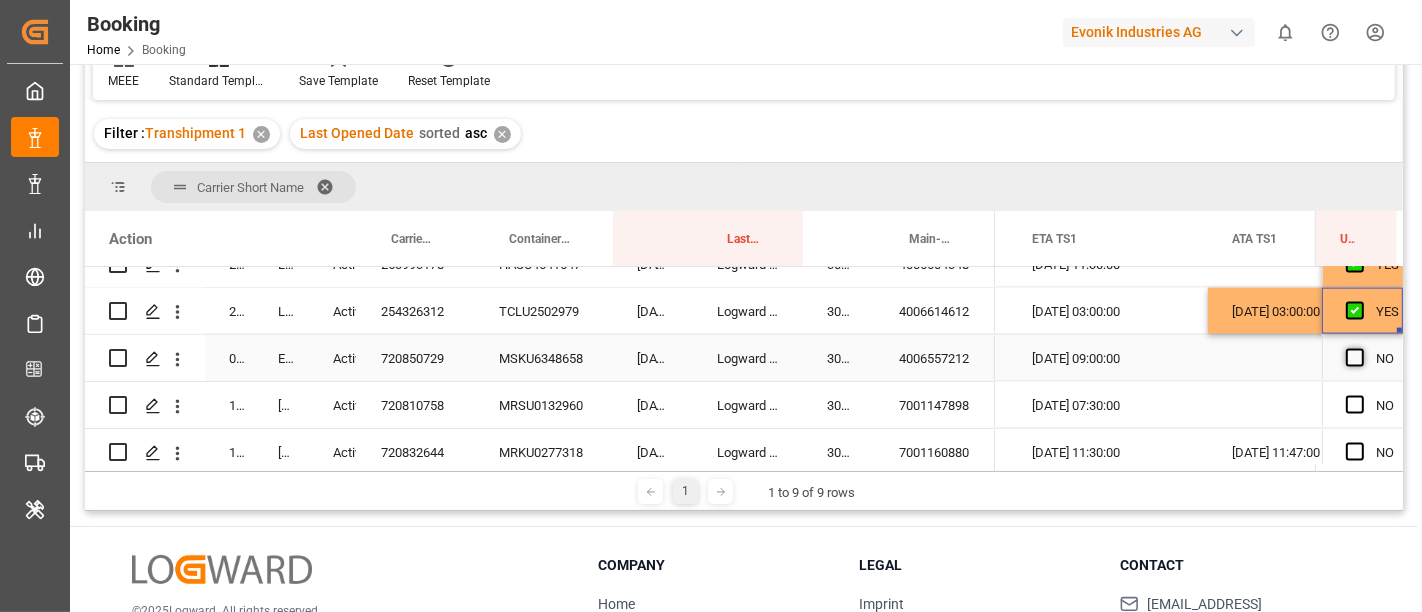 click at bounding box center [1355, 358] 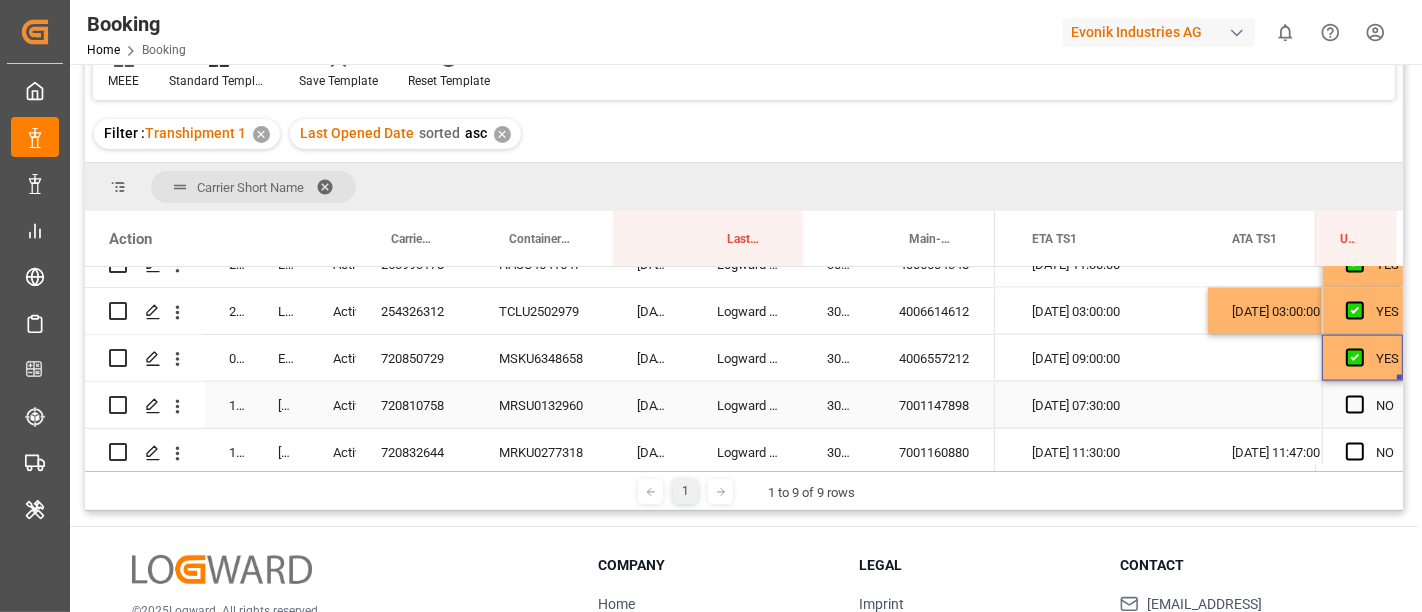 click on "720810758" at bounding box center (416, 405) 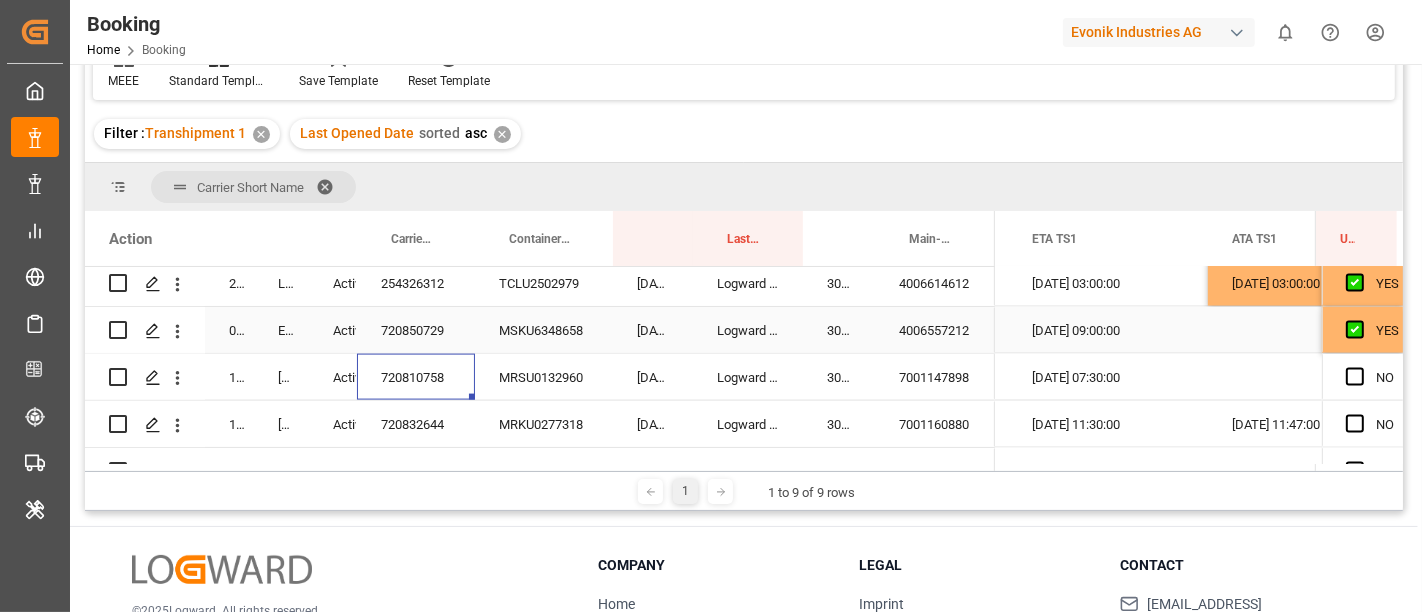 scroll, scrollTop: 2517, scrollLeft: 0, axis: vertical 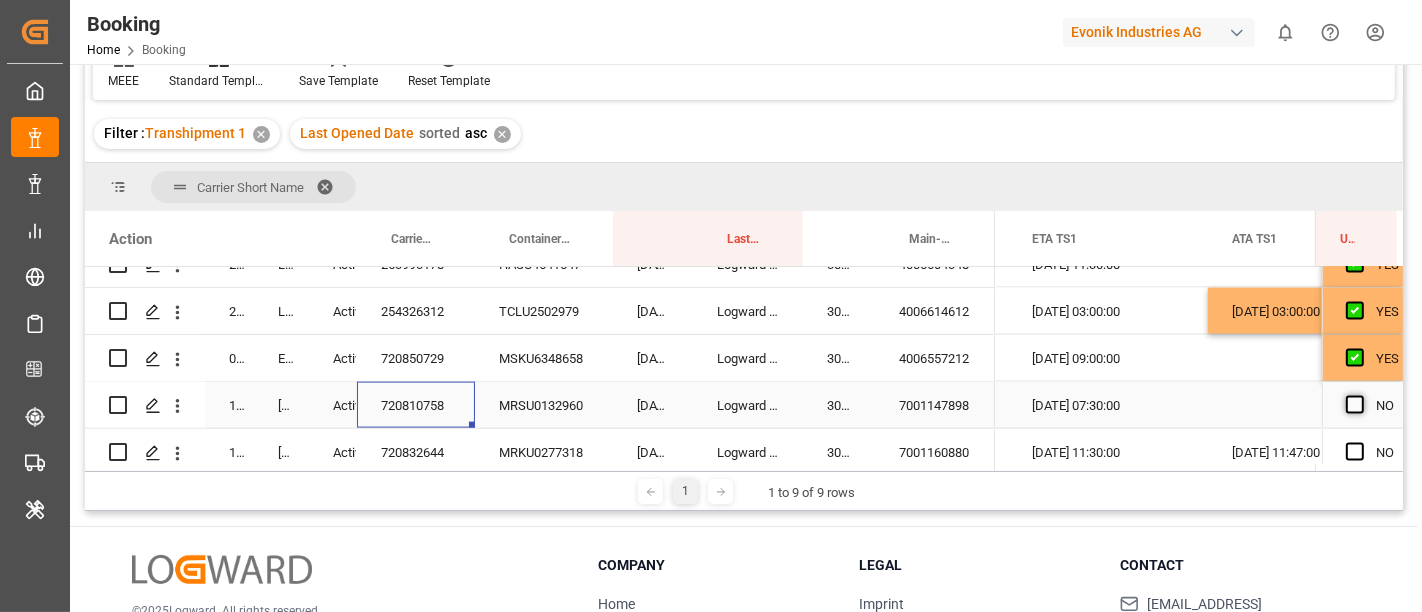 click at bounding box center [1355, 405] 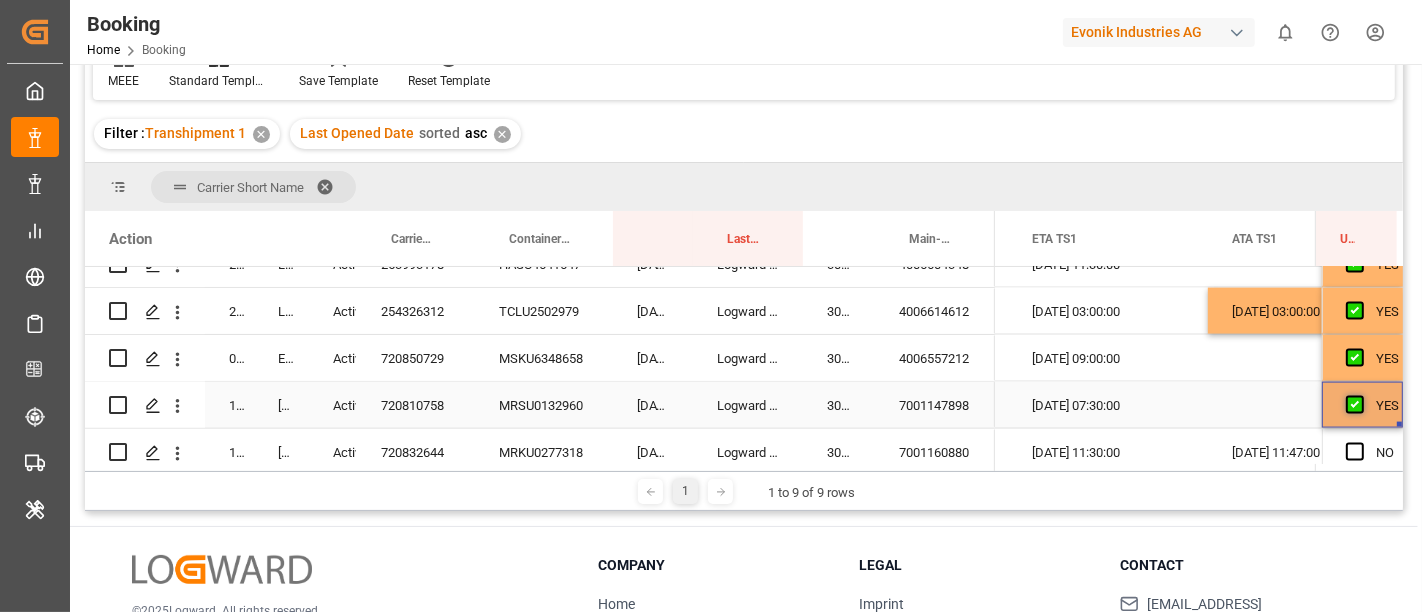 scroll, scrollTop: 2628, scrollLeft: 0, axis: vertical 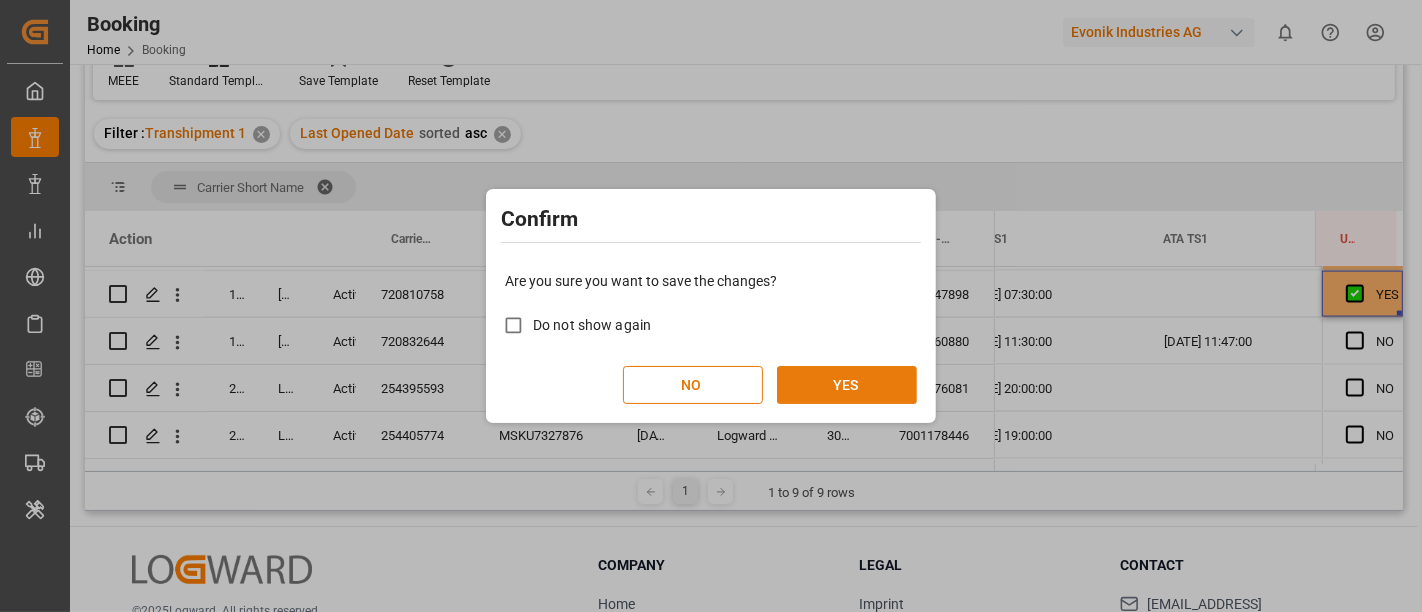click on "YES" at bounding box center [847, 385] 